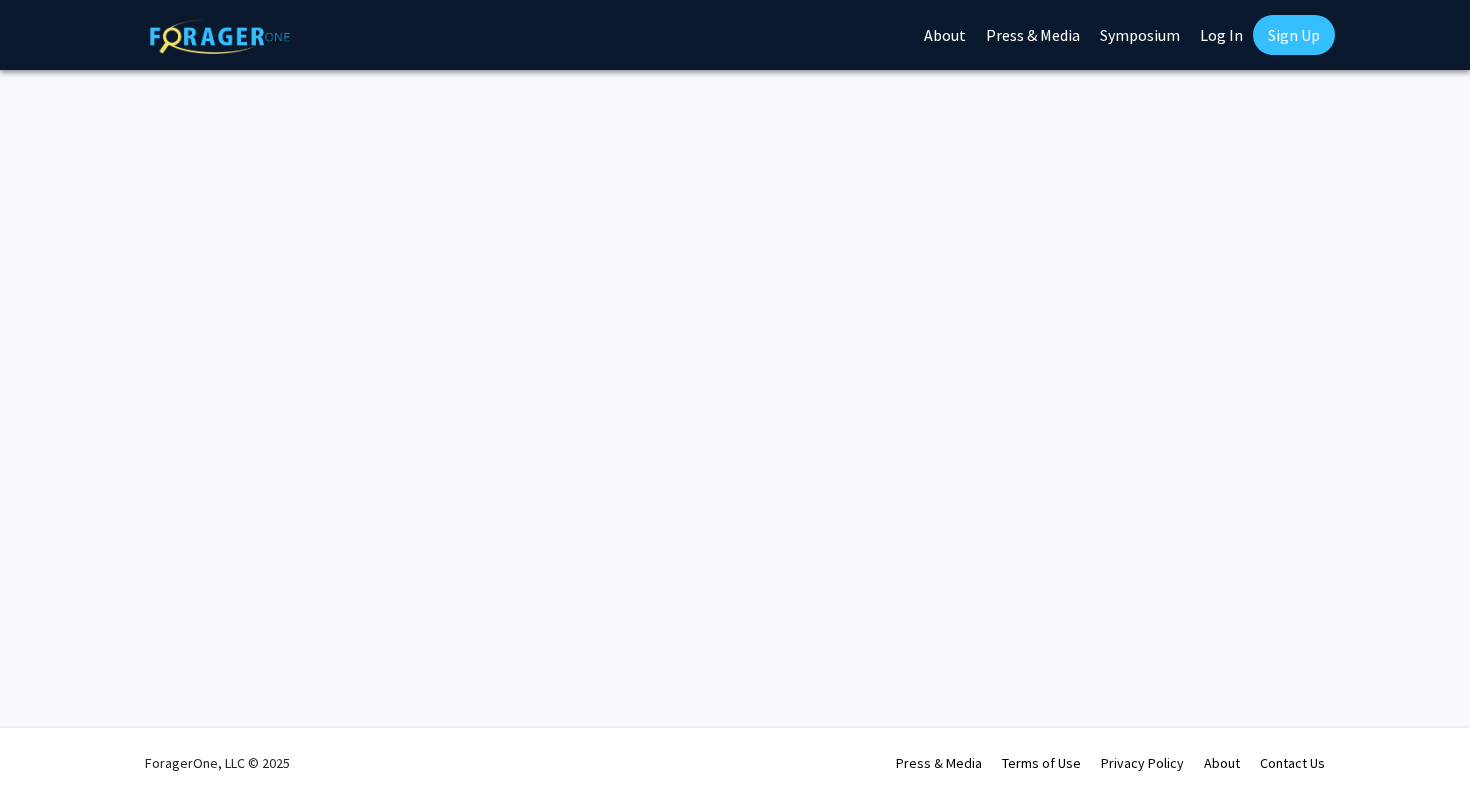 scroll, scrollTop: 0, scrollLeft: 0, axis: both 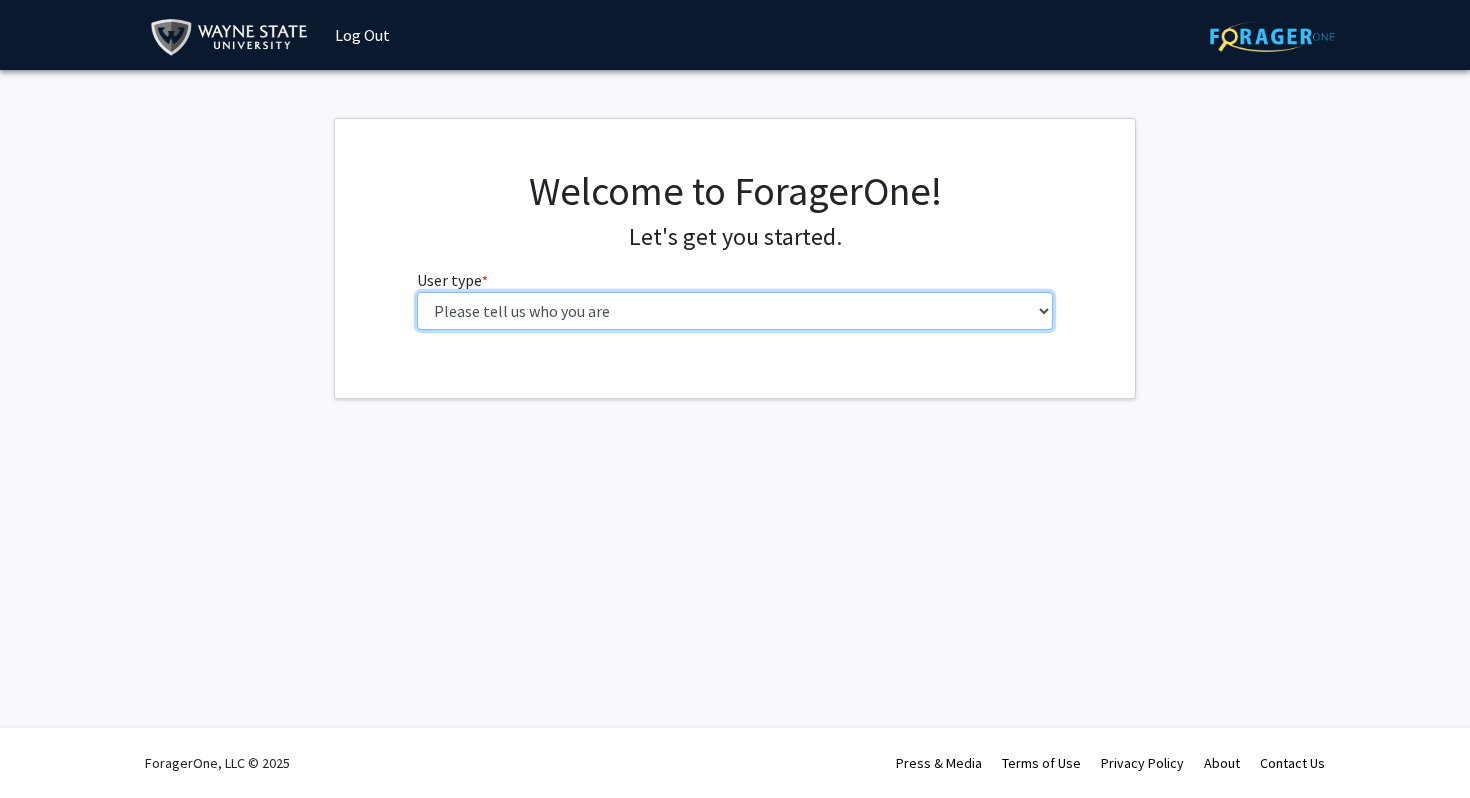 click on "Please tell us who you are  Undergraduate Student   Master's Student   Doctoral Candidate (PhD, MD, DMD, PharmD, etc.)   Postdoctoral Researcher / Research Staff / Medical Resident / Medical Fellow   Faculty   Administrative Staff" at bounding box center [735, 311] 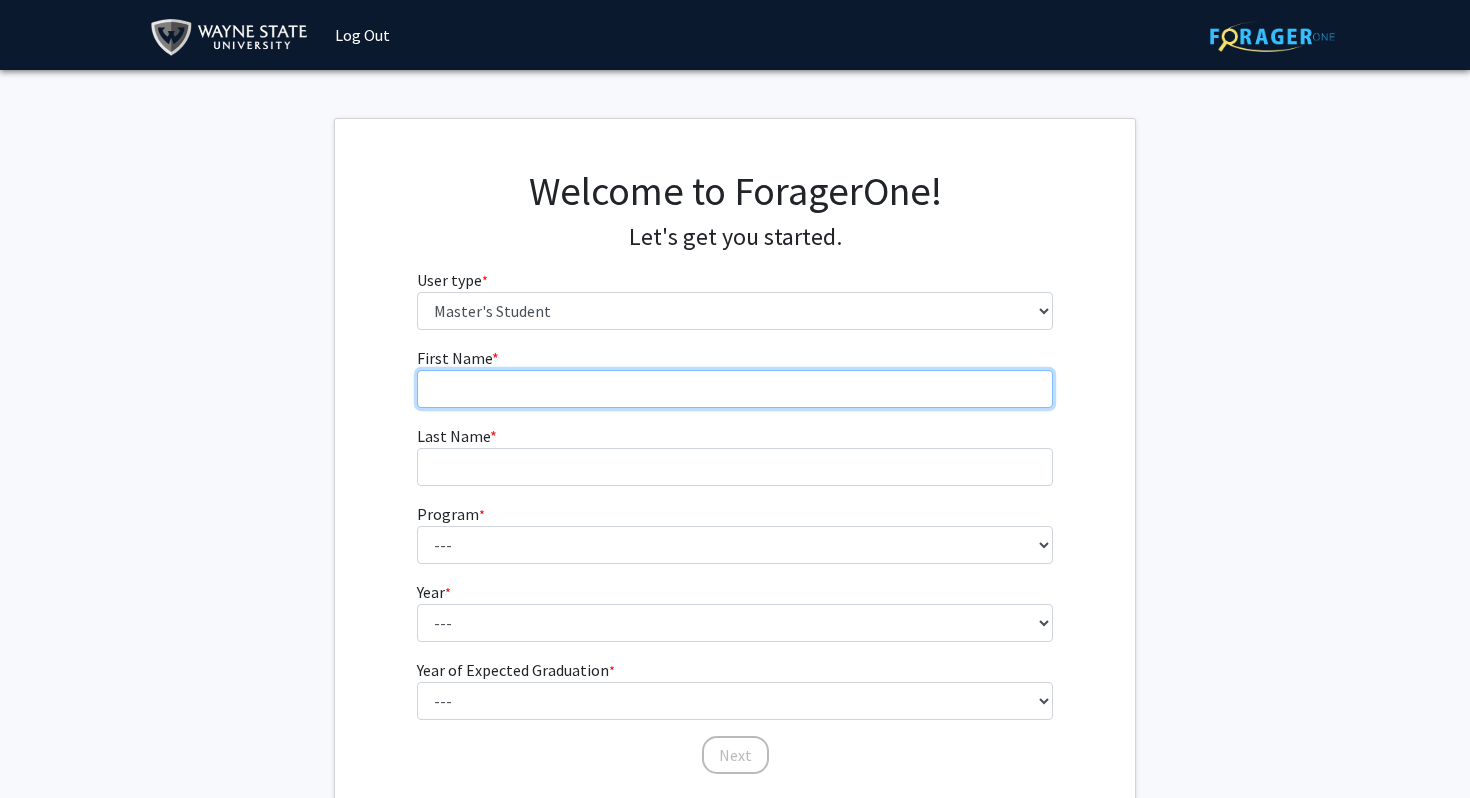 click on "First Name * required" at bounding box center (735, 389) 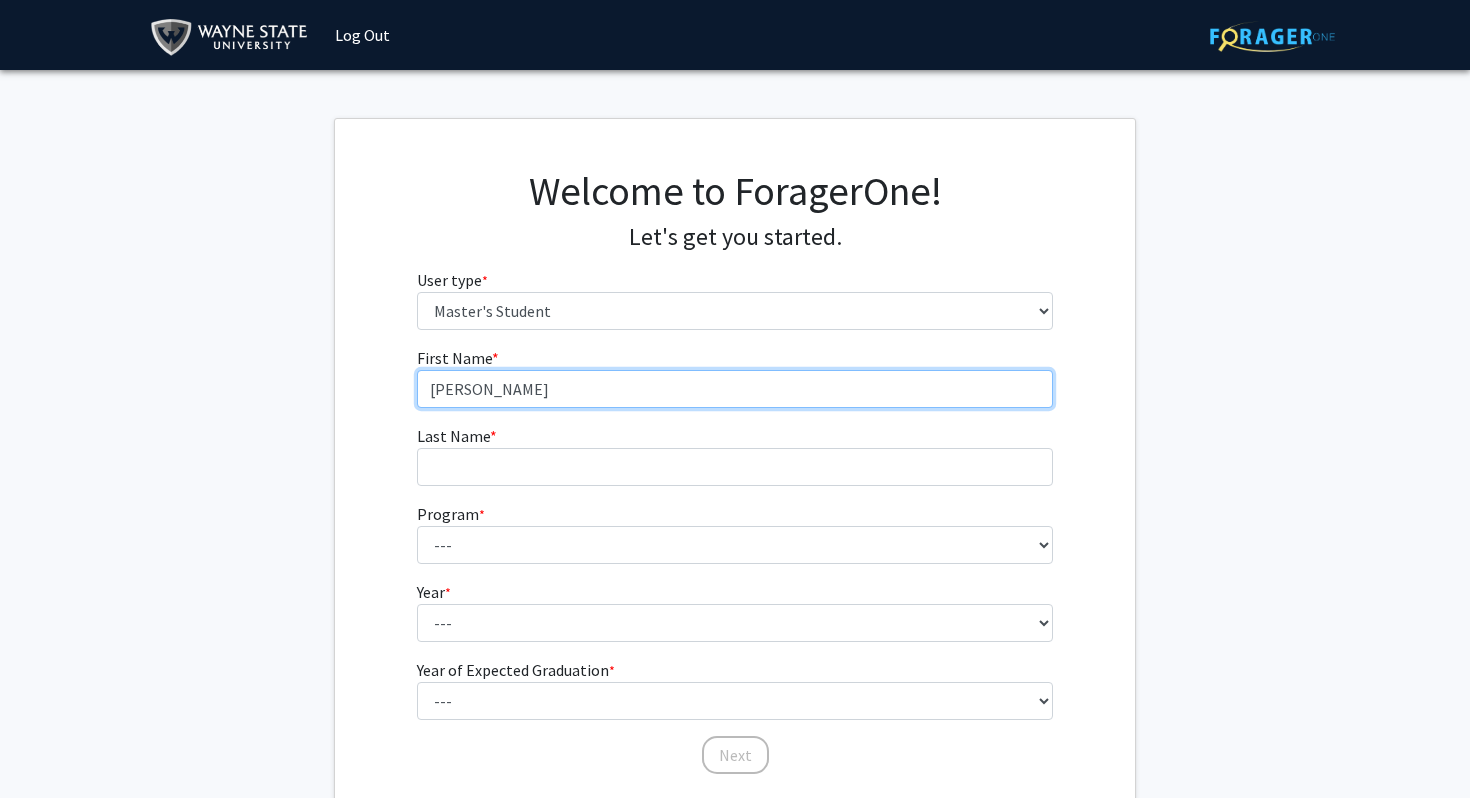 type on "[PERSON_NAME]" 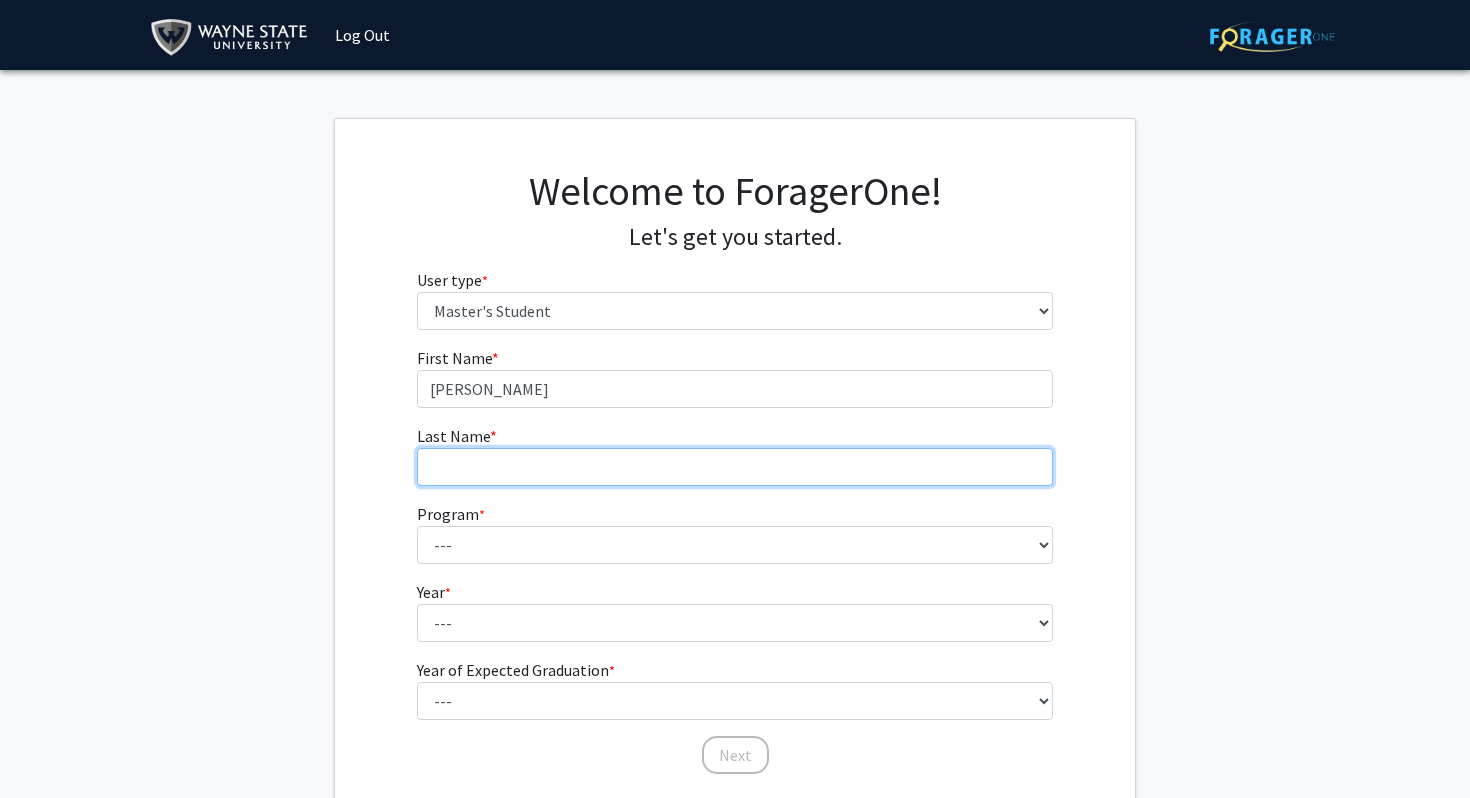 click on "Last Name * required" at bounding box center [735, 467] 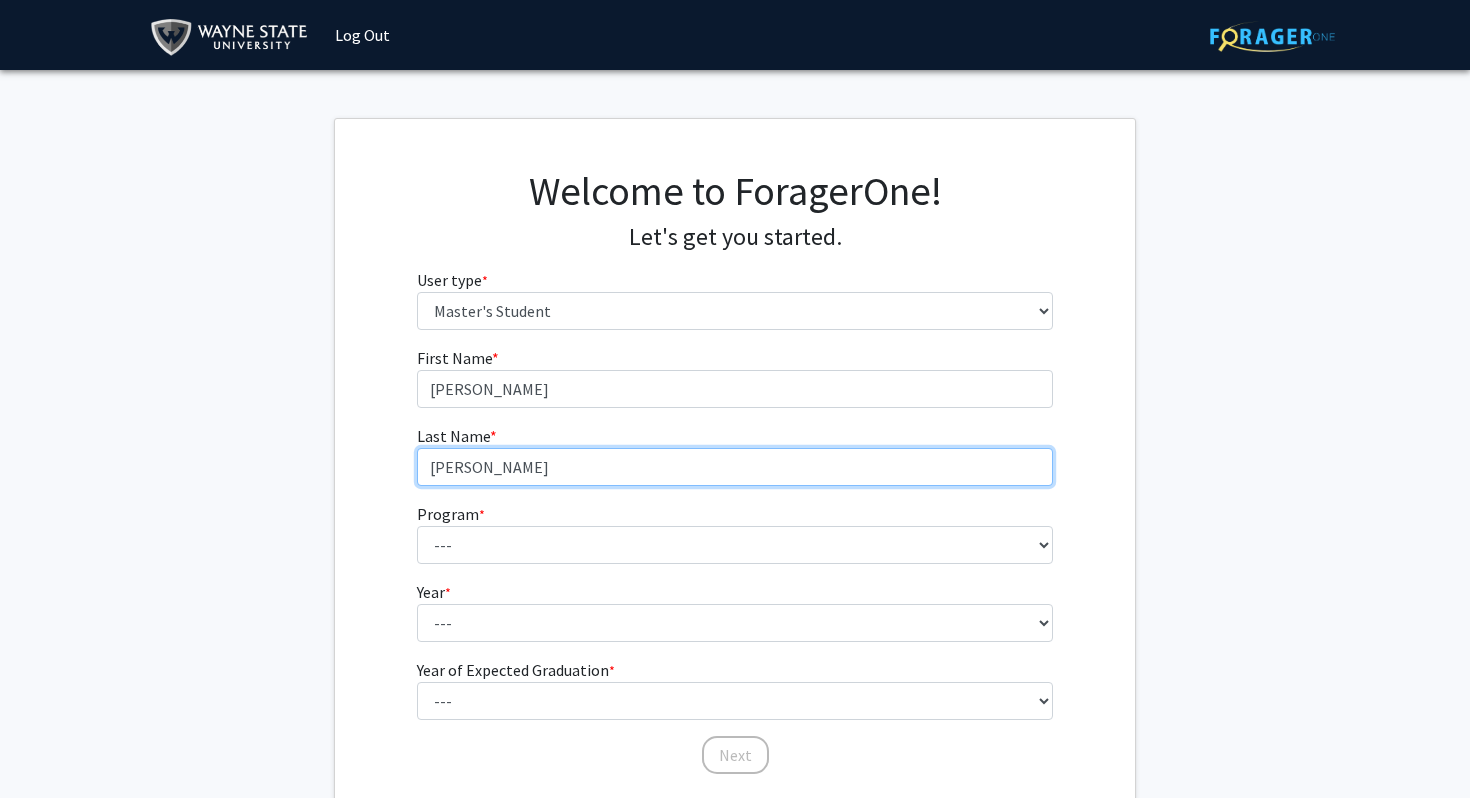 type on "[PERSON_NAME]" 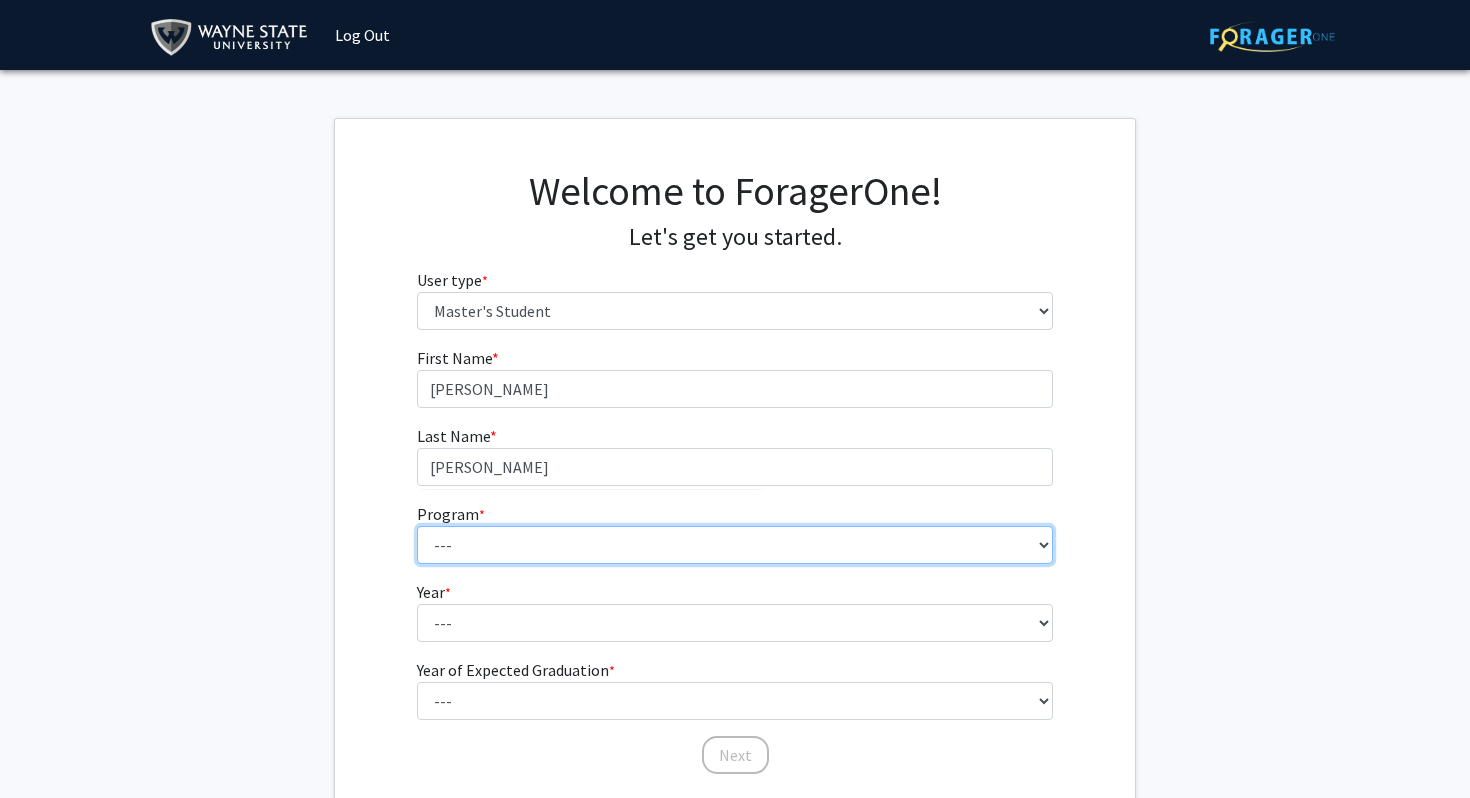 click on "---  Accounting   Administration & Supervision   Adult-Gerontology Acute Care Nurse Practitioner   Advanced Public Health Nursing   Alcohol and Drug Use Studies   Alternative Energy Technologies   Anatomy and Cell Biology   Anthropology   [MEDICAL_DATA] (online)   Archival Administration (online)   Art   Art Education   Art History   Artificial Intelligence hardware and systems   Arts Administration   Automotive Supply Chain Management   Automotive Supply Chain Management (online)   Basic Medical Sciences   Bilingual/Bicultural Education   Biochemistry and Molecular Biology   Biological Sciences   Biomedical Engineering   Business Administration   Business Administration (online)   [MEDICAL_DATA] Biology   Chemical Engineering   Chemistry   Civil Engineering   Classics   Communication   Communication and New Media (online)   Community Health (online)   Computer Engineering   Computer Science   Computer Science: Artificial Intelligence (online)   Corporate & Finance Law   Counseling   Counseling Psychology" at bounding box center [735, 545] 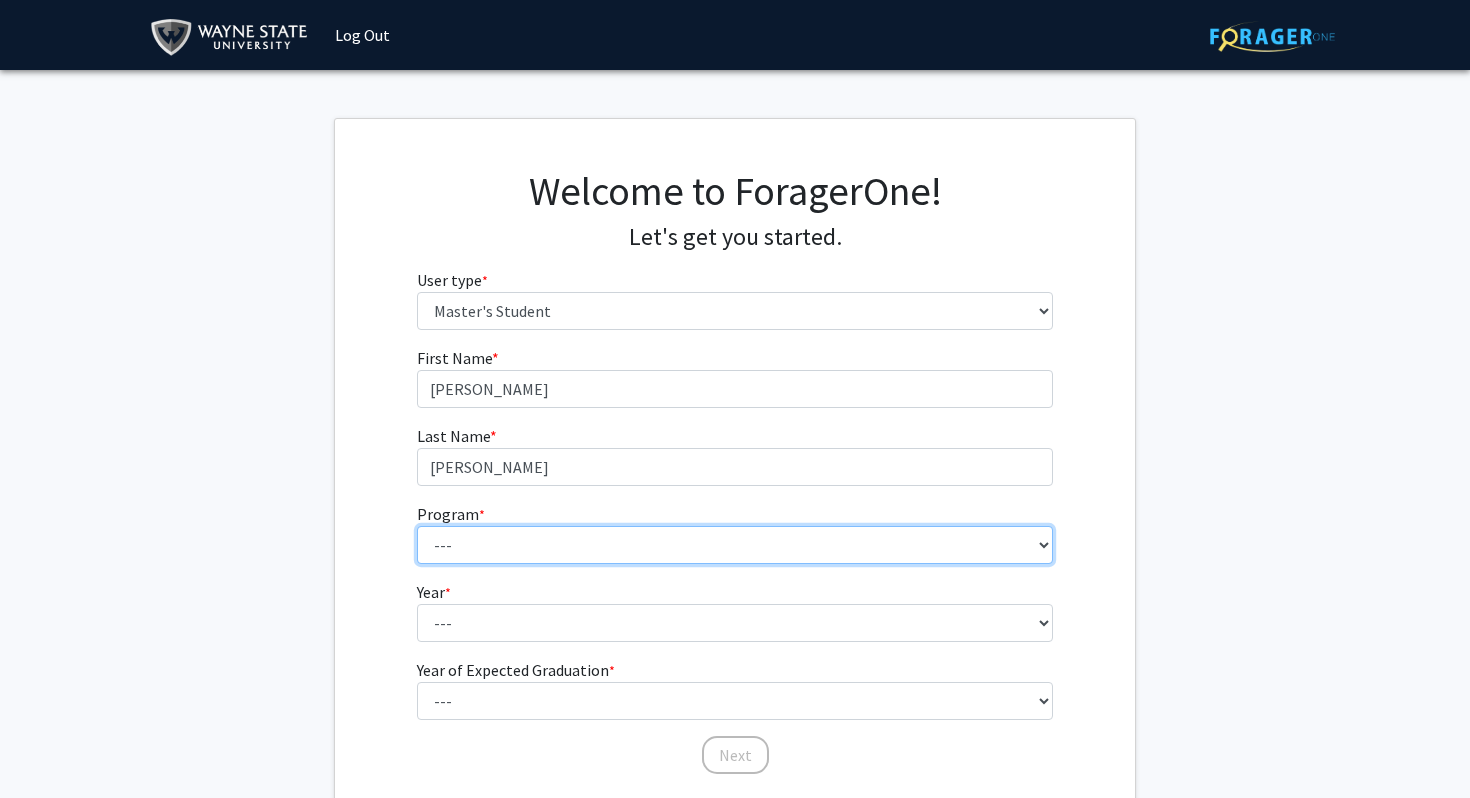 select on "18: 1530" 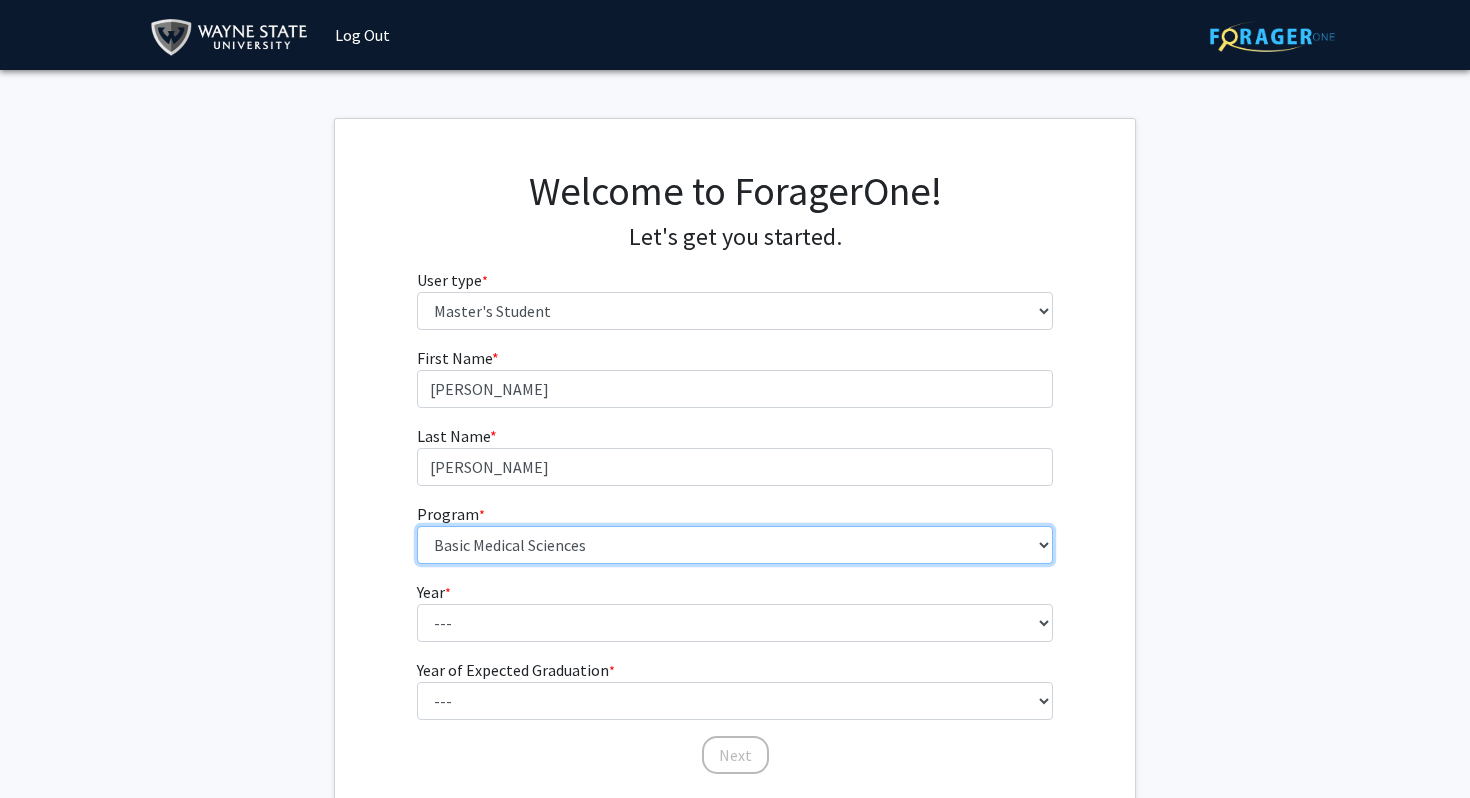 scroll, scrollTop: 84, scrollLeft: 0, axis: vertical 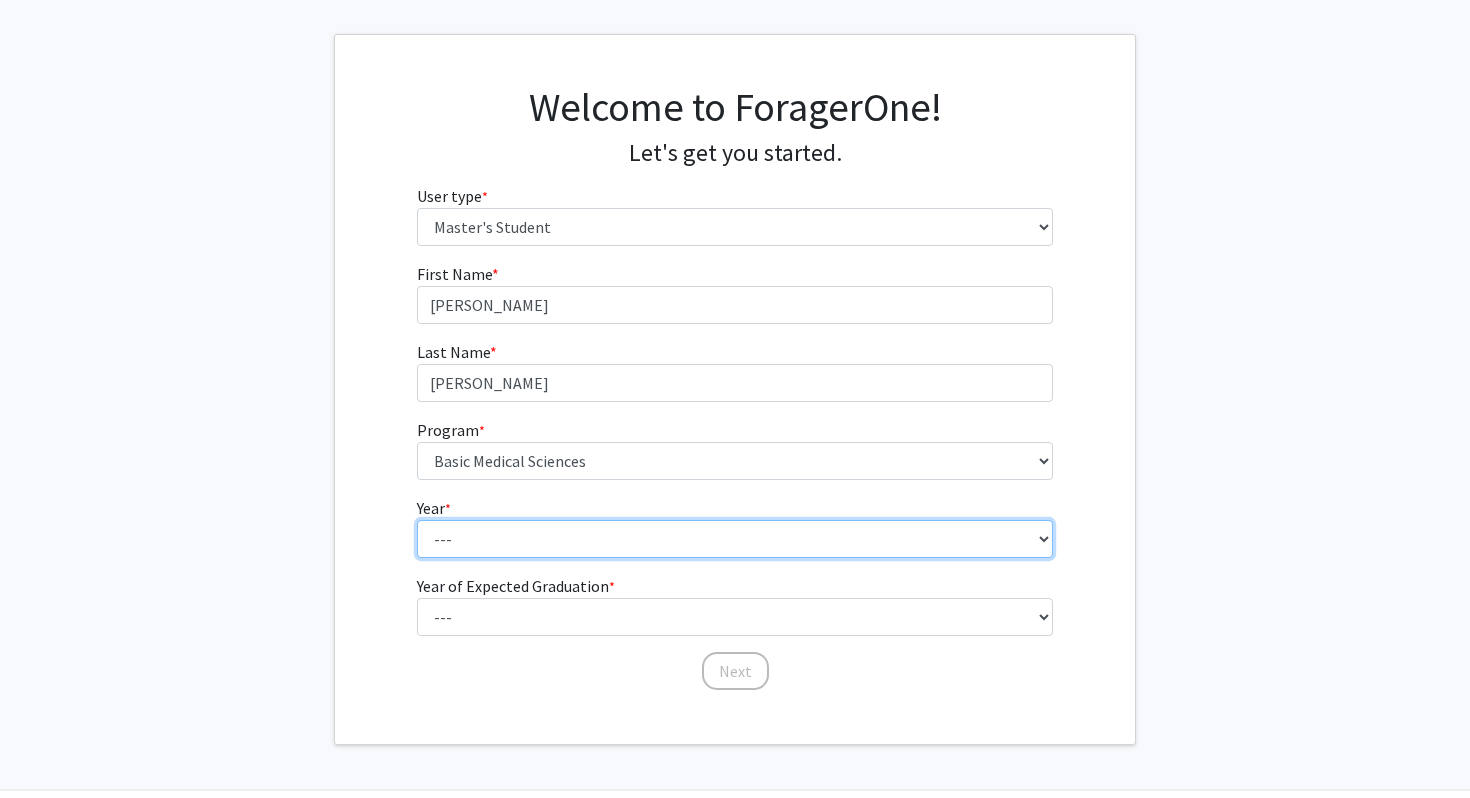 click on "---  First Year   Second Year" at bounding box center [735, 539] 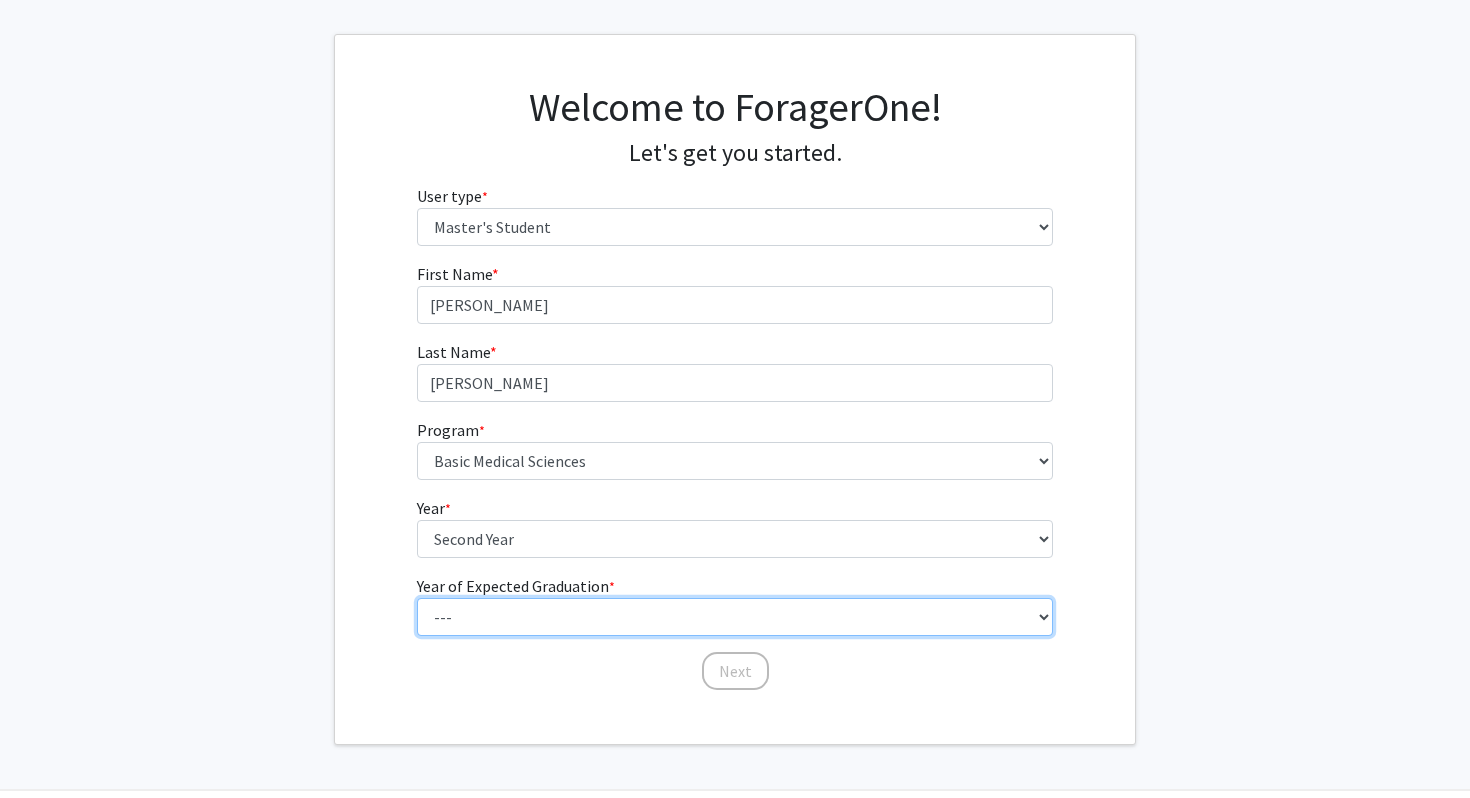 click on "---  2025   2026   2027   2028   2029   2030   2031   2032   2033   2034" at bounding box center [735, 617] 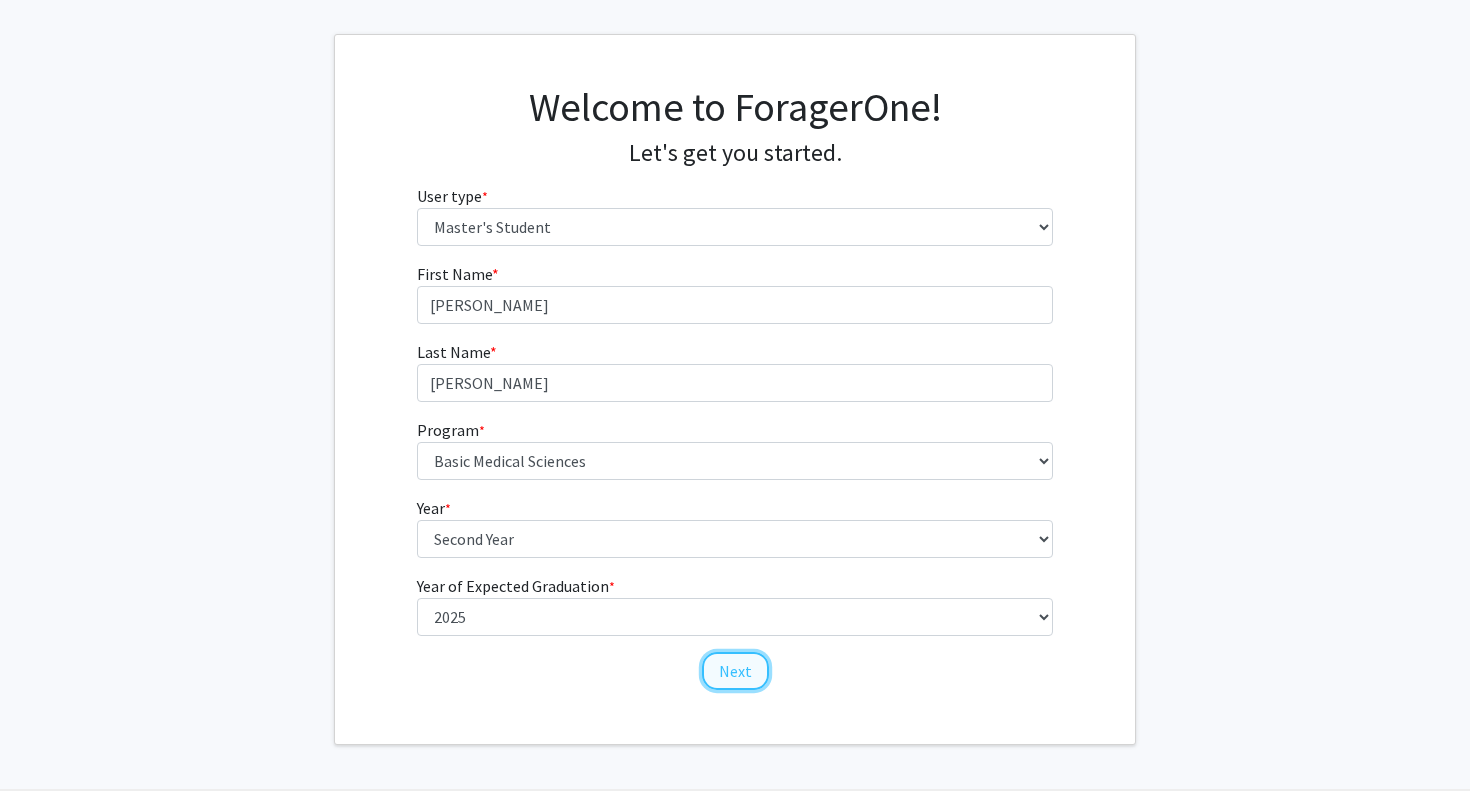 click on "Next" 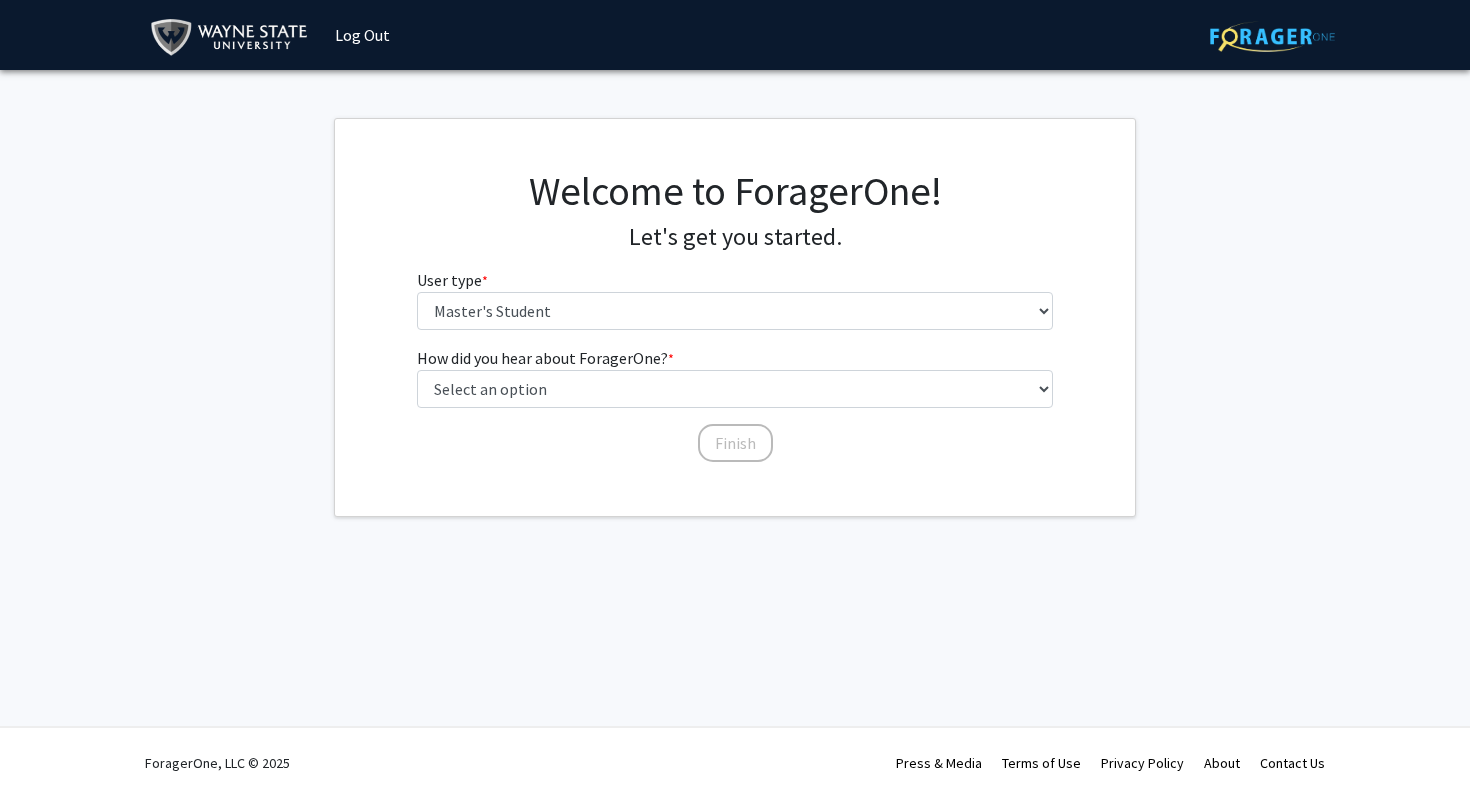 scroll, scrollTop: 0, scrollLeft: 0, axis: both 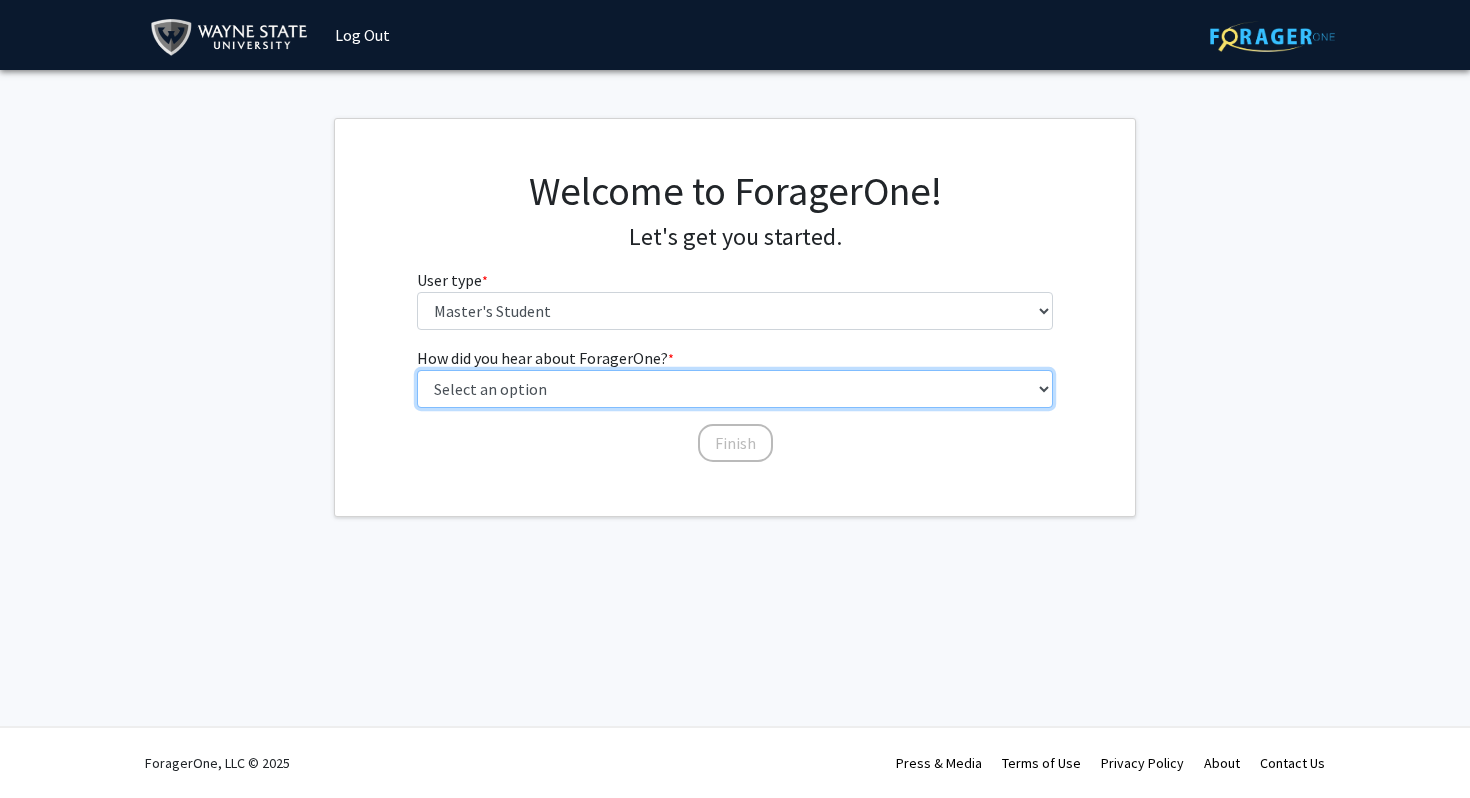 click on "Select an option  Peer/student recommendation   Faculty/staff recommendation   University website   University email or newsletter   Other" at bounding box center [735, 389] 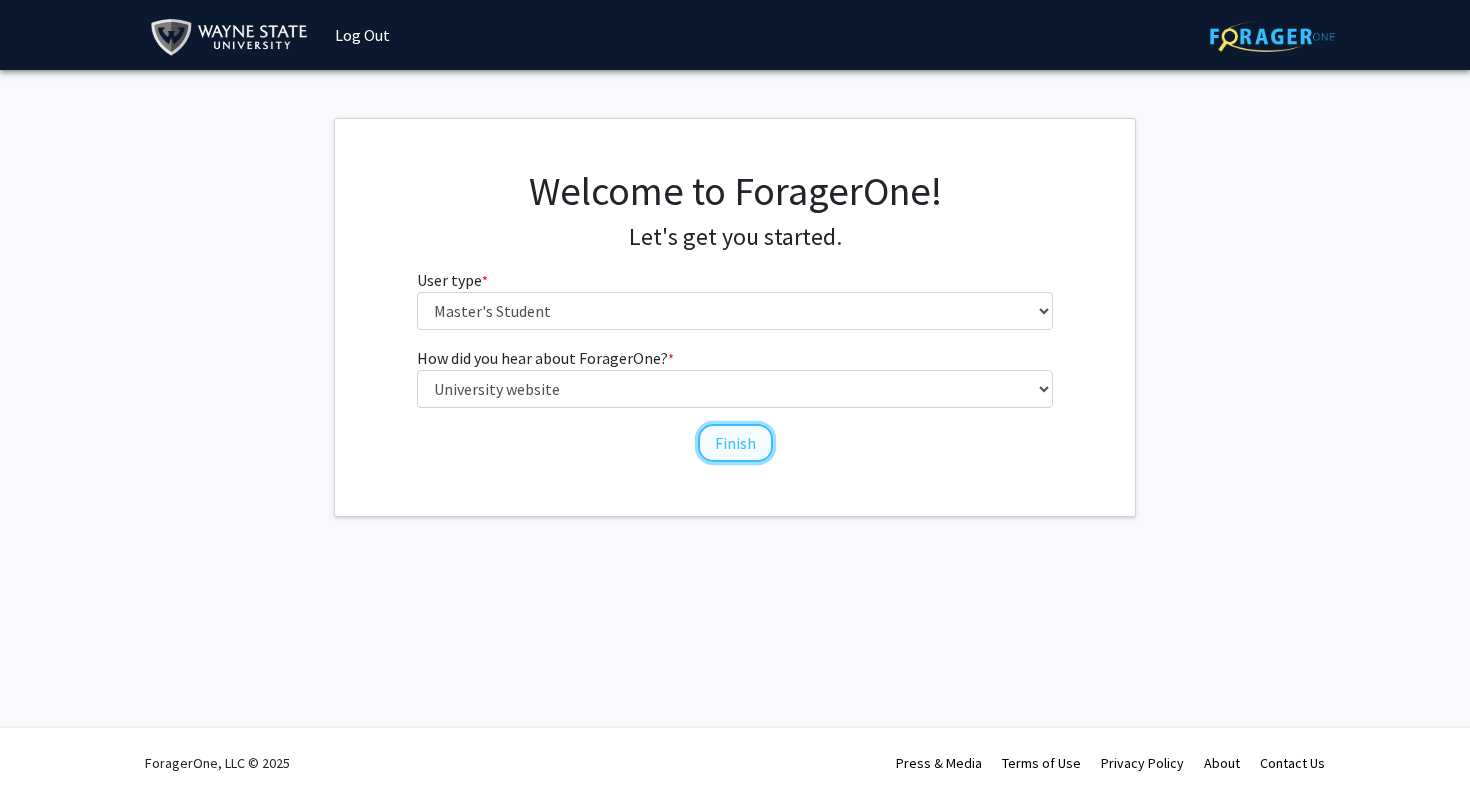 click on "Finish" 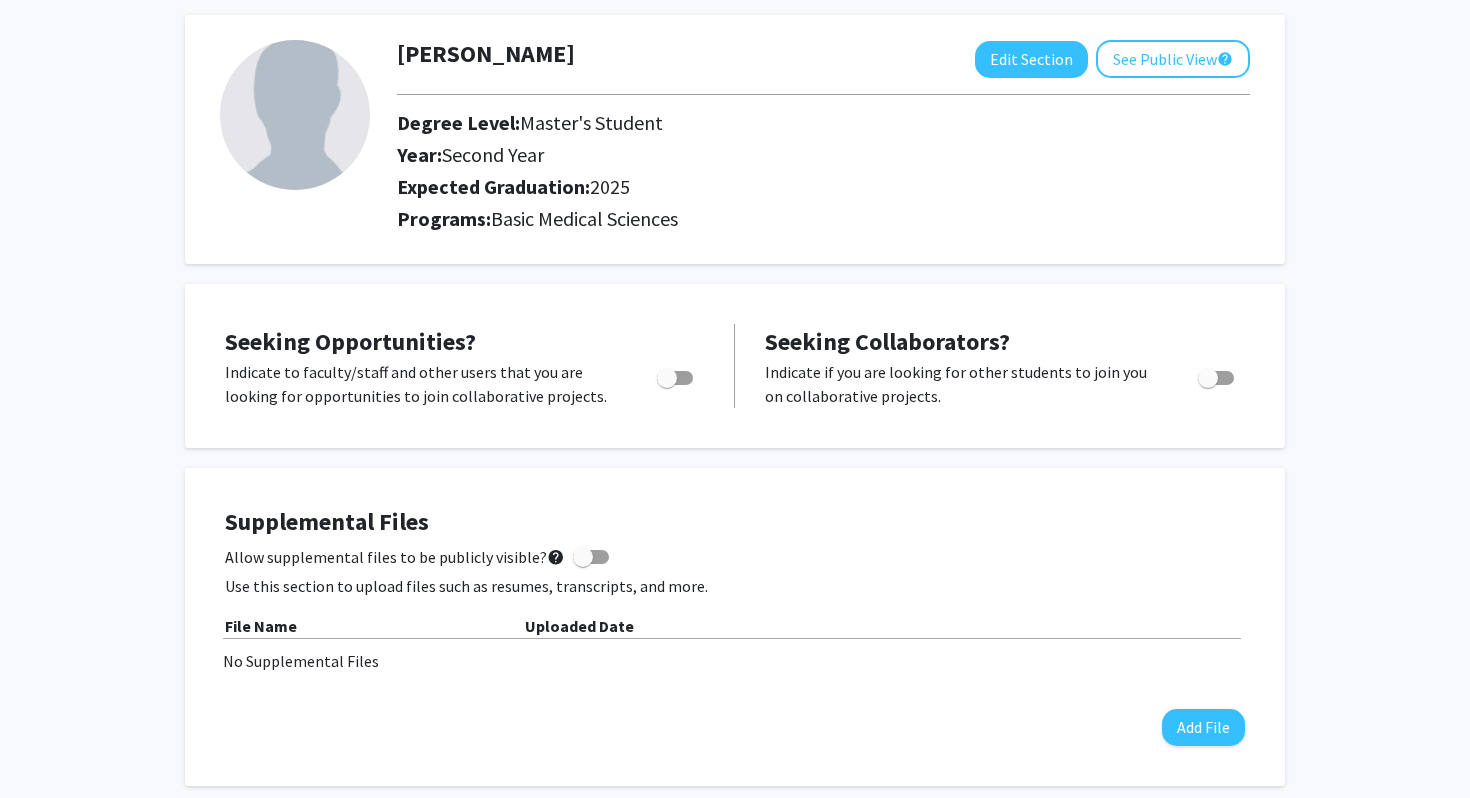 scroll, scrollTop: 103, scrollLeft: 0, axis: vertical 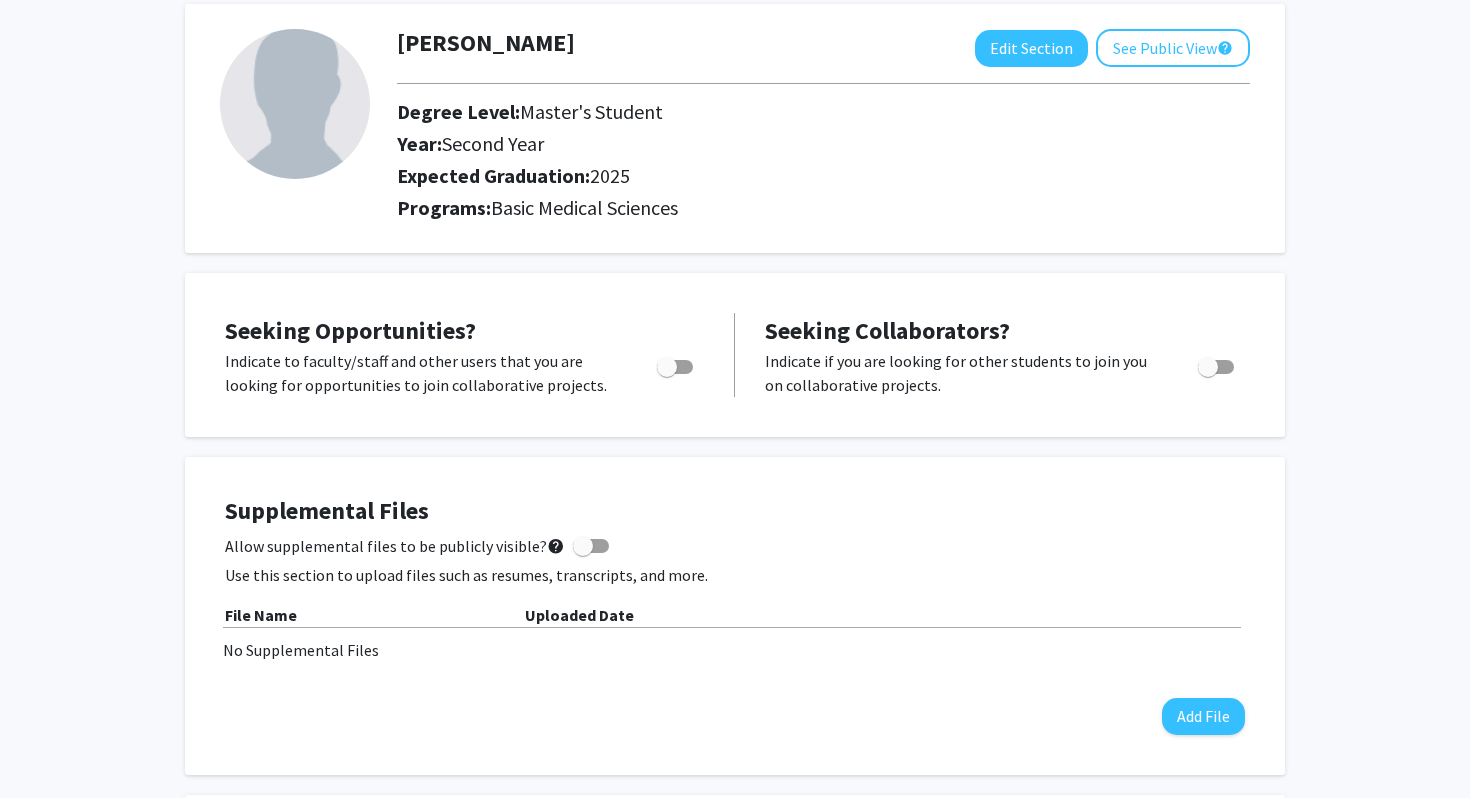 click at bounding box center [667, 367] 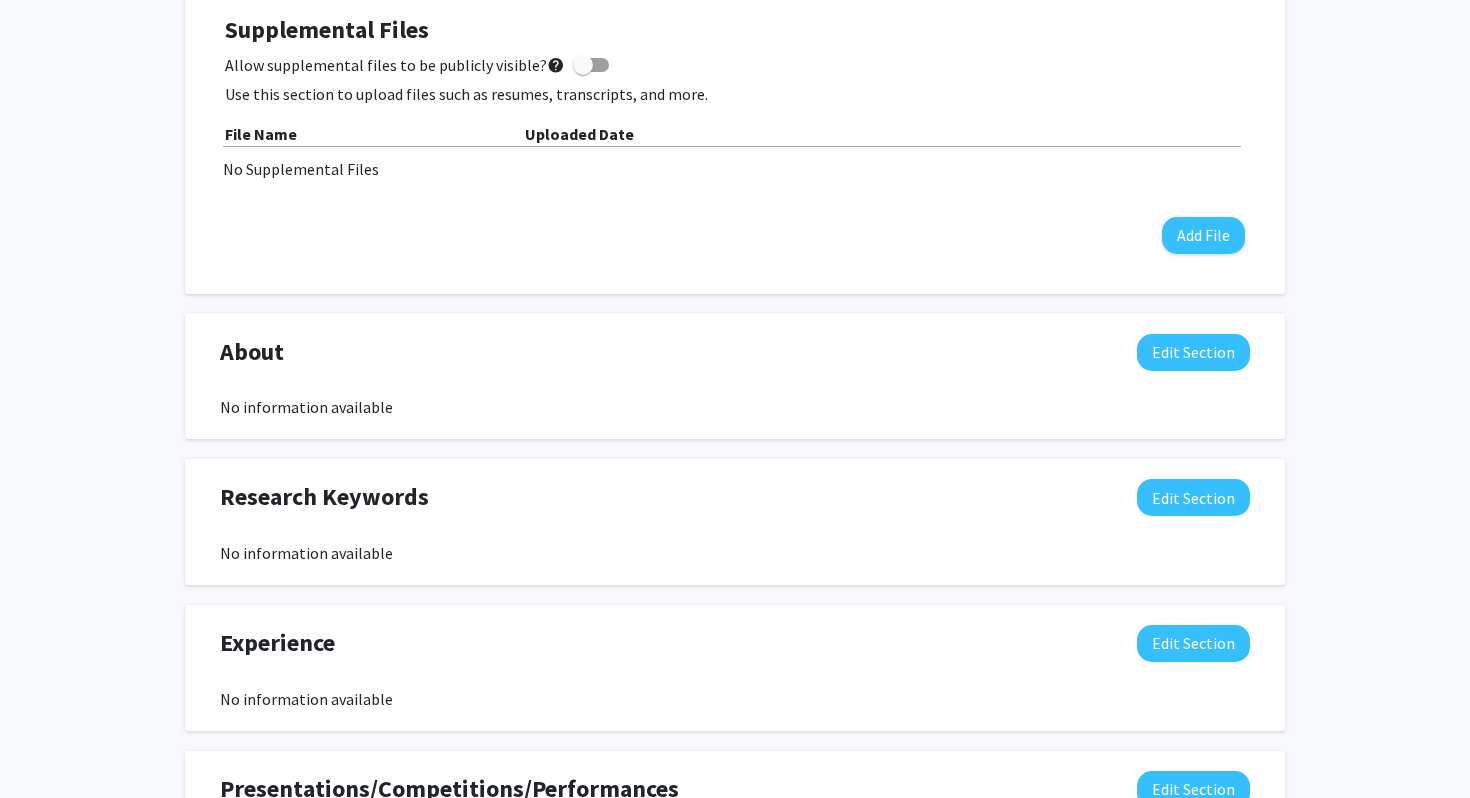 scroll, scrollTop: 672, scrollLeft: 0, axis: vertical 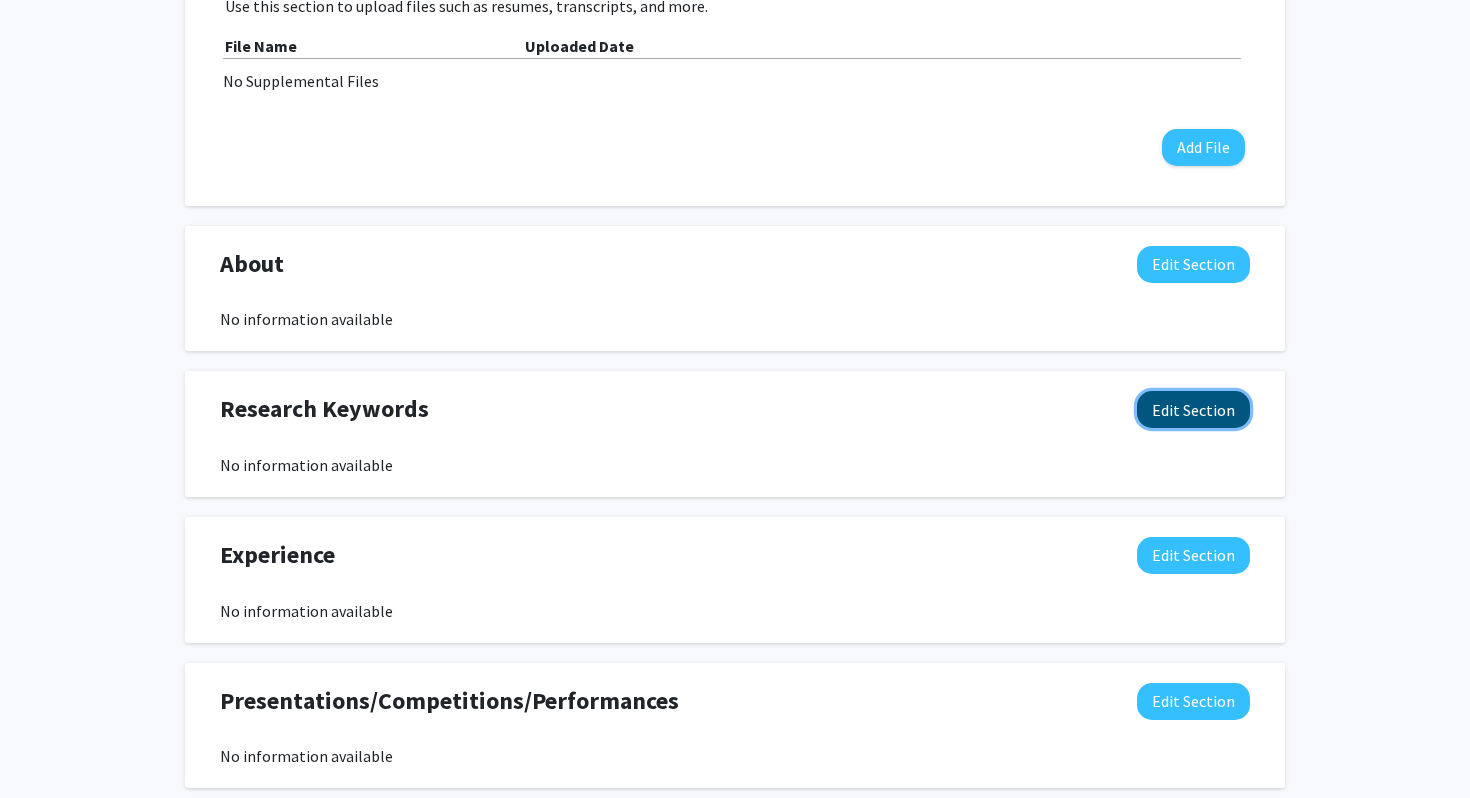 click on "Edit Section" 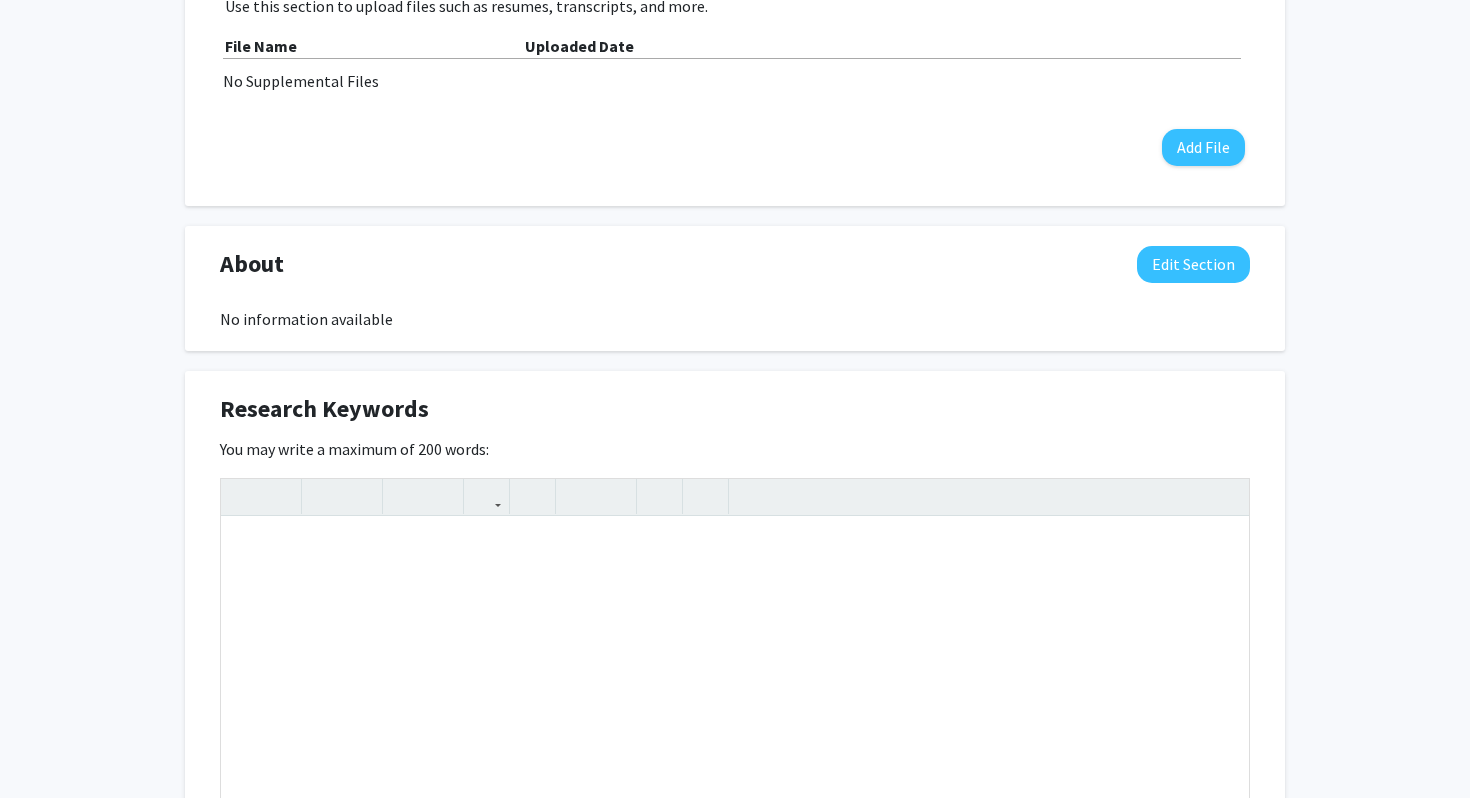 click on "Research Keywords  Edit Section" 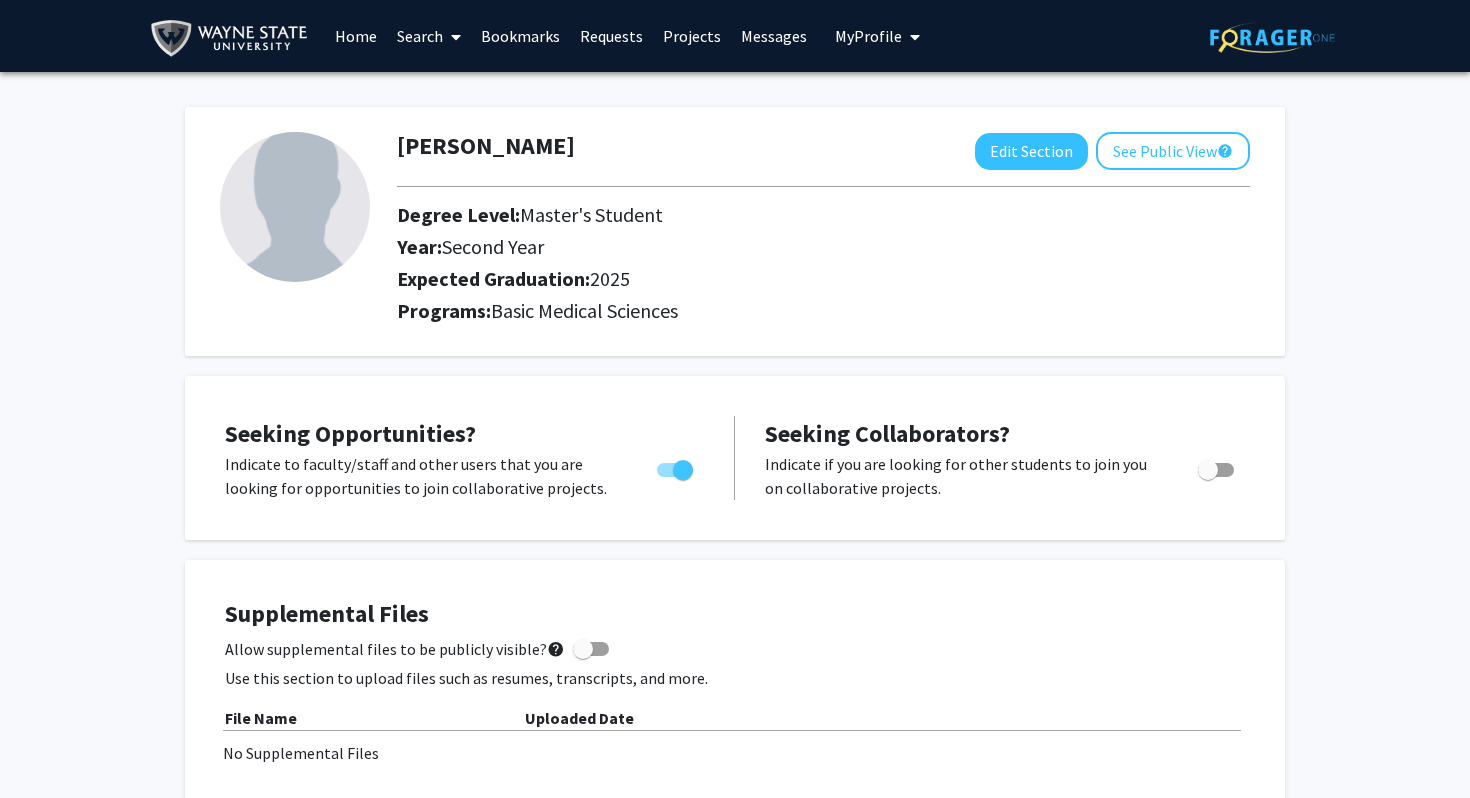 click on "Search" at bounding box center [429, 36] 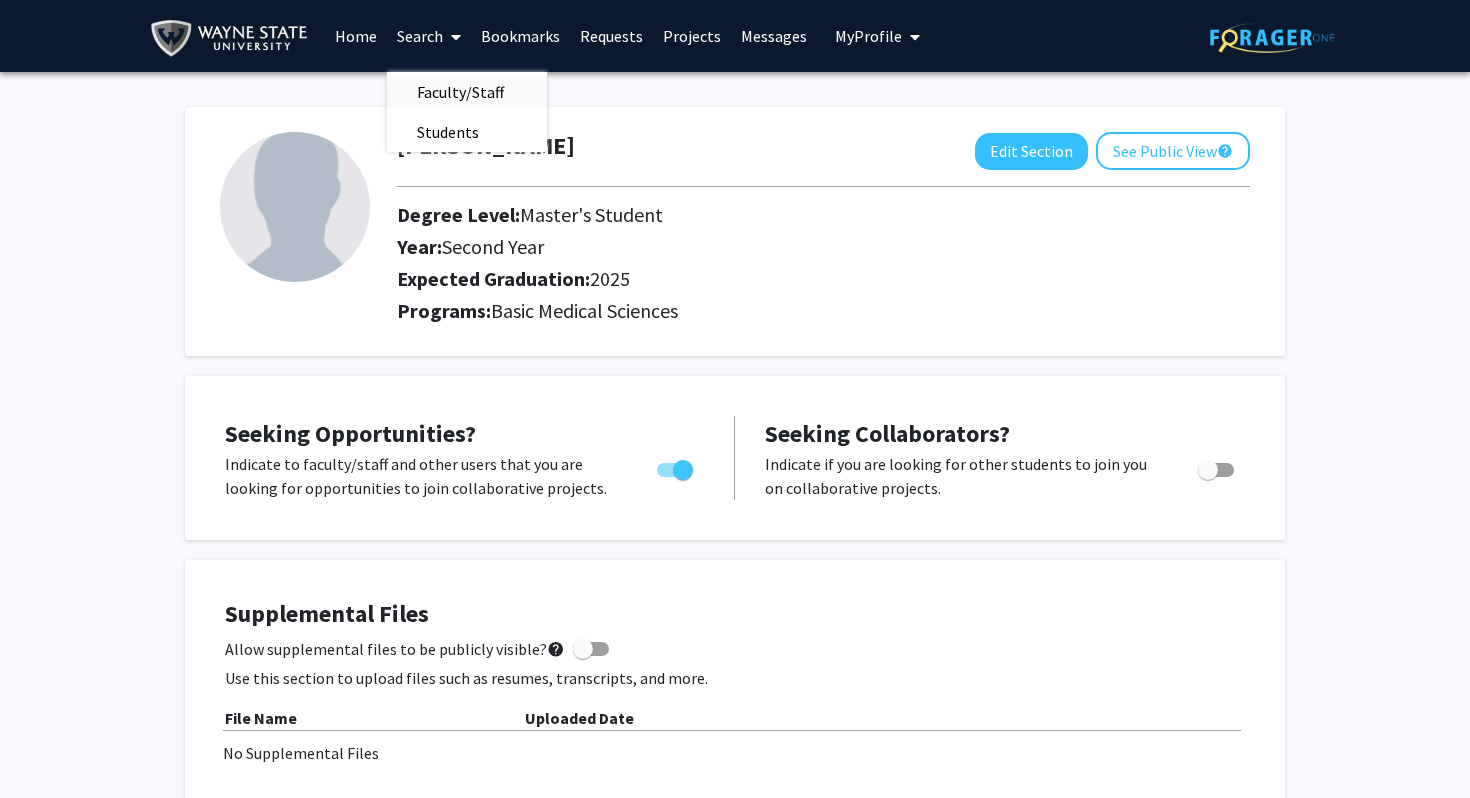 click on "Faculty/Staff" at bounding box center (460, 92) 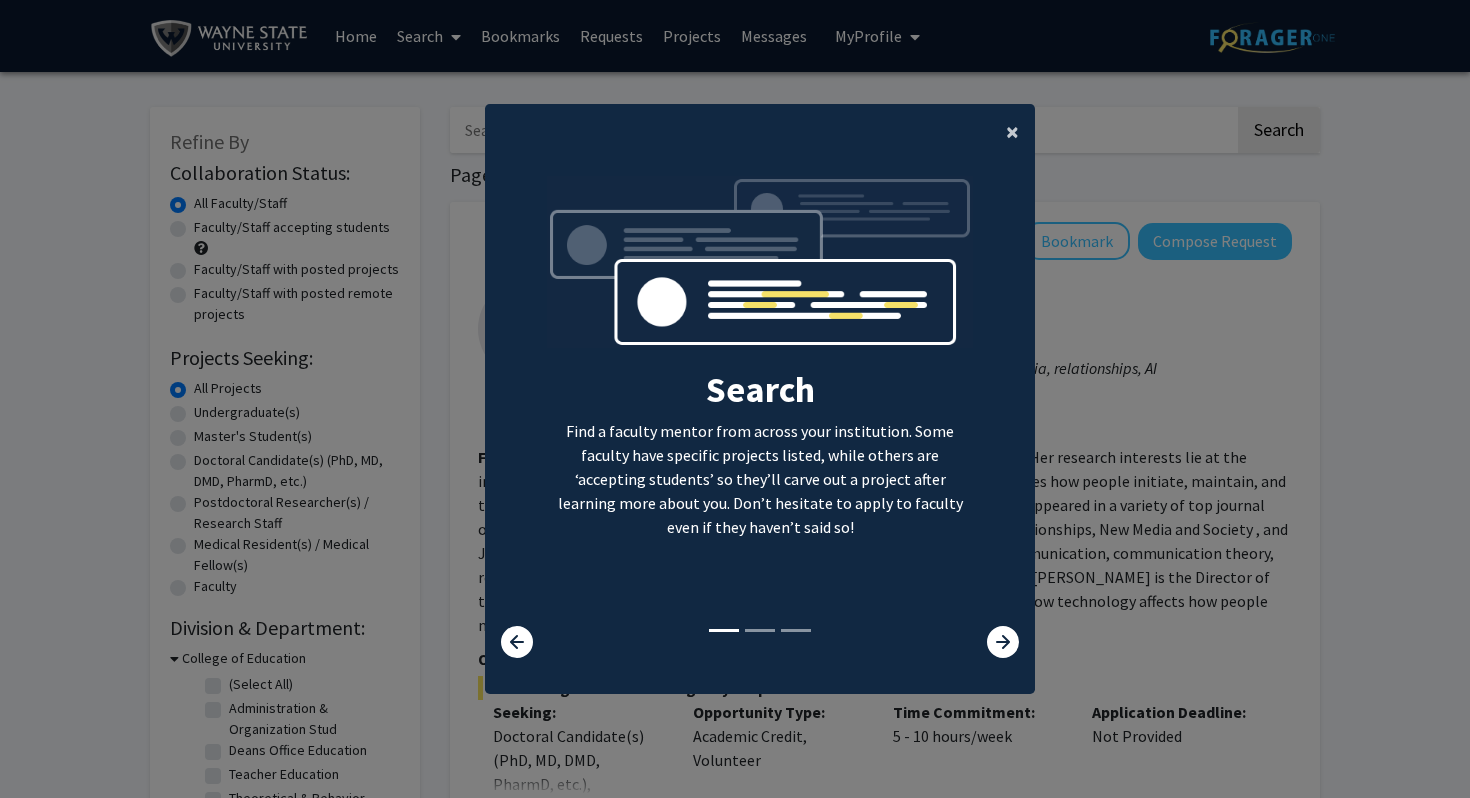 click on "×" 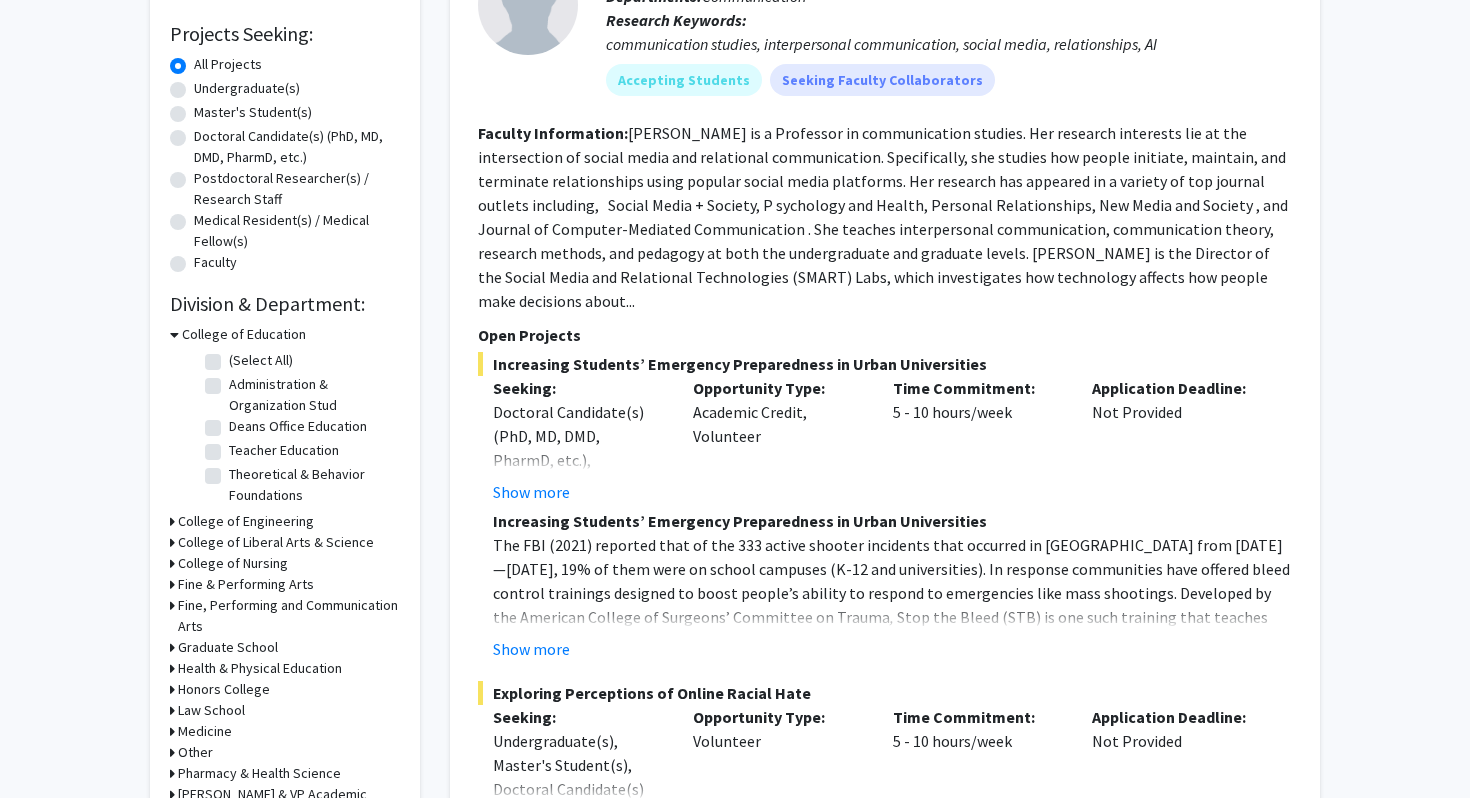 scroll, scrollTop: 382, scrollLeft: 0, axis: vertical 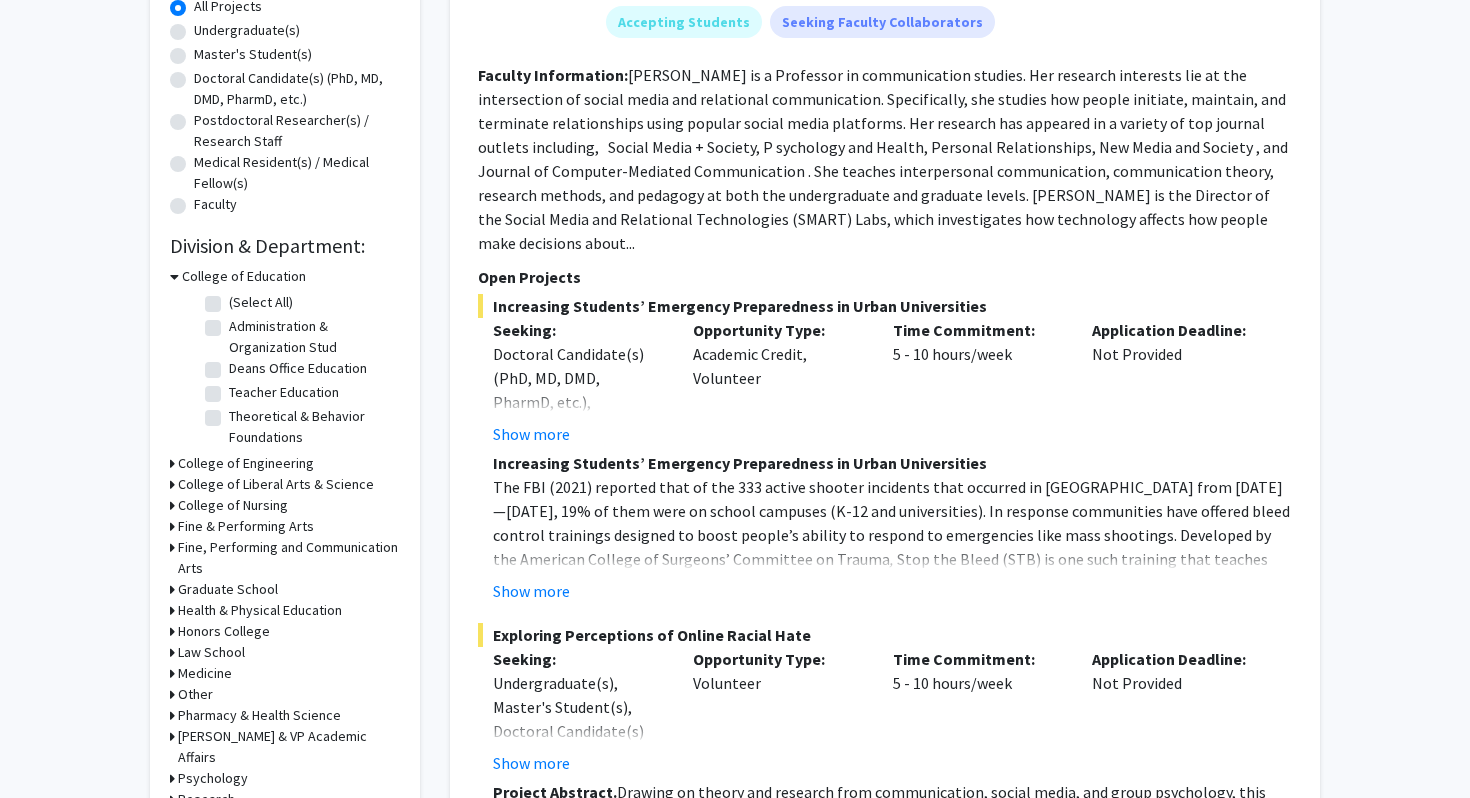 click on "Health & Physical Education" at bounding box center [260, 610] 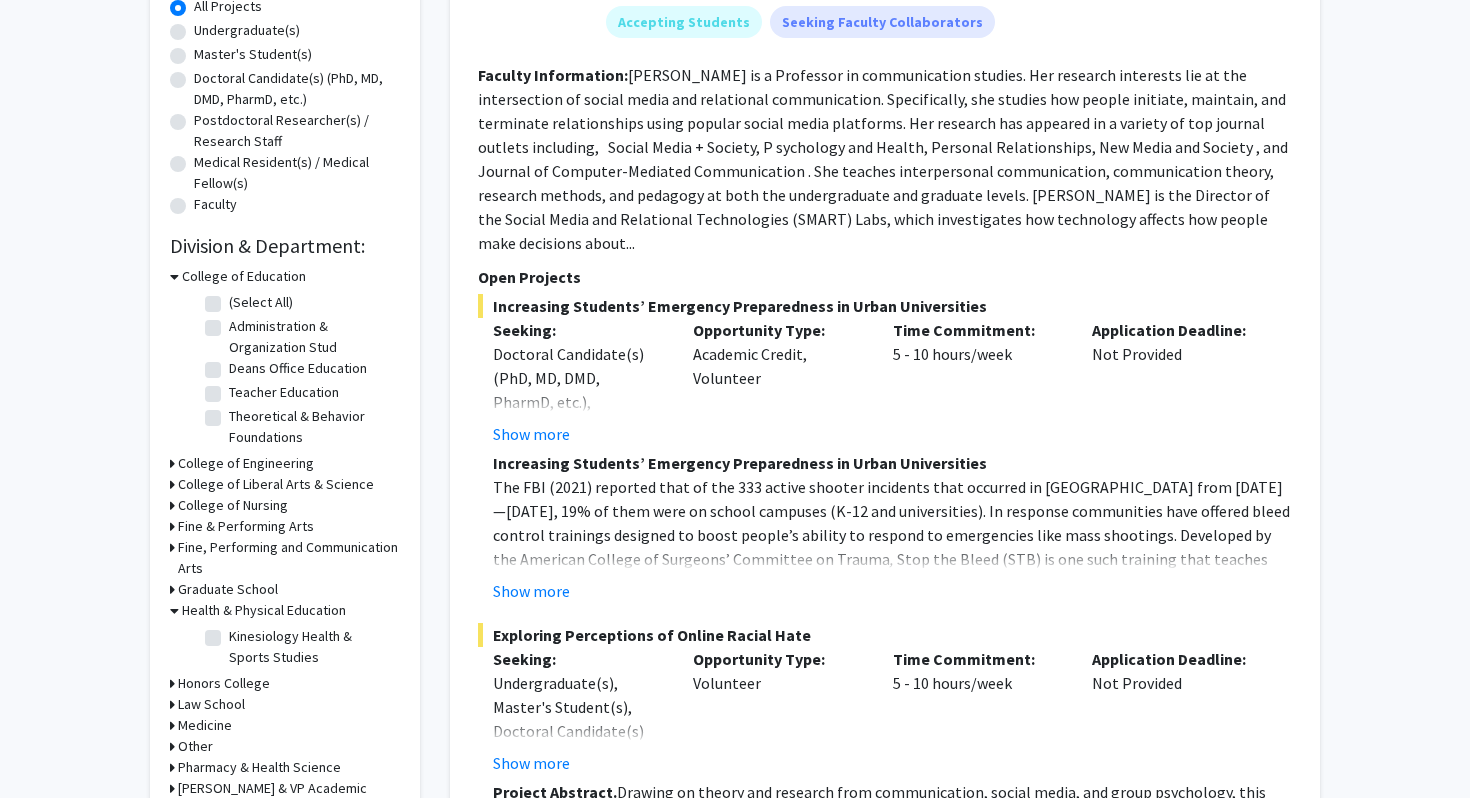 click on "Health & Physical Education" at bounding box center [264, 610] 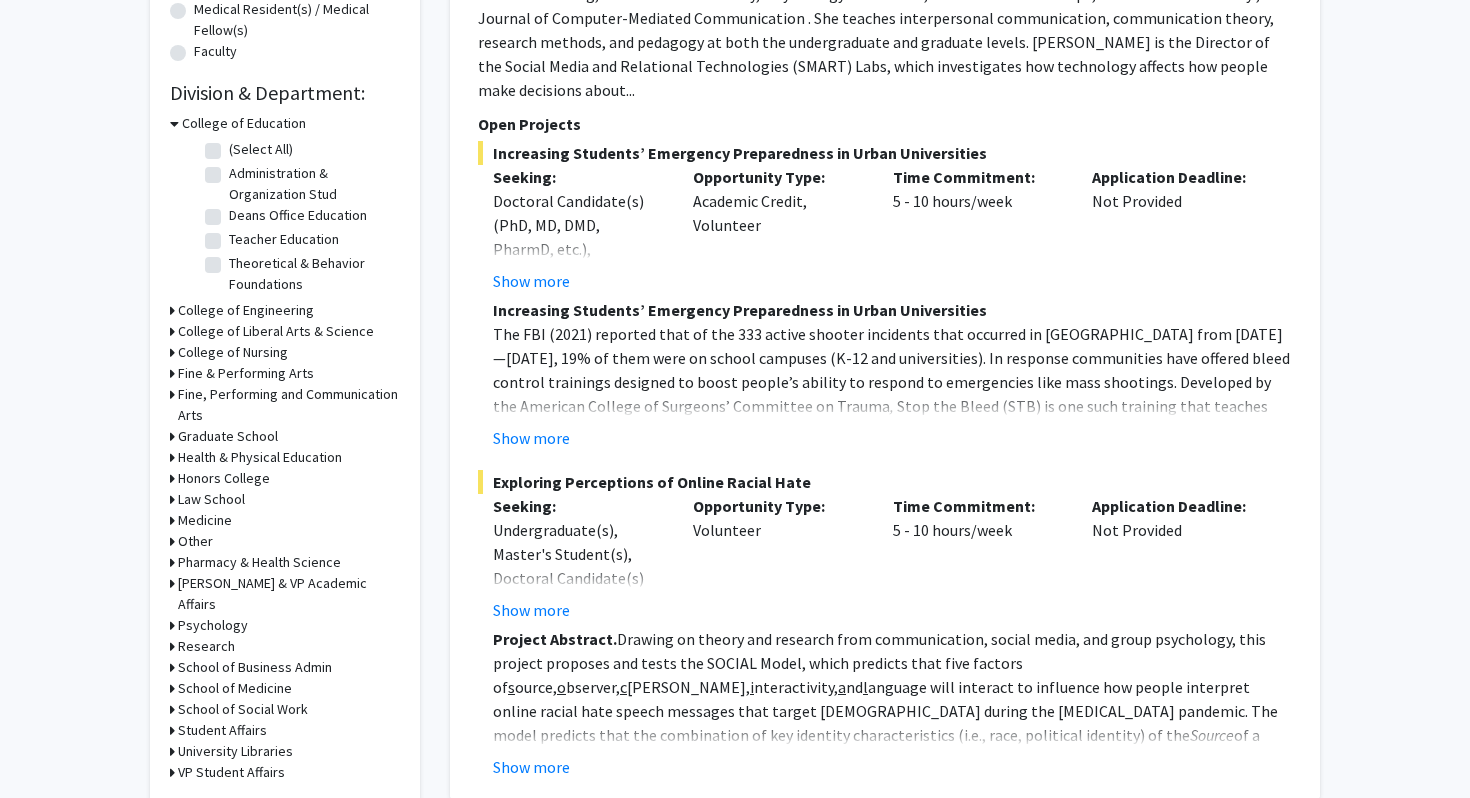 scroll, scrollTop: 560, scrollLeft: 0, axis: vertical 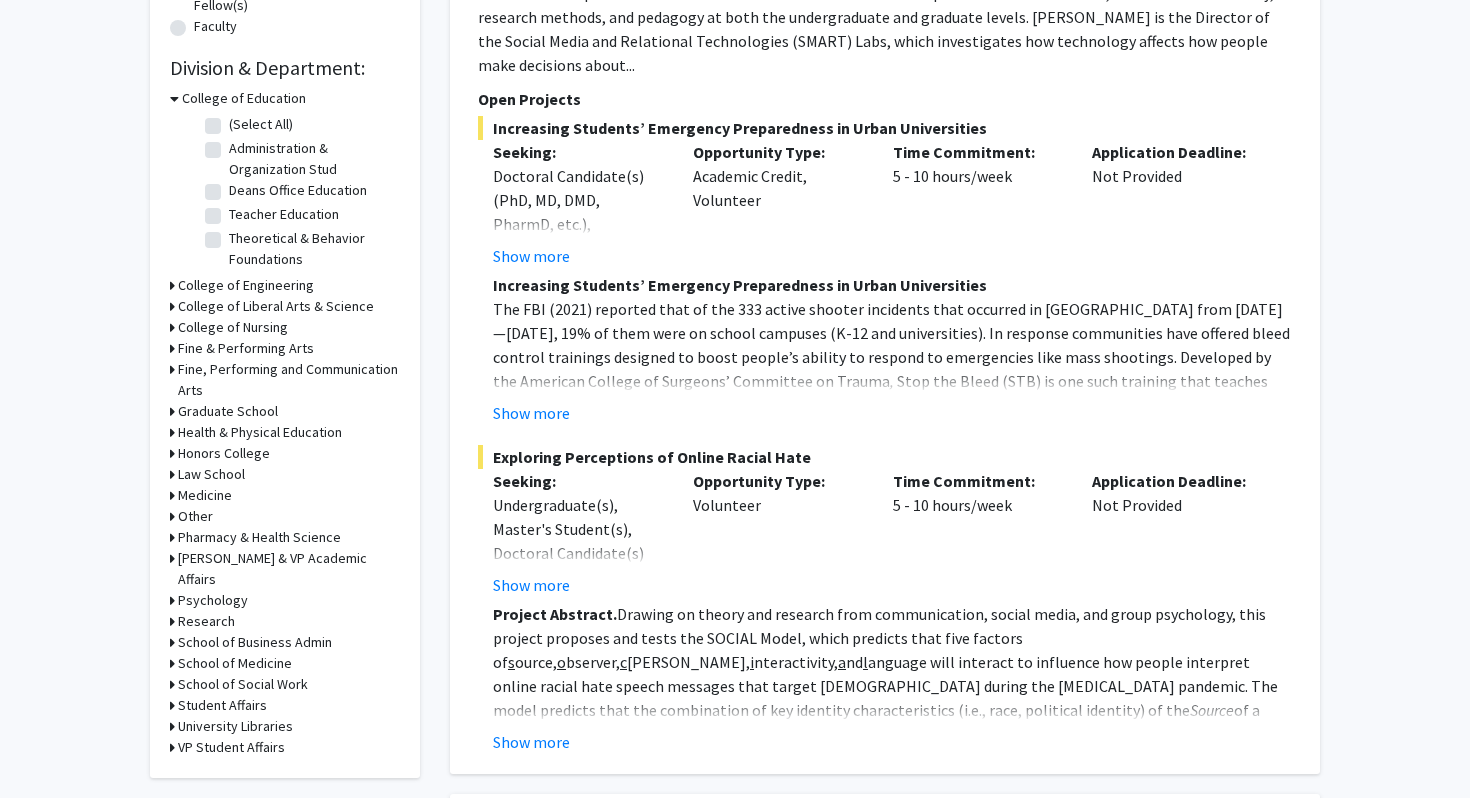 click on "Psychology" at bounding box center [213, 600] 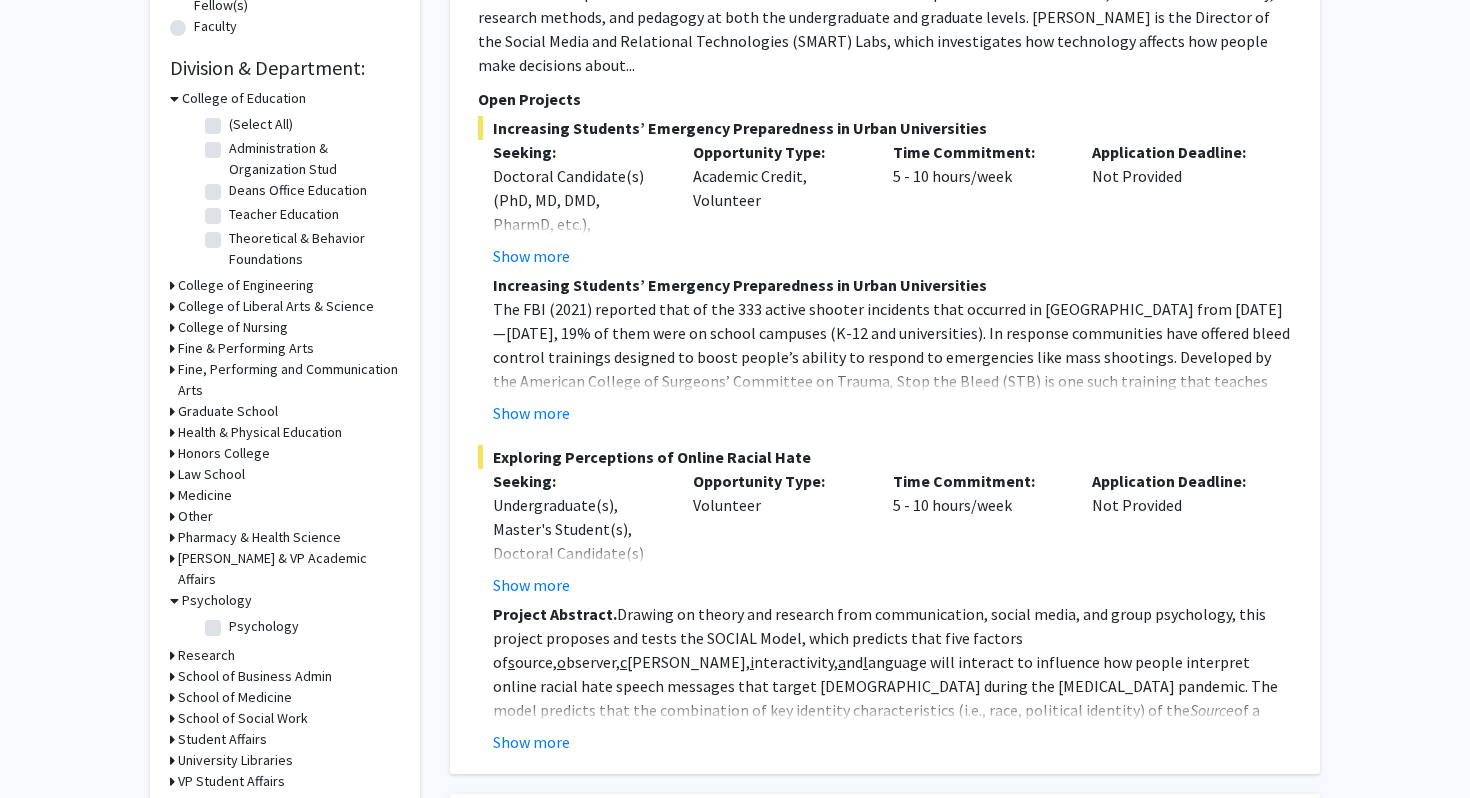 click on "Psychology" 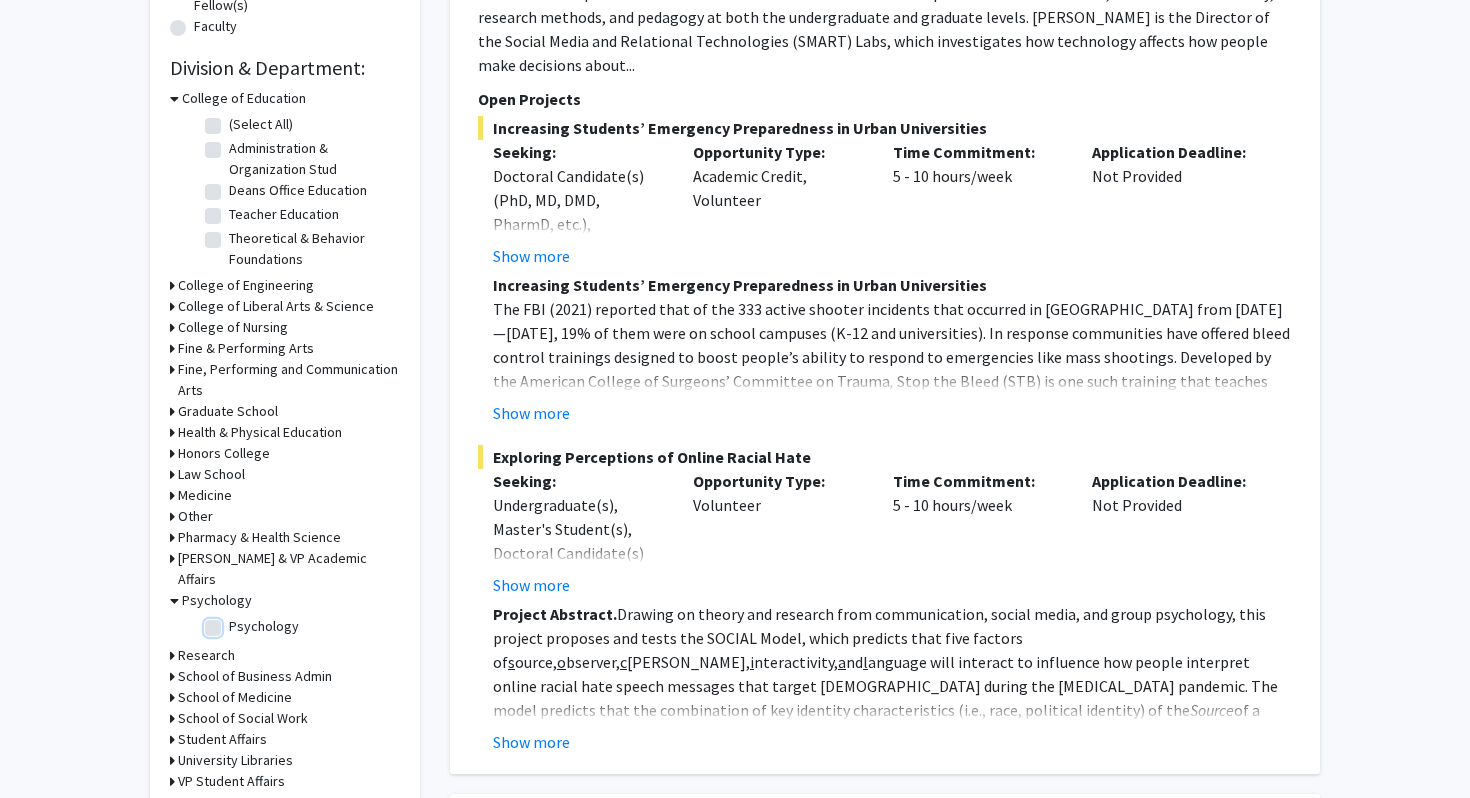 click on "Psychology" at bounding box center [235, 622] 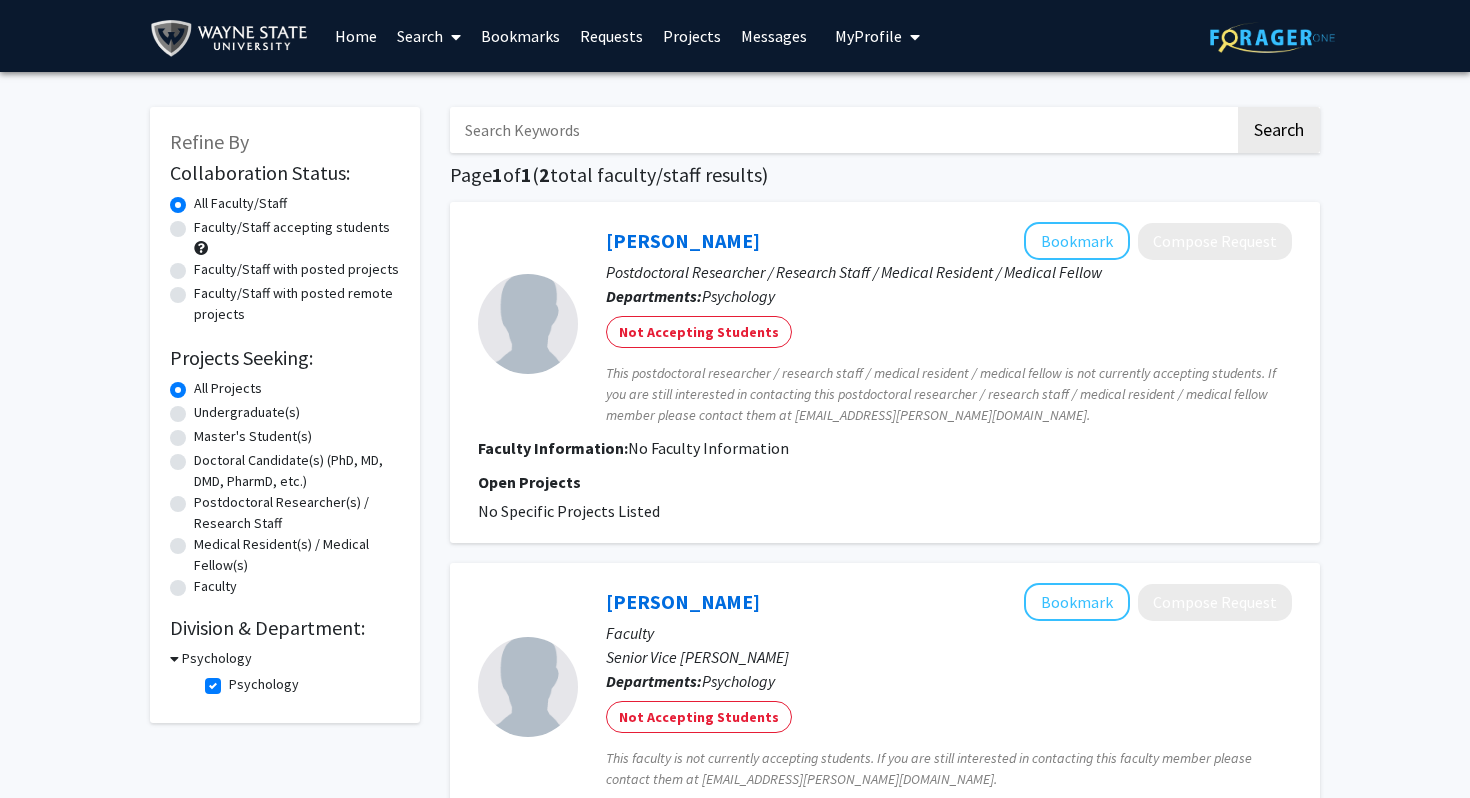 scroll, scrollTop: 330, scrollLeft: 0, axis: vertical 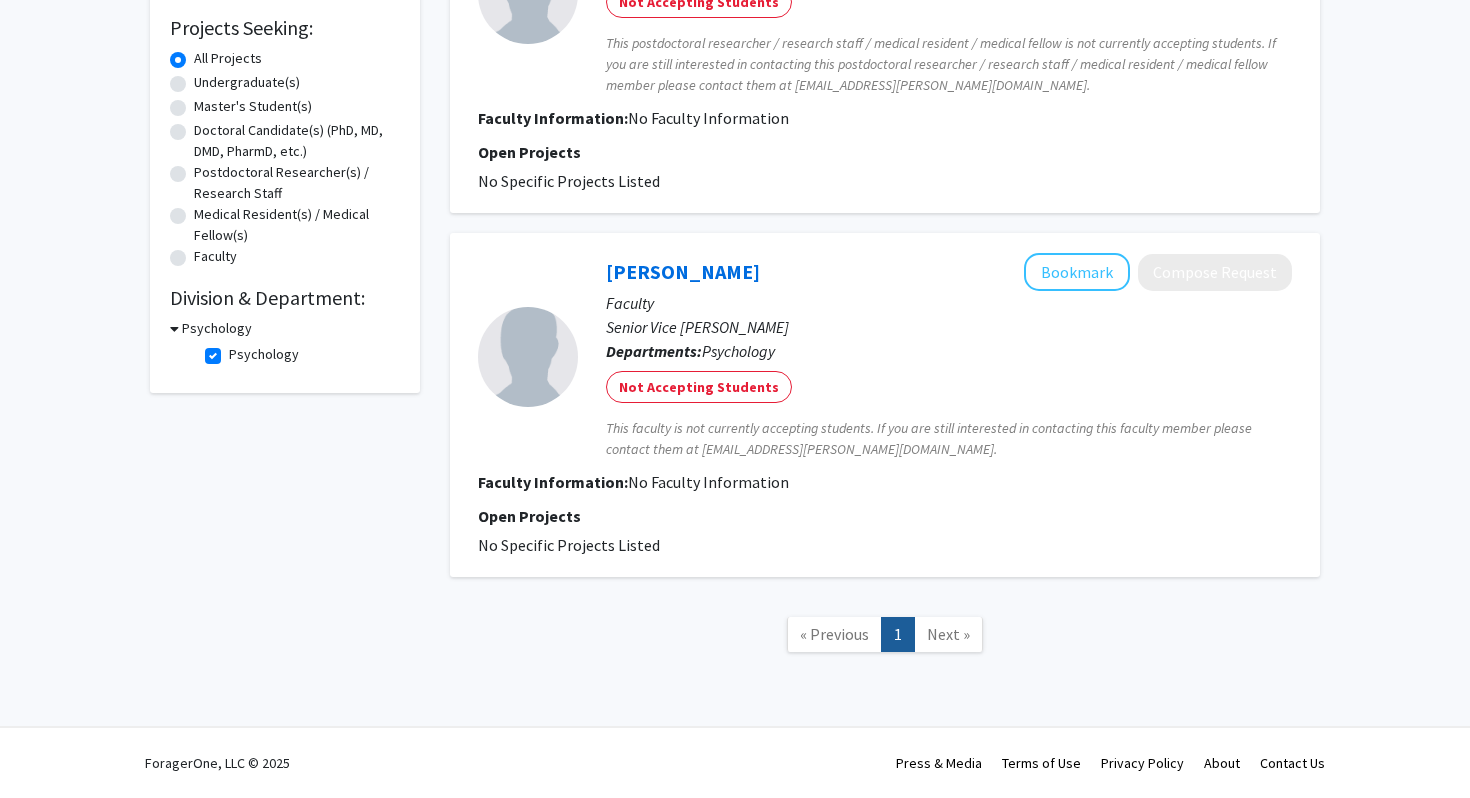 click on "Next »" 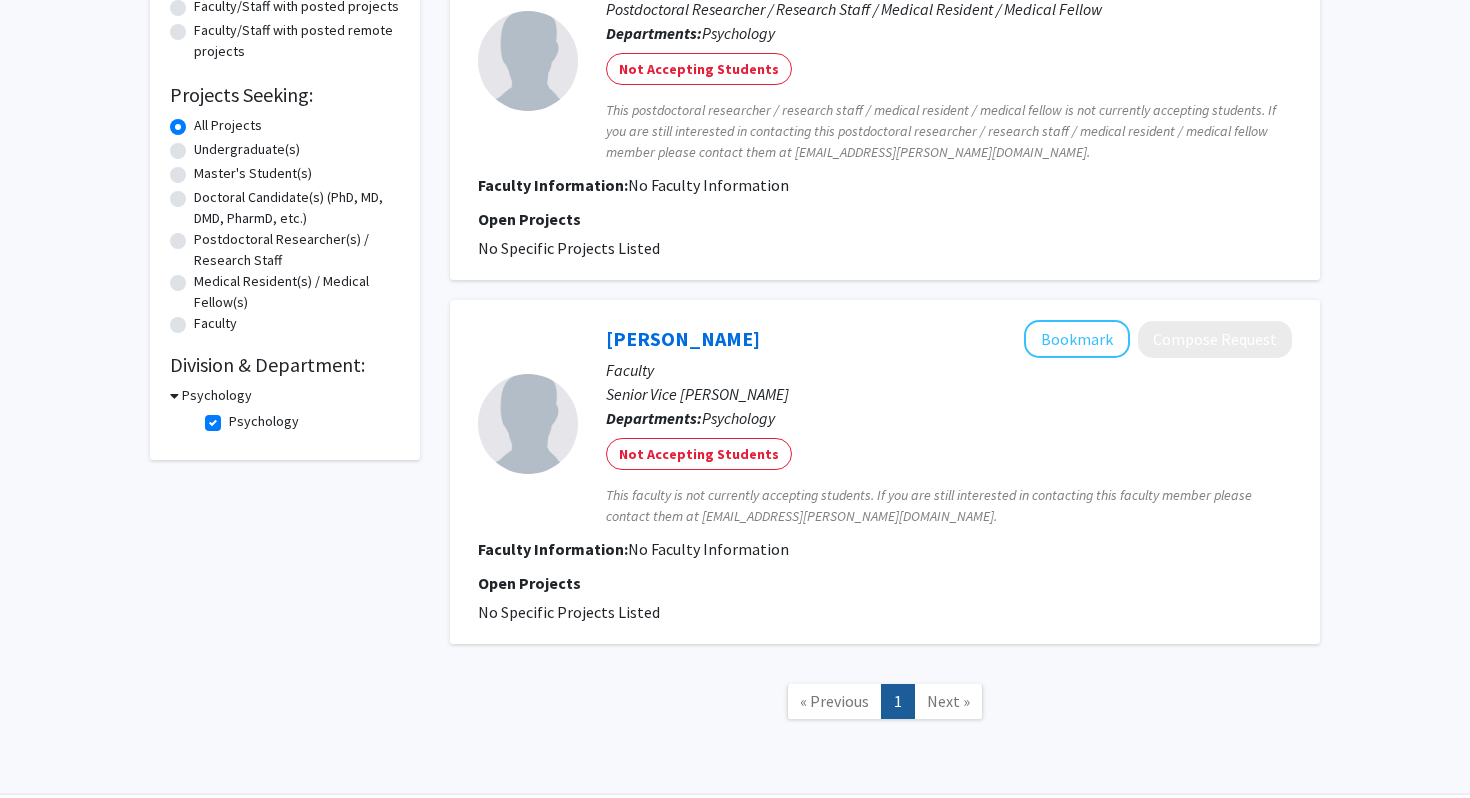 scroll, scrollTop: 198, scrollLeft: 0, axis: vertical 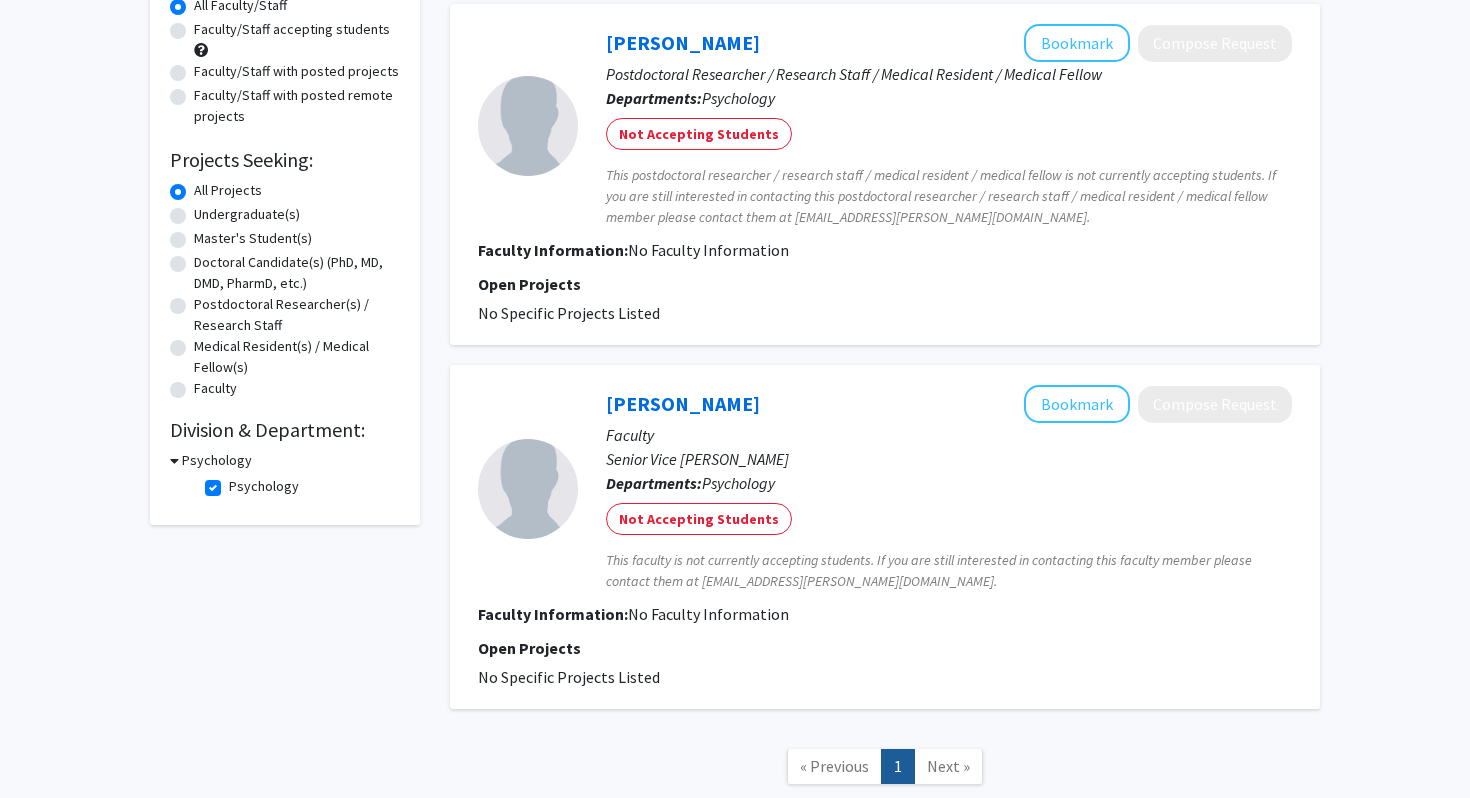 click on "Psychology" 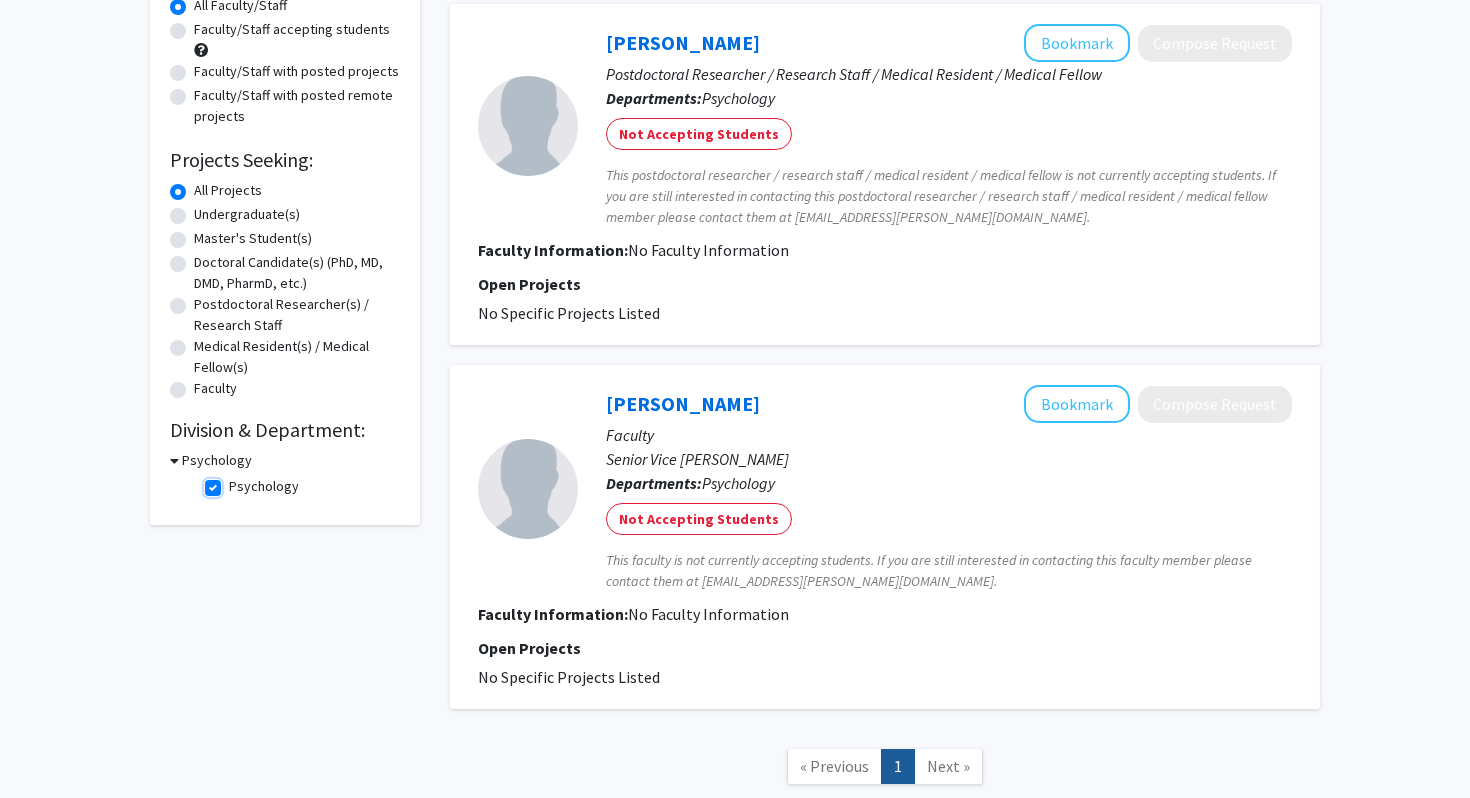 click on "Psychology" at bounding box center [235, 482] 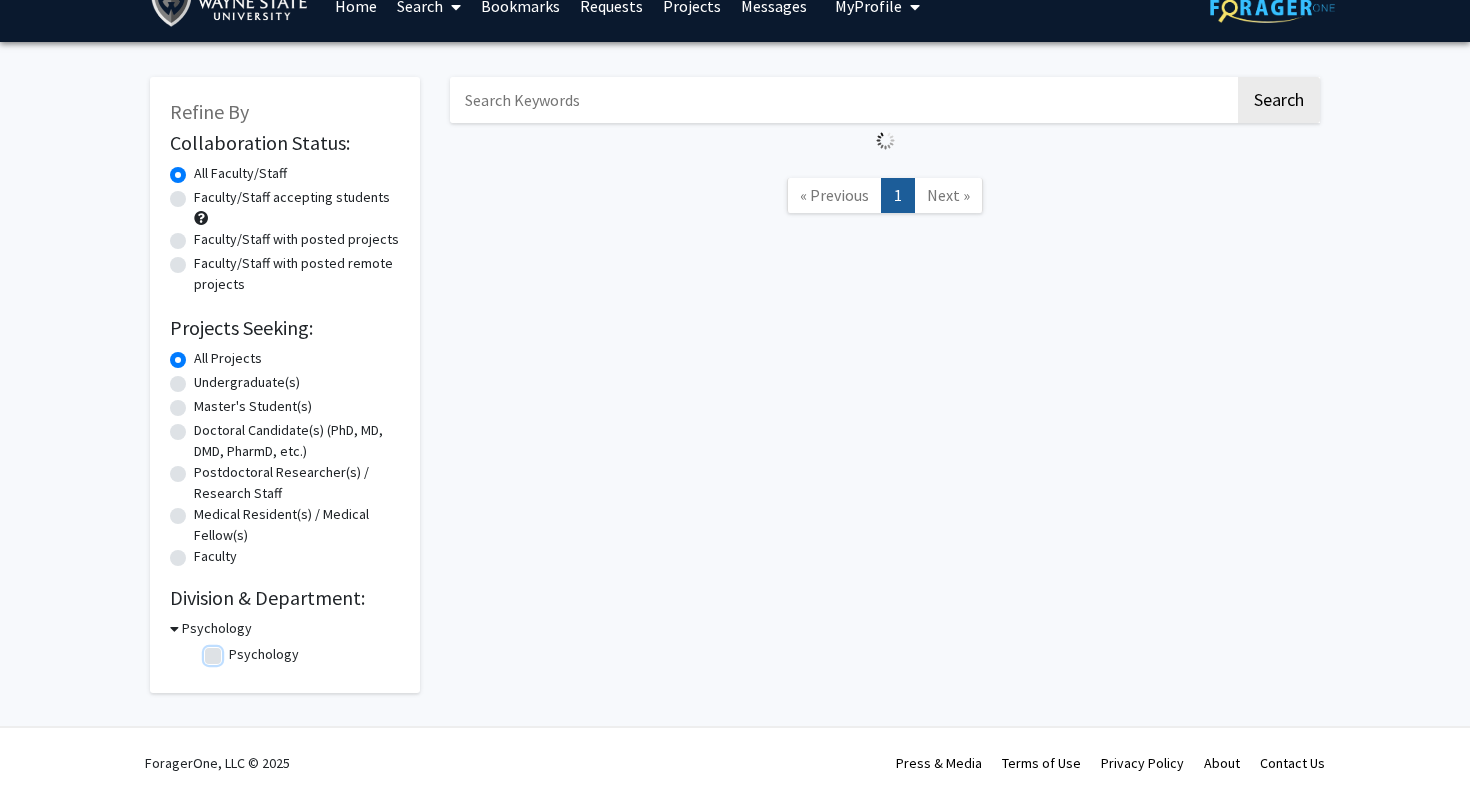 scroll, scrollTop: 0, scrollLeft: 0, axis: both 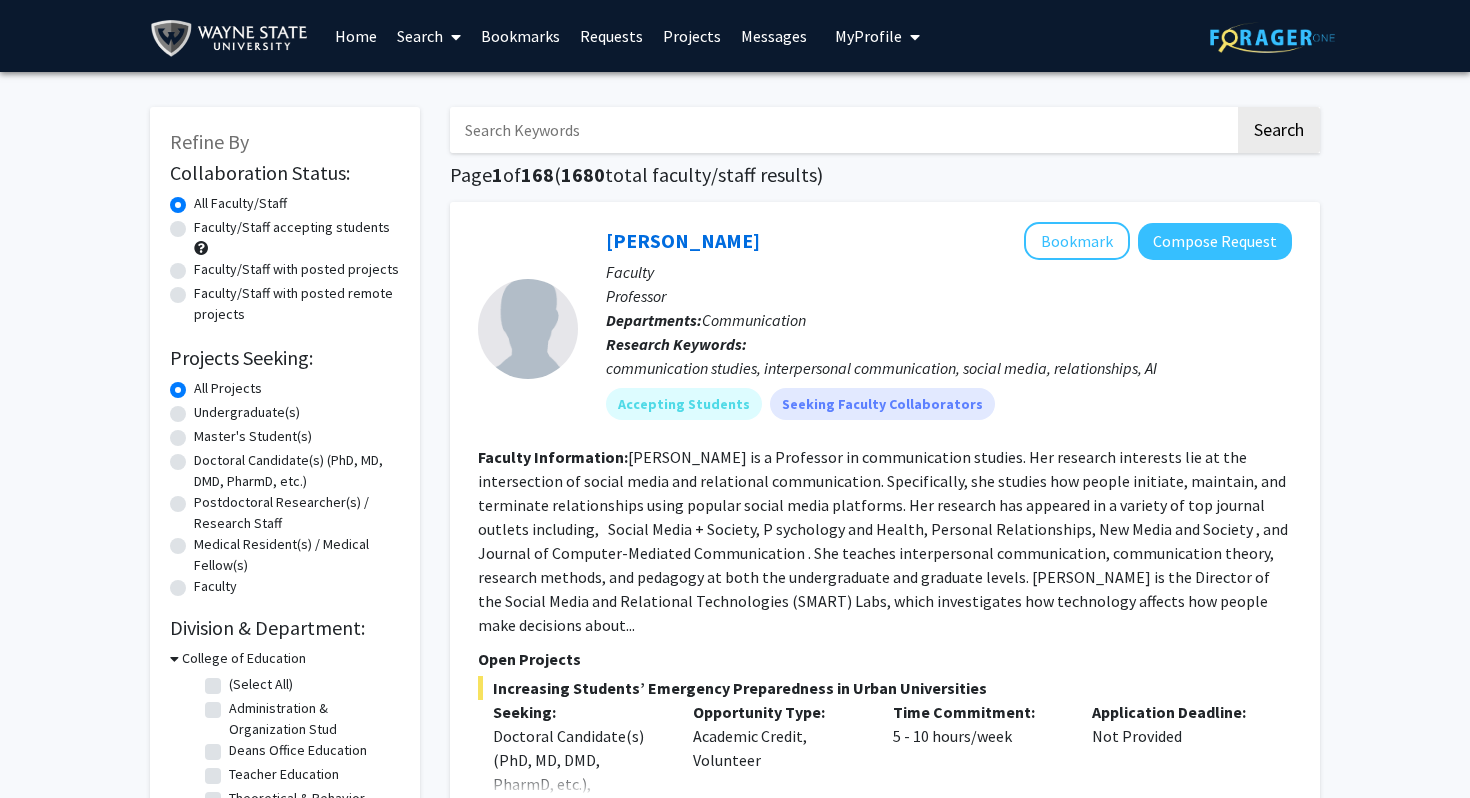 click on "Master's Student(s)" 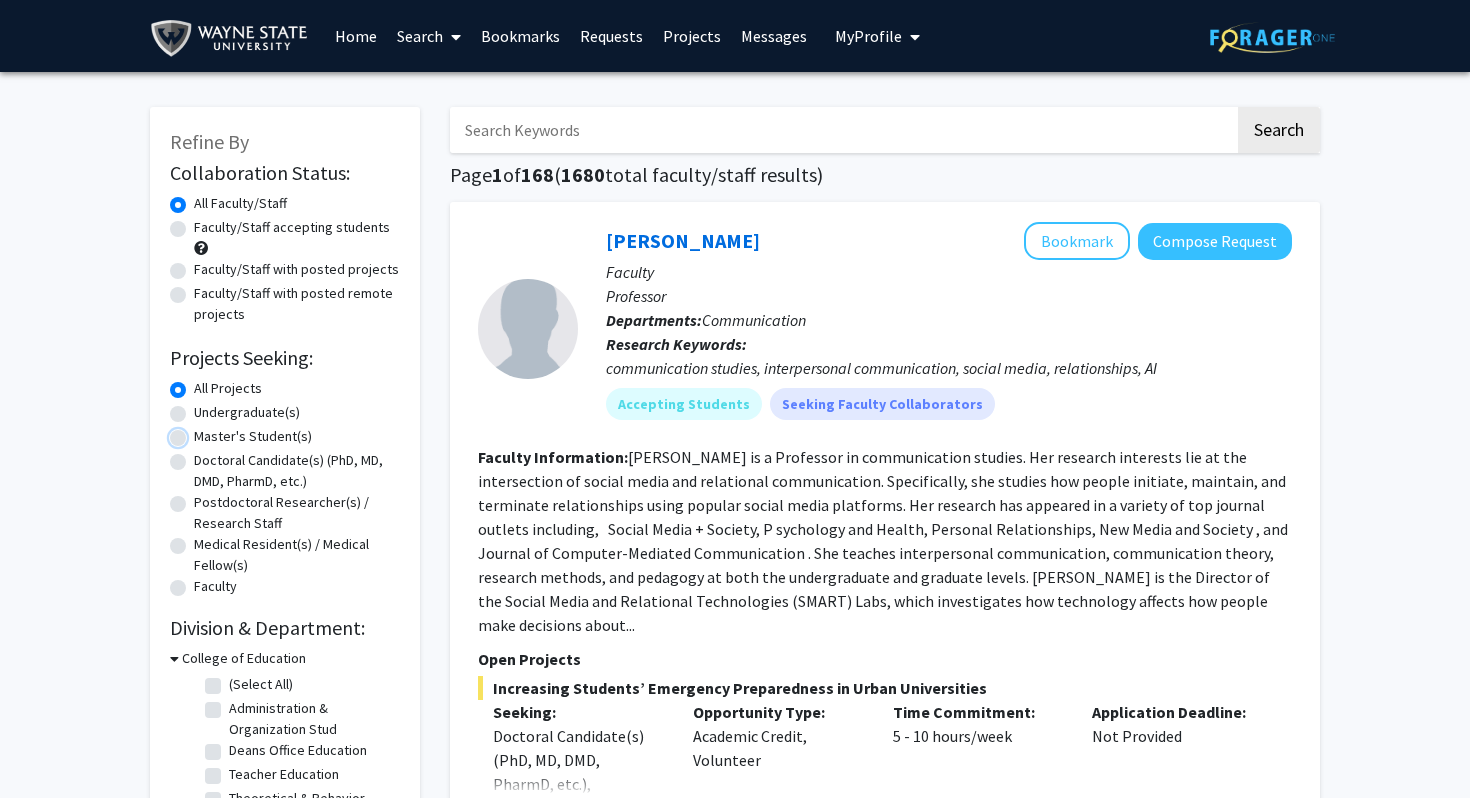 click on "Master's Student(s)" at bounding box center [200, 432] 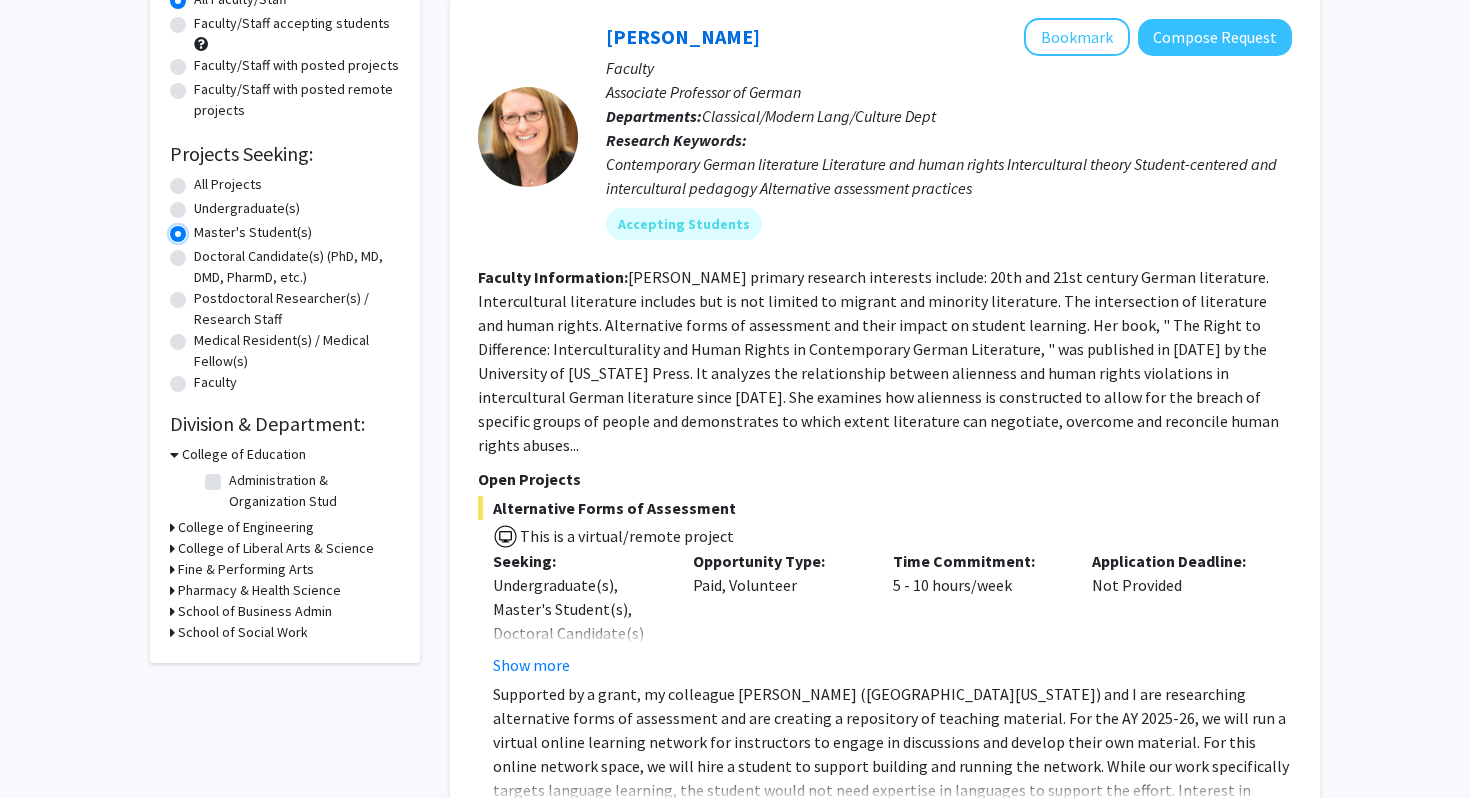 scroll, scrollTop: 360, scrollLeft: 0, axis: vertical 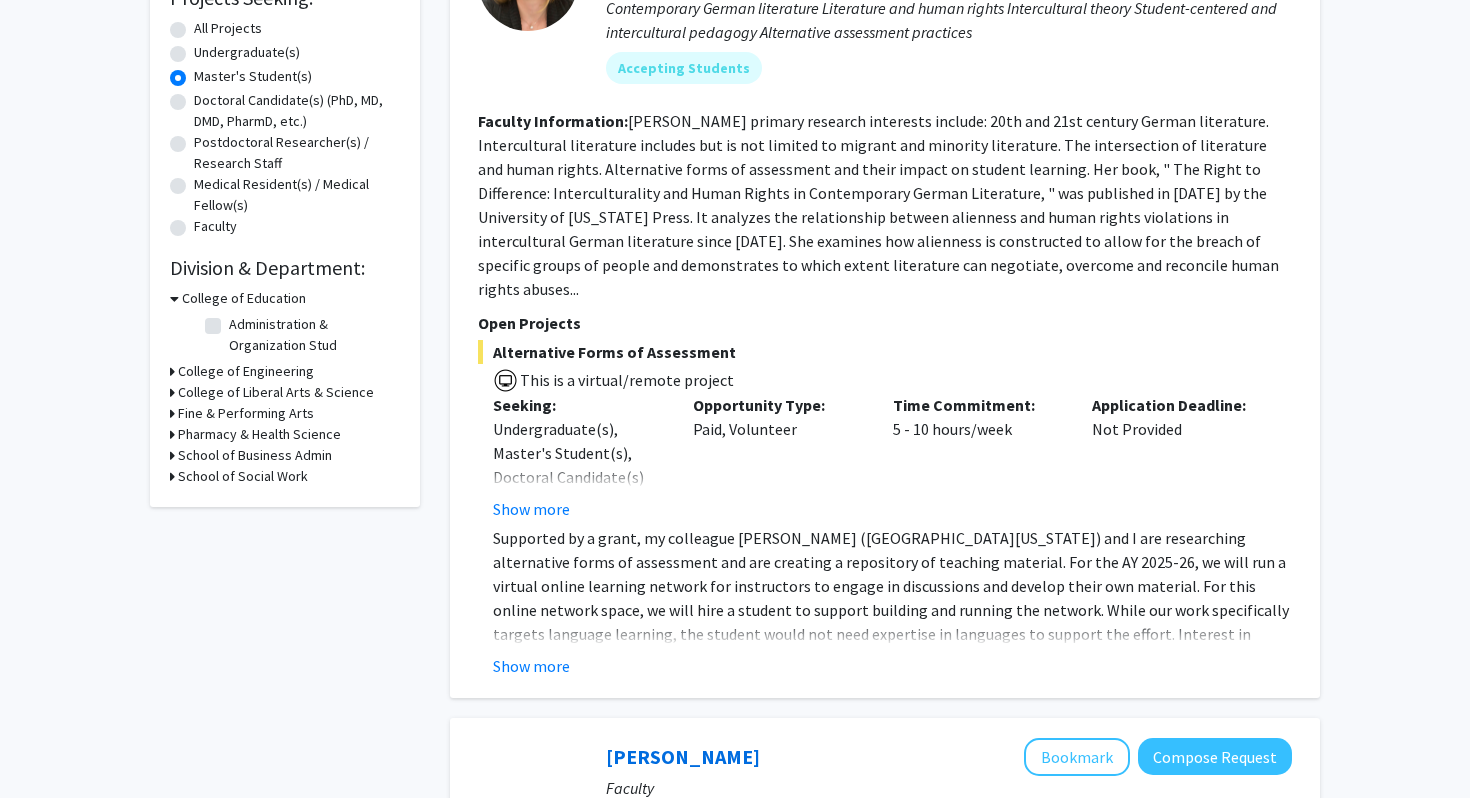 click on "College of Liberal Arts & Science" at bounding box center [276, 392] 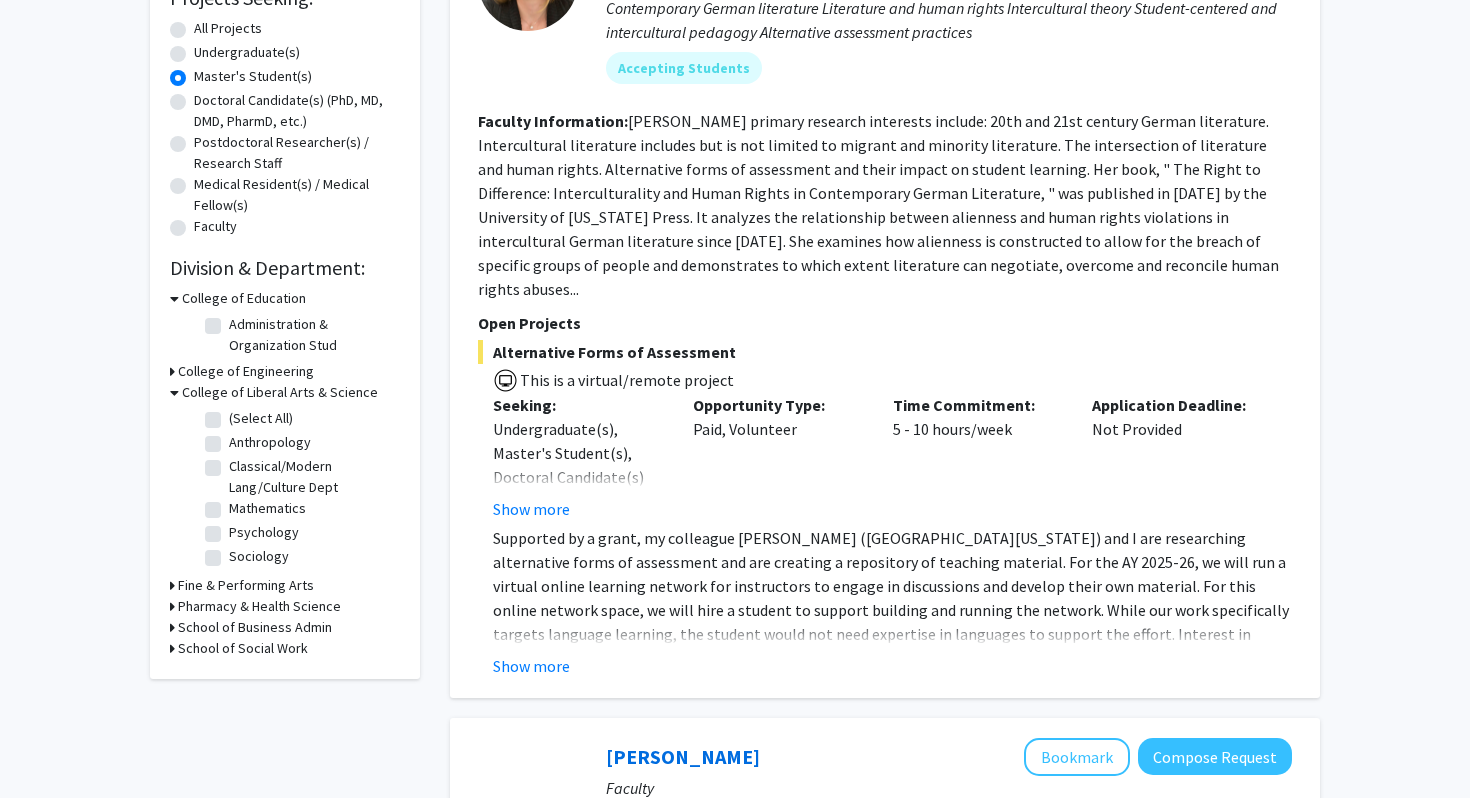 click on "College of Liberal Arts & Science" at bounding box center [280, 392] 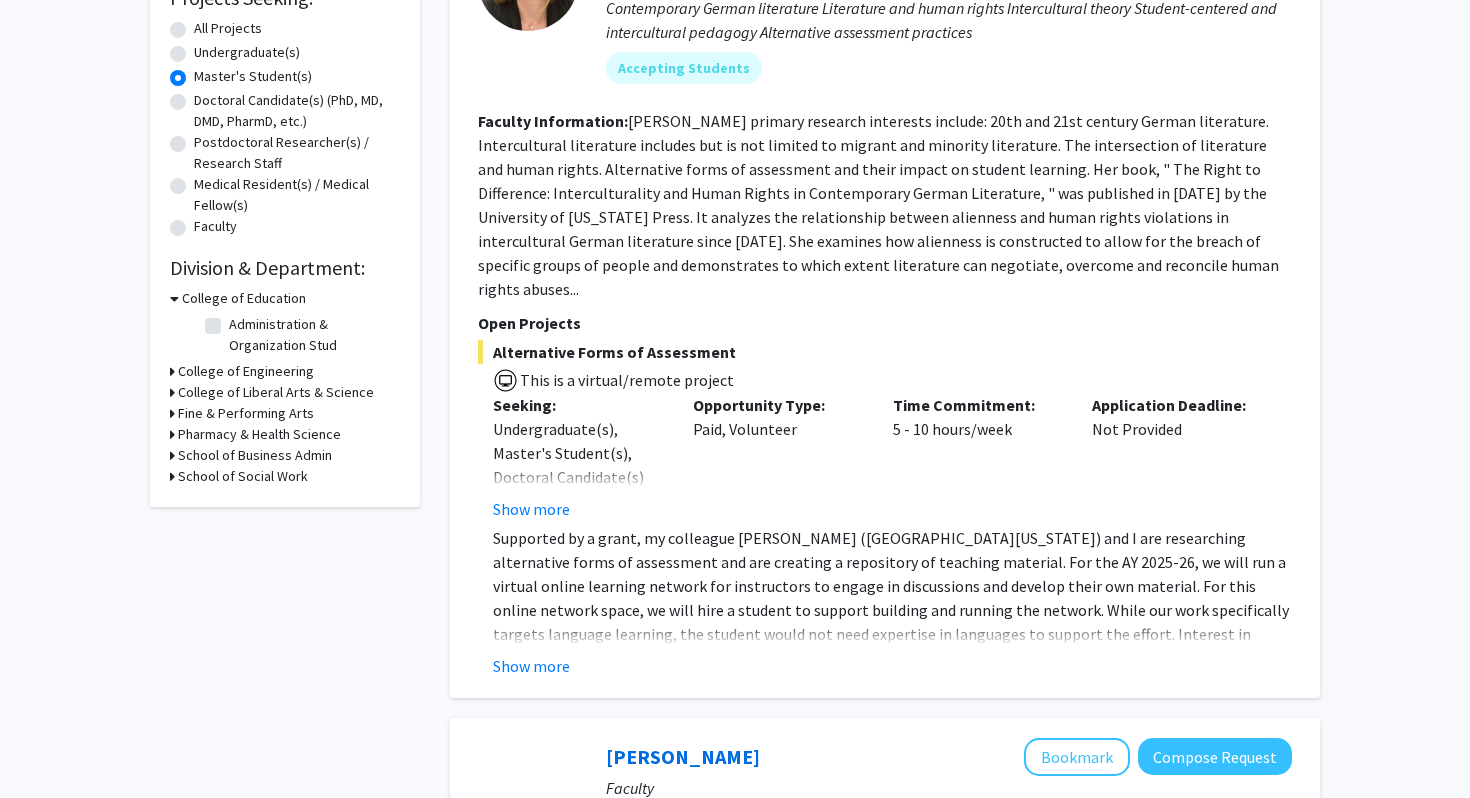 click on "Pharmacy & Health Science" at bounding box center (259, 434) 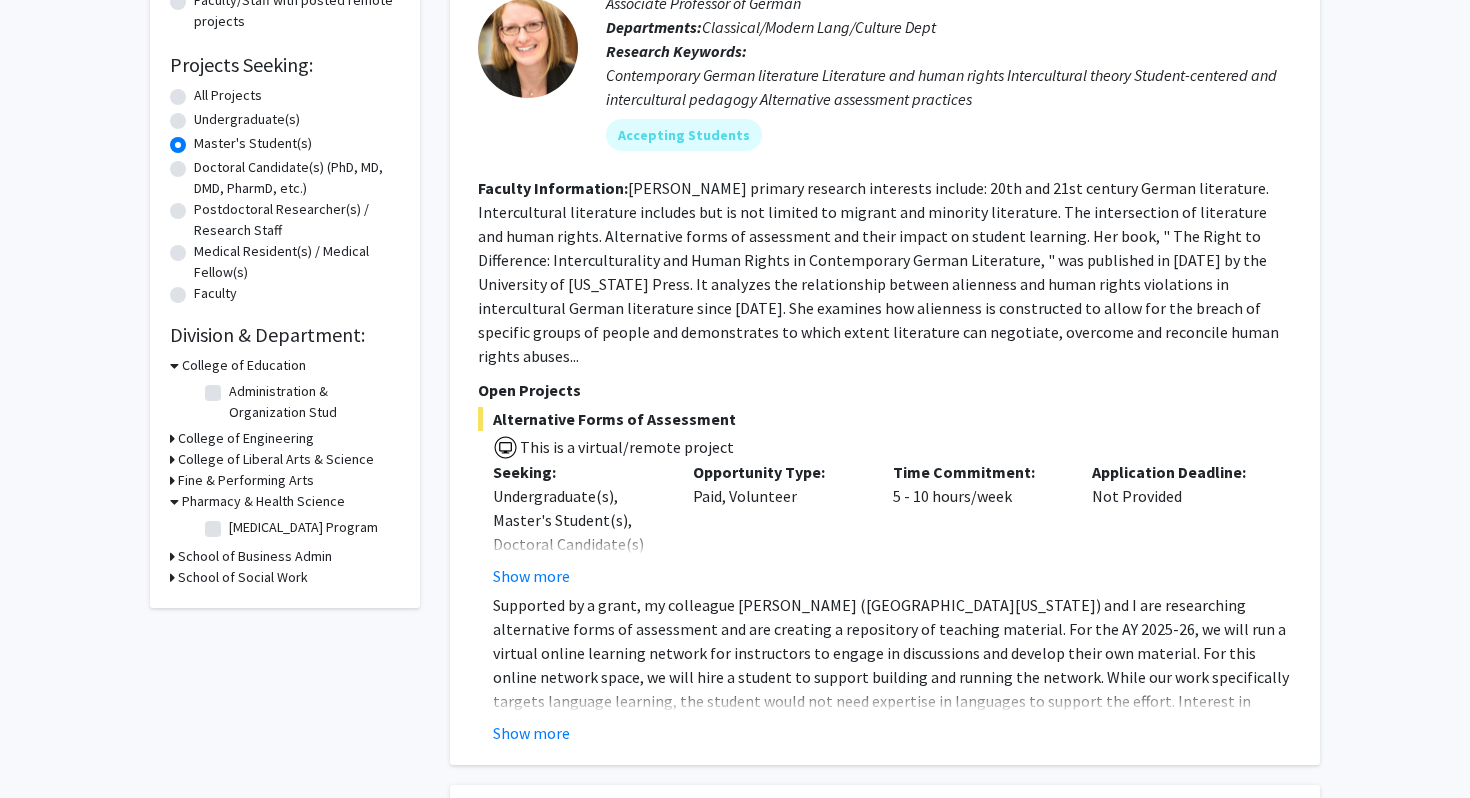 scroll, scrollTop: 269, scrollLeft: 0, axis: vertical 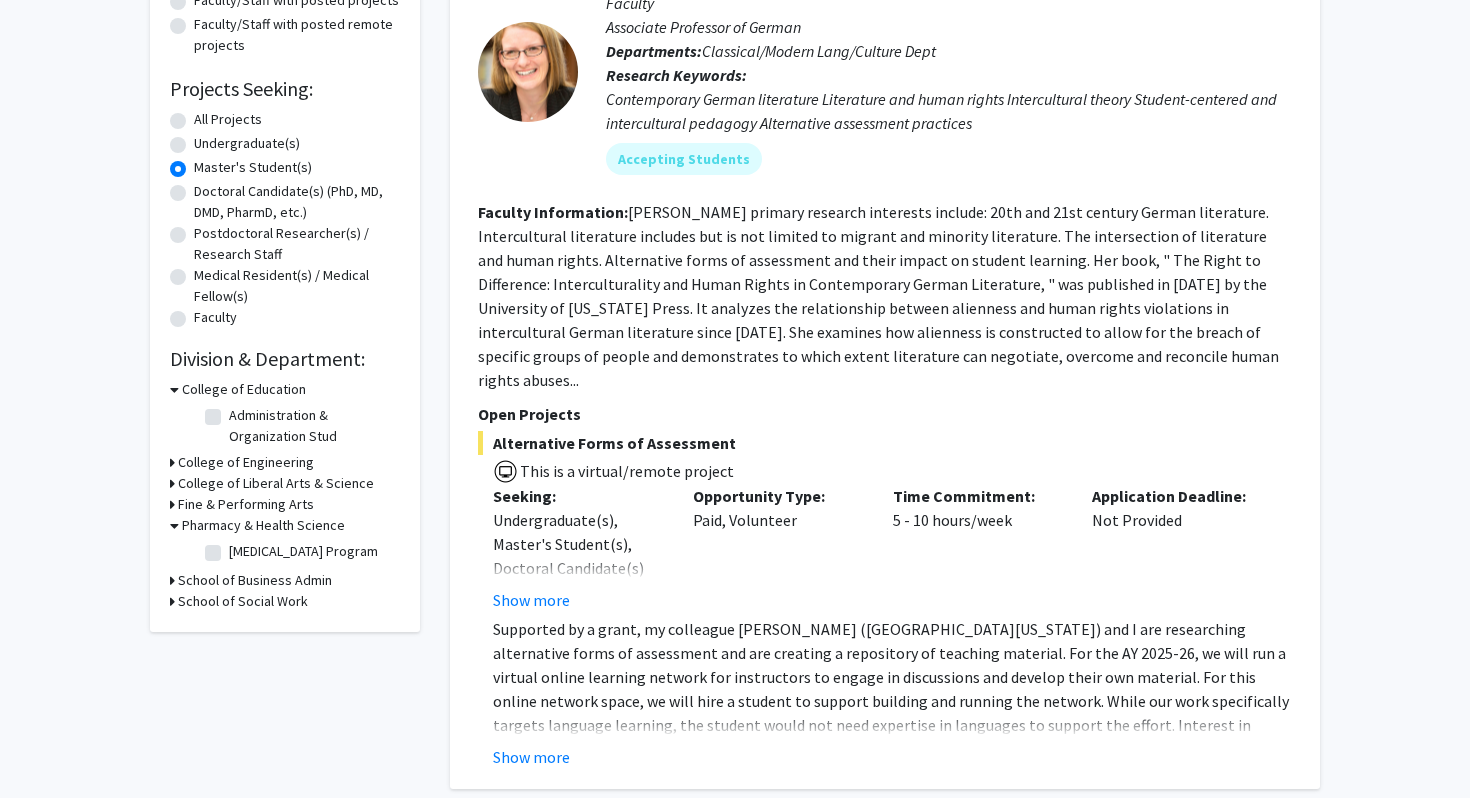 click on "Master's Student(s)" 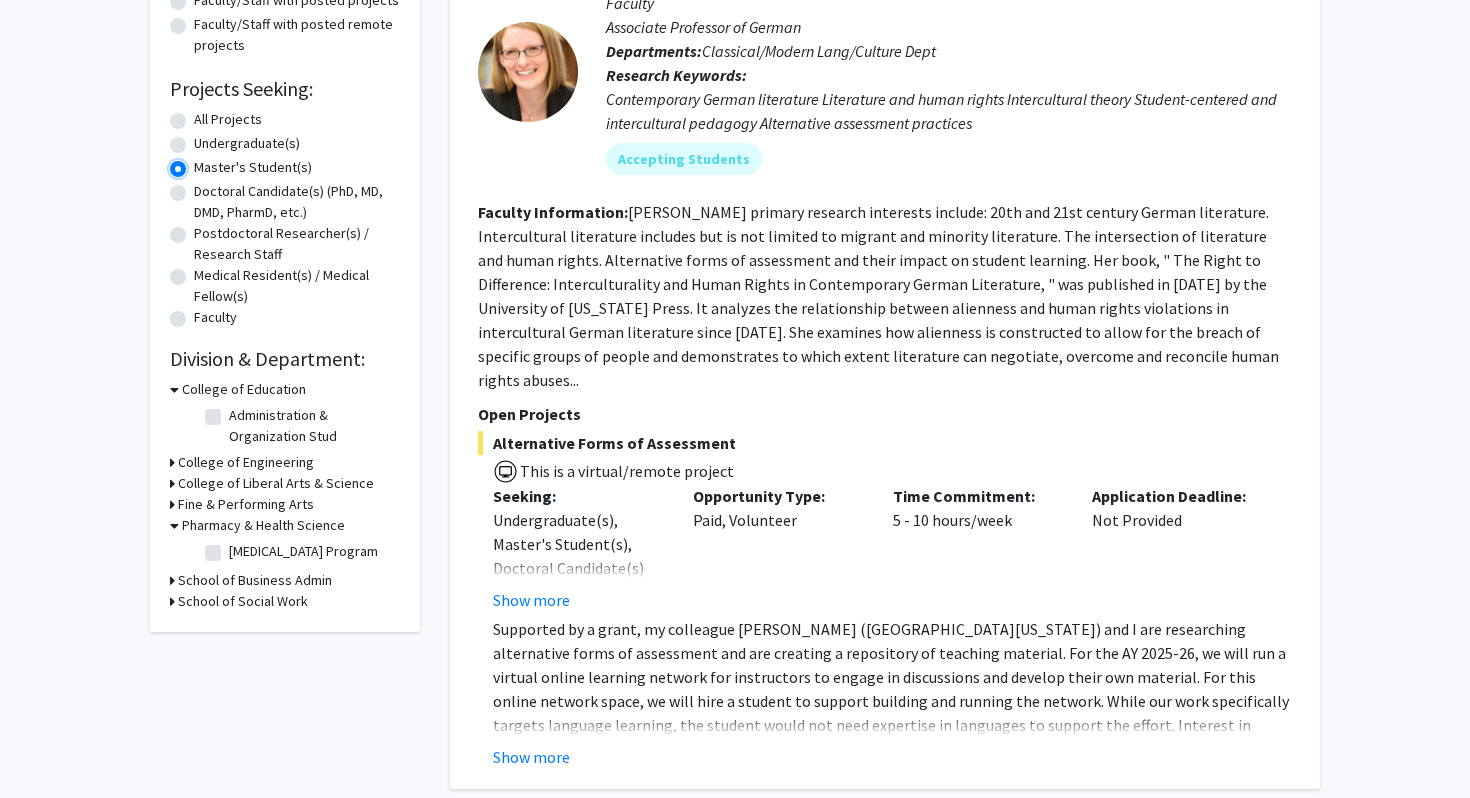 click on "Master's Student(s)" at bounding box center (200, 163) 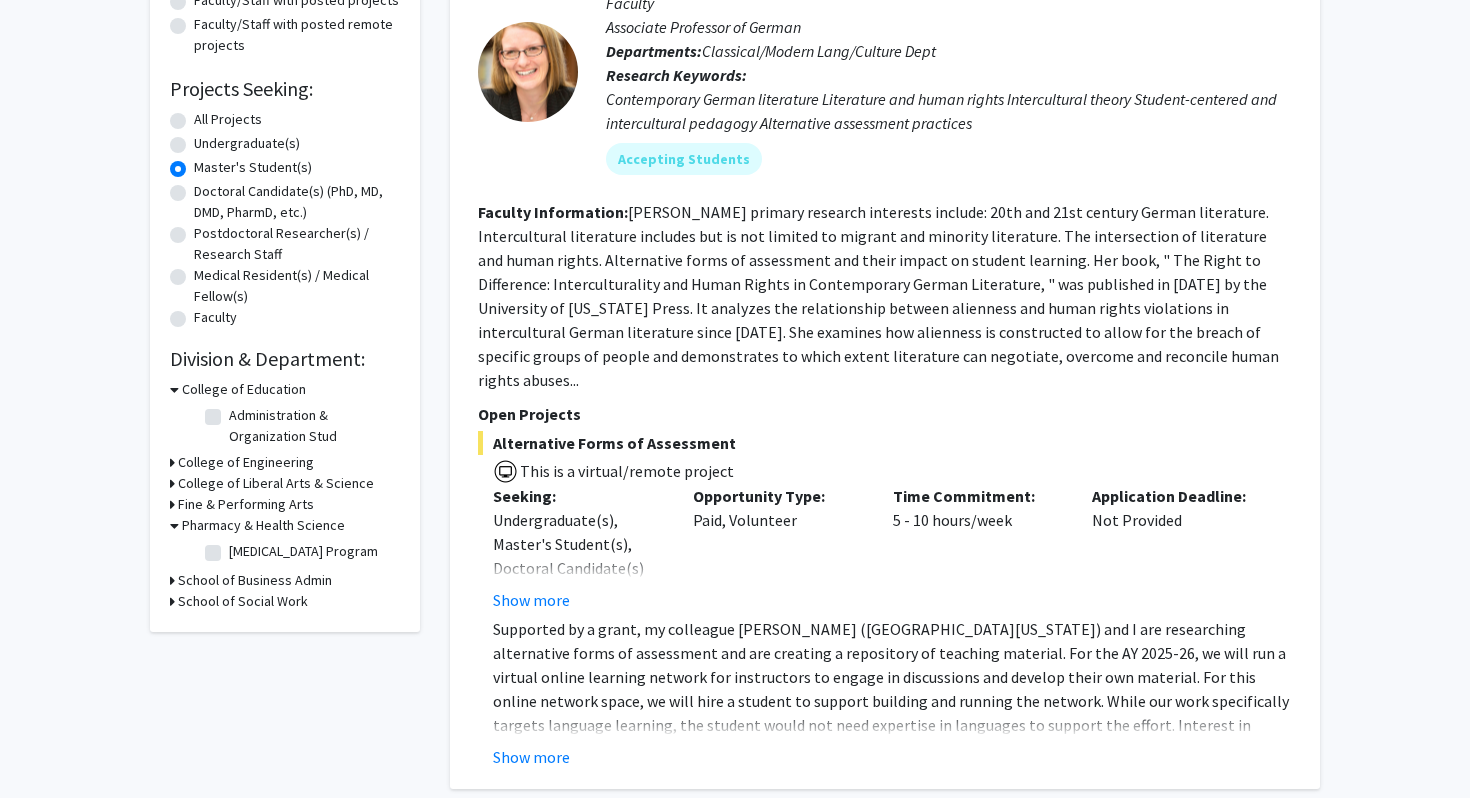 click on "All Projects" 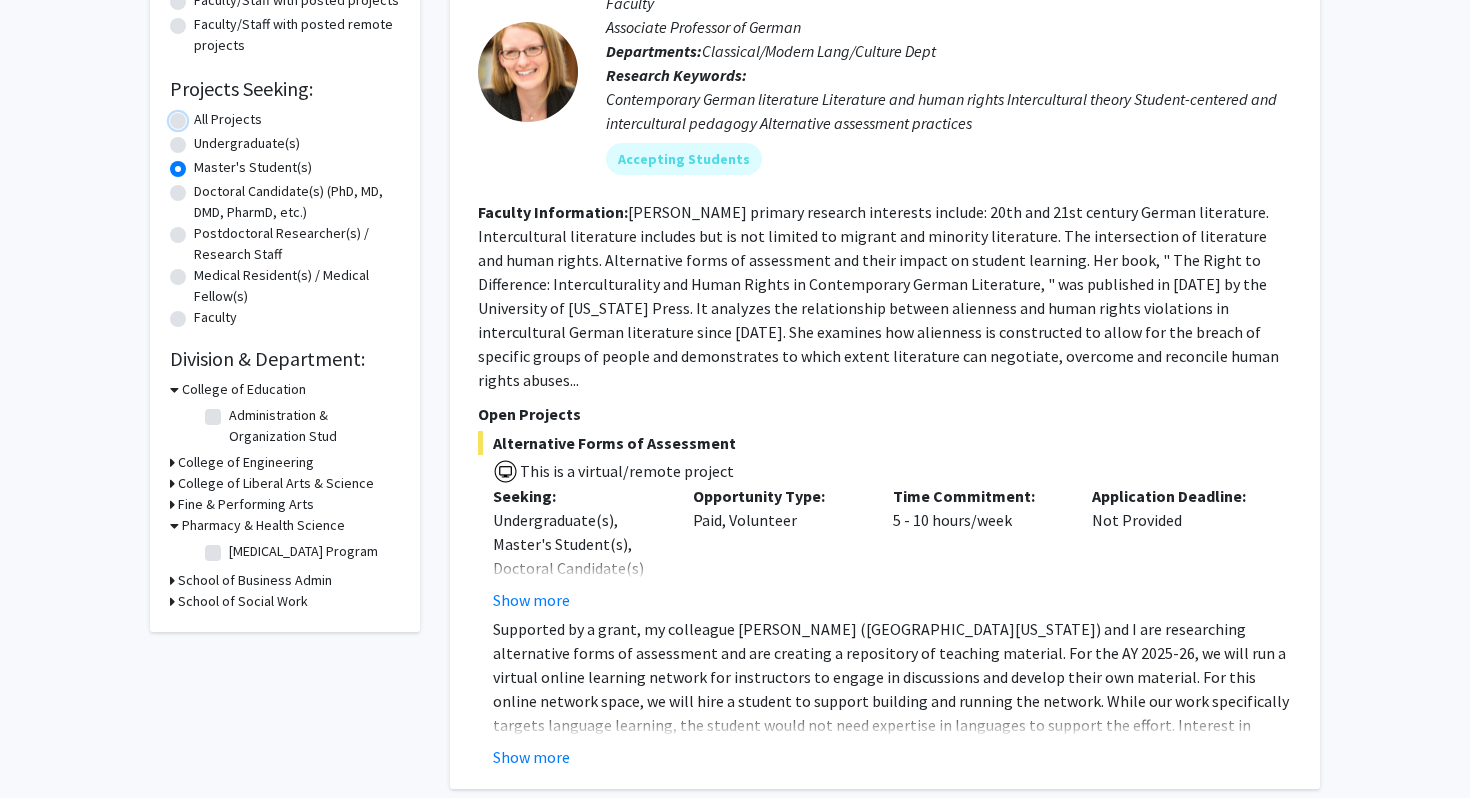 click on "All Projects" at bounding box center (200, 115) 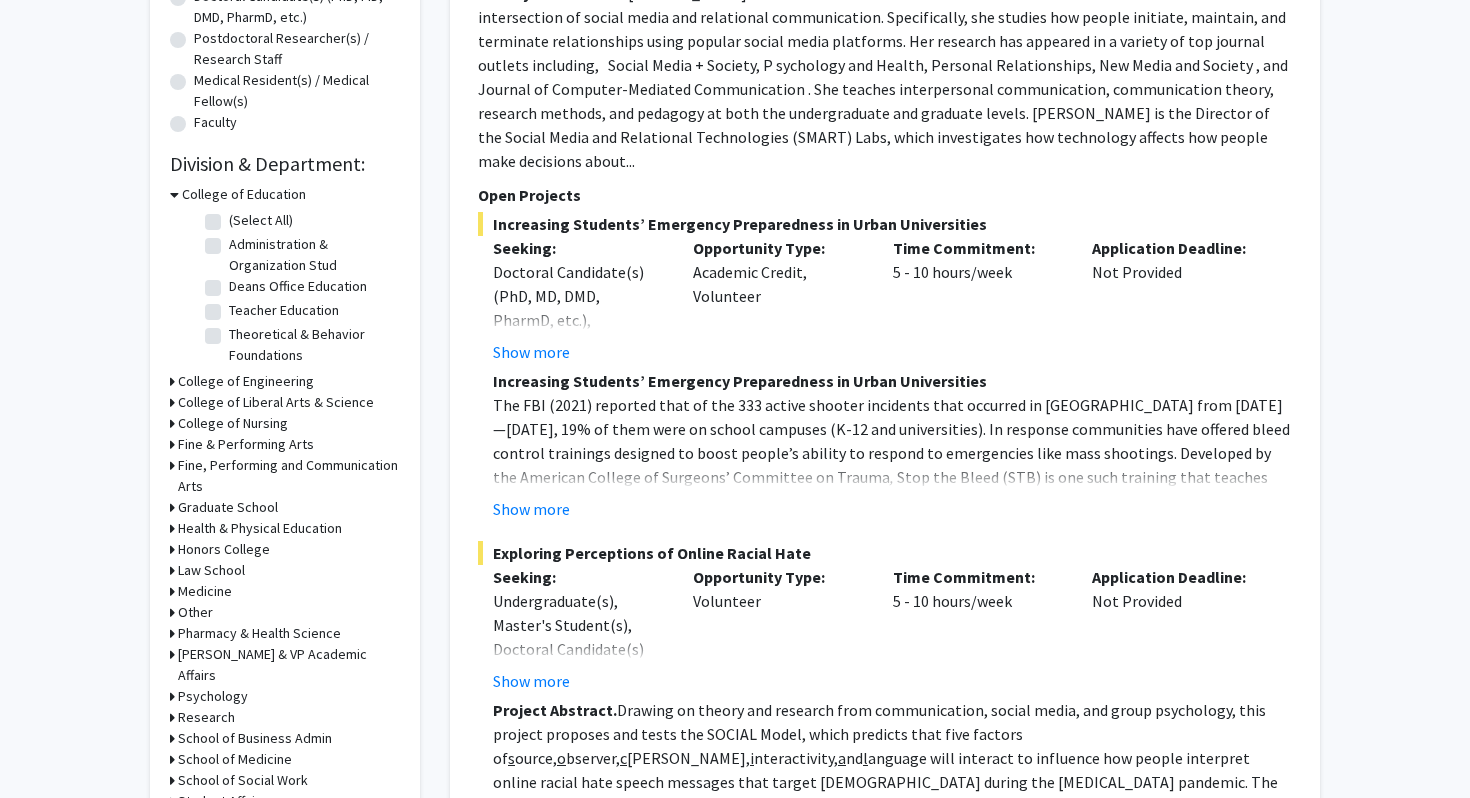 scroll, scrollTop: 465, scrollLeft: 0, axis: vertical 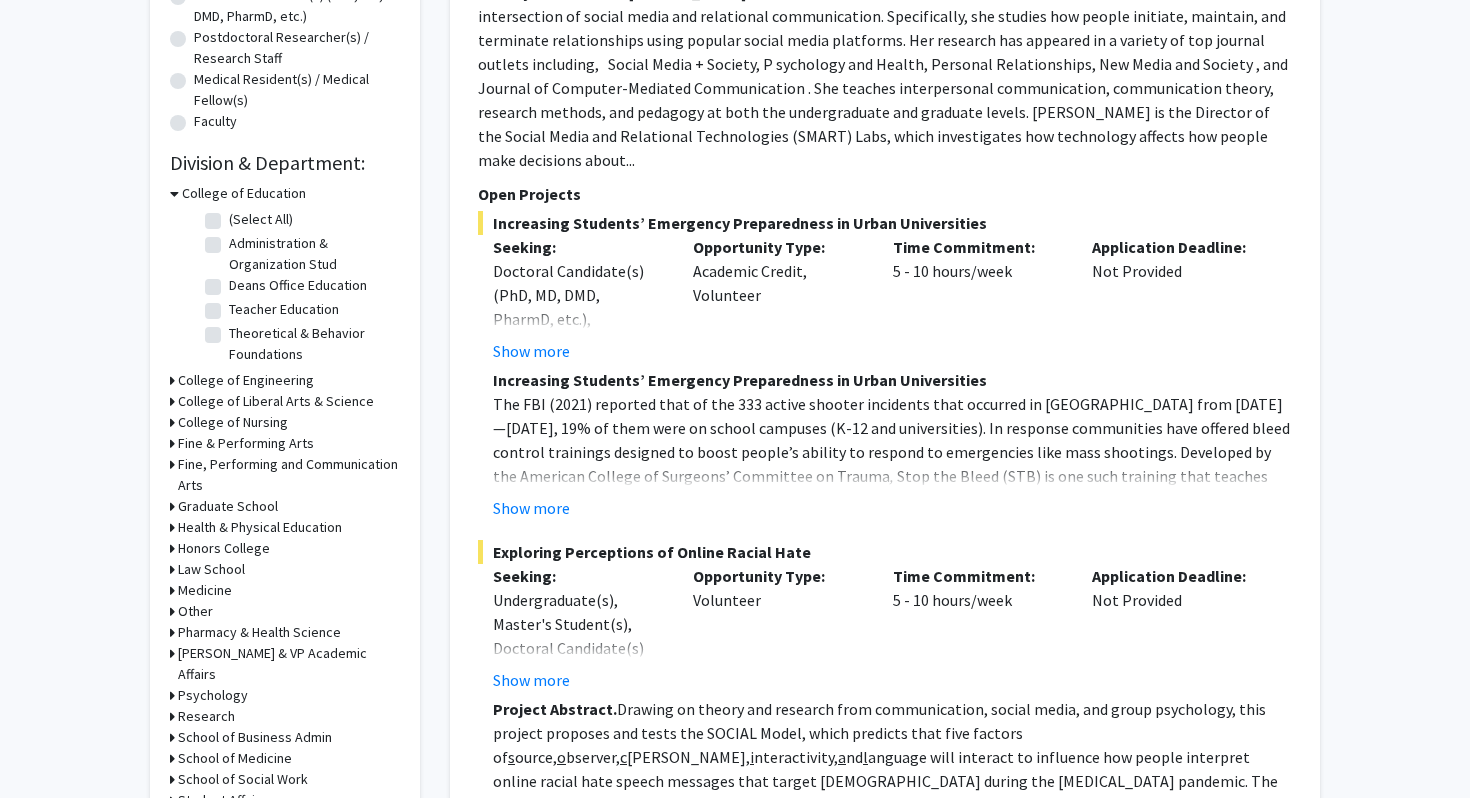 click on "Medicine" at bounding box center [205, 590] 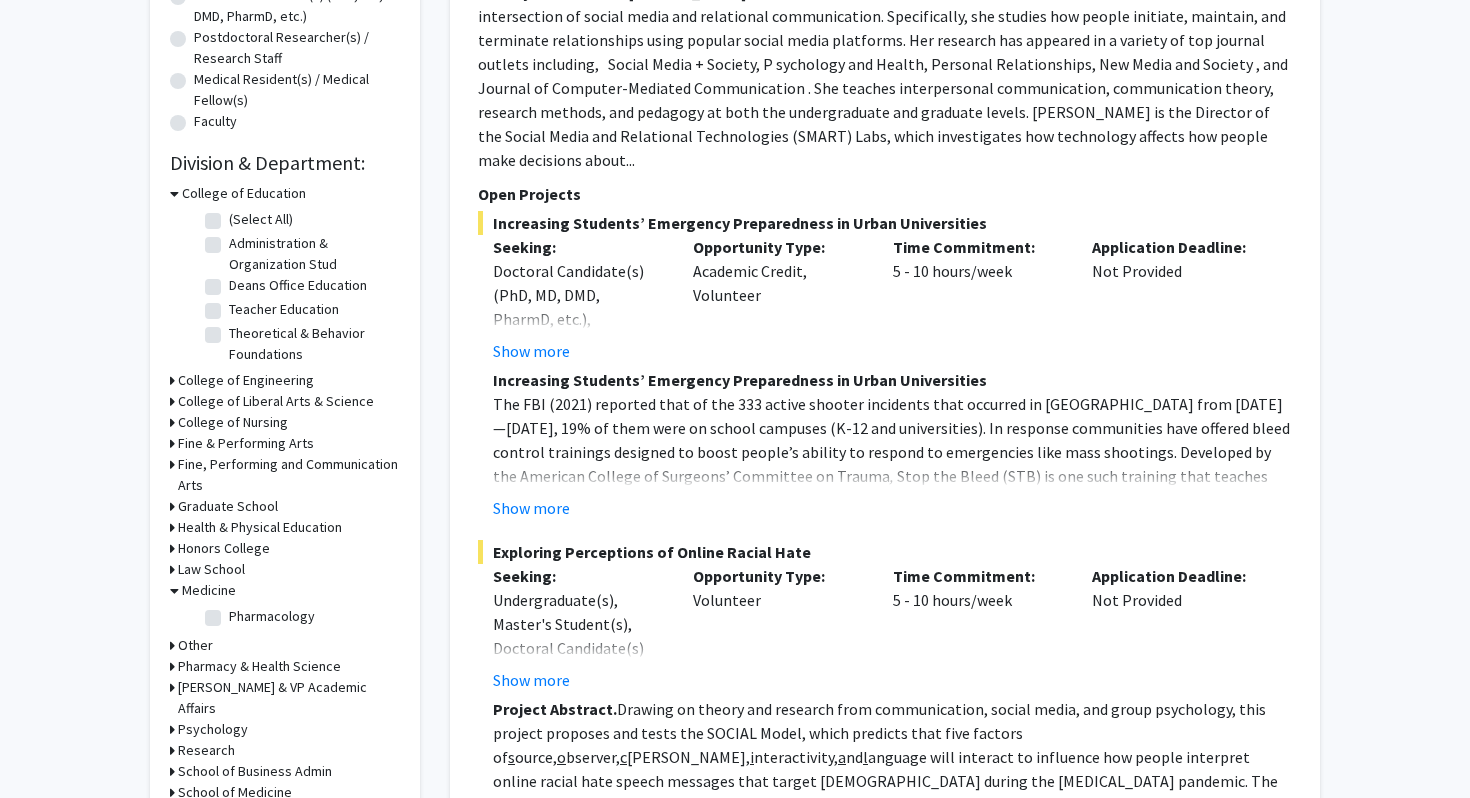 click on "Pharmacology" 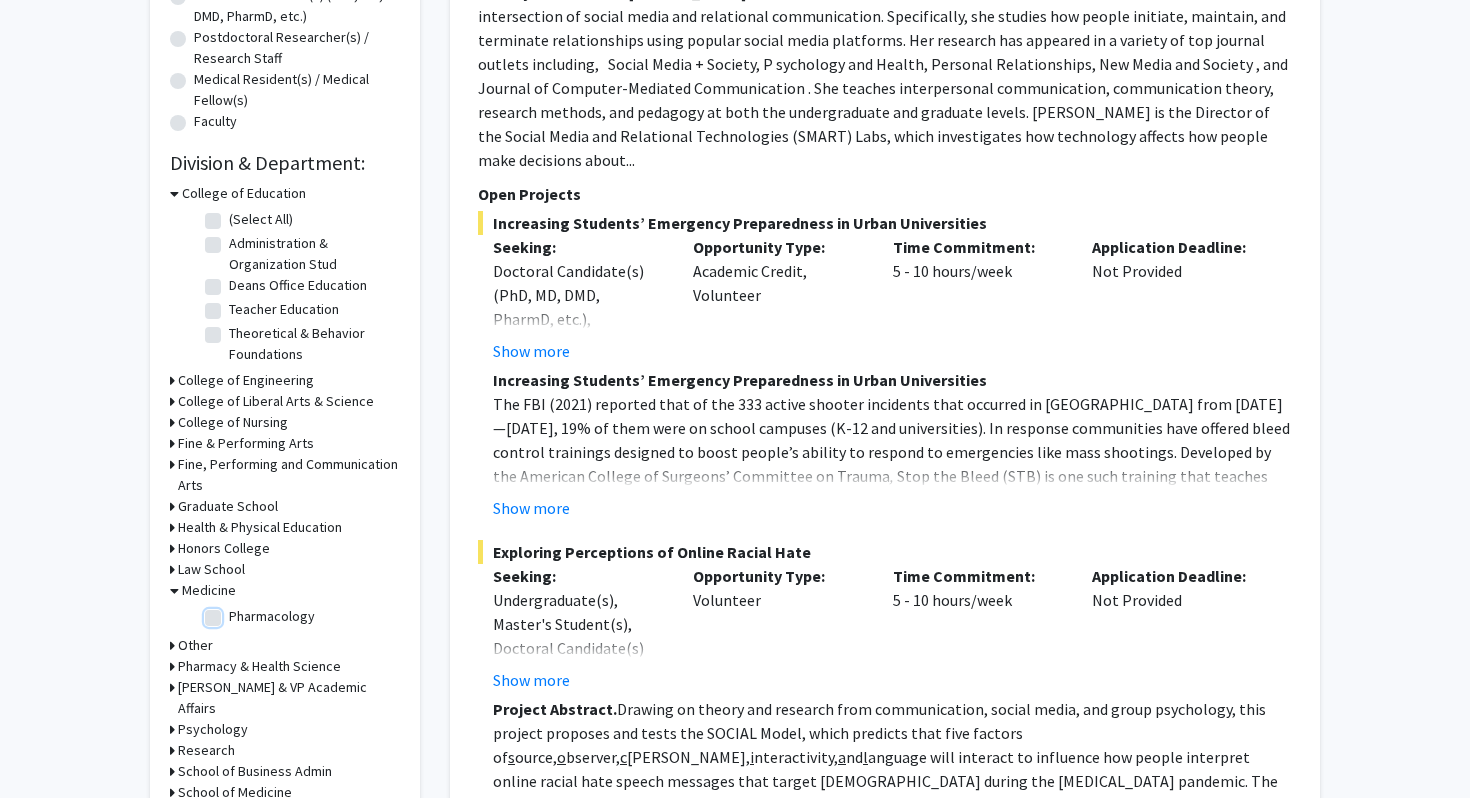 click on "Pharmacology" at bounding box center [235, 612] 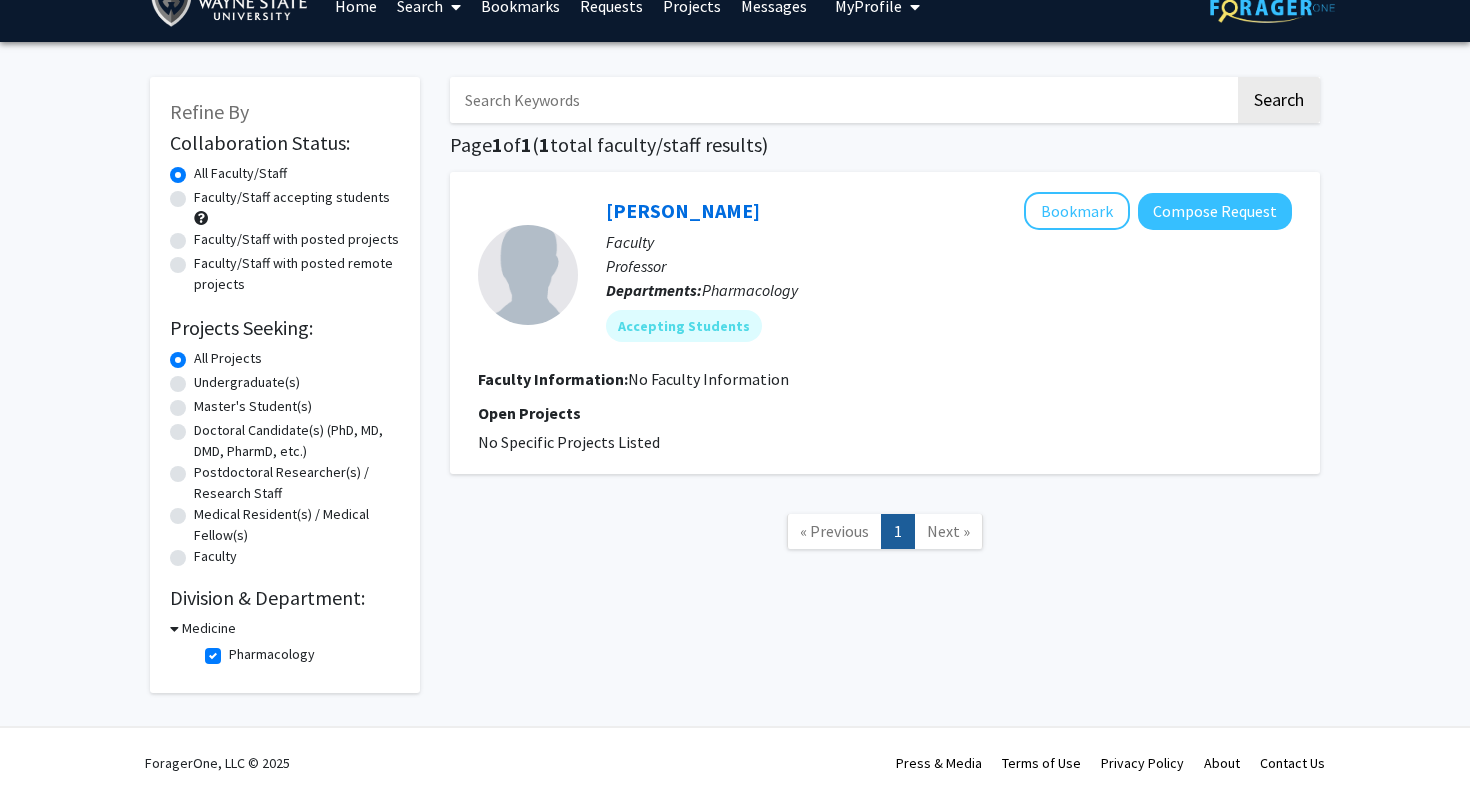 scroll, scrollTop: 0, scrollLeft: 0, axis: both 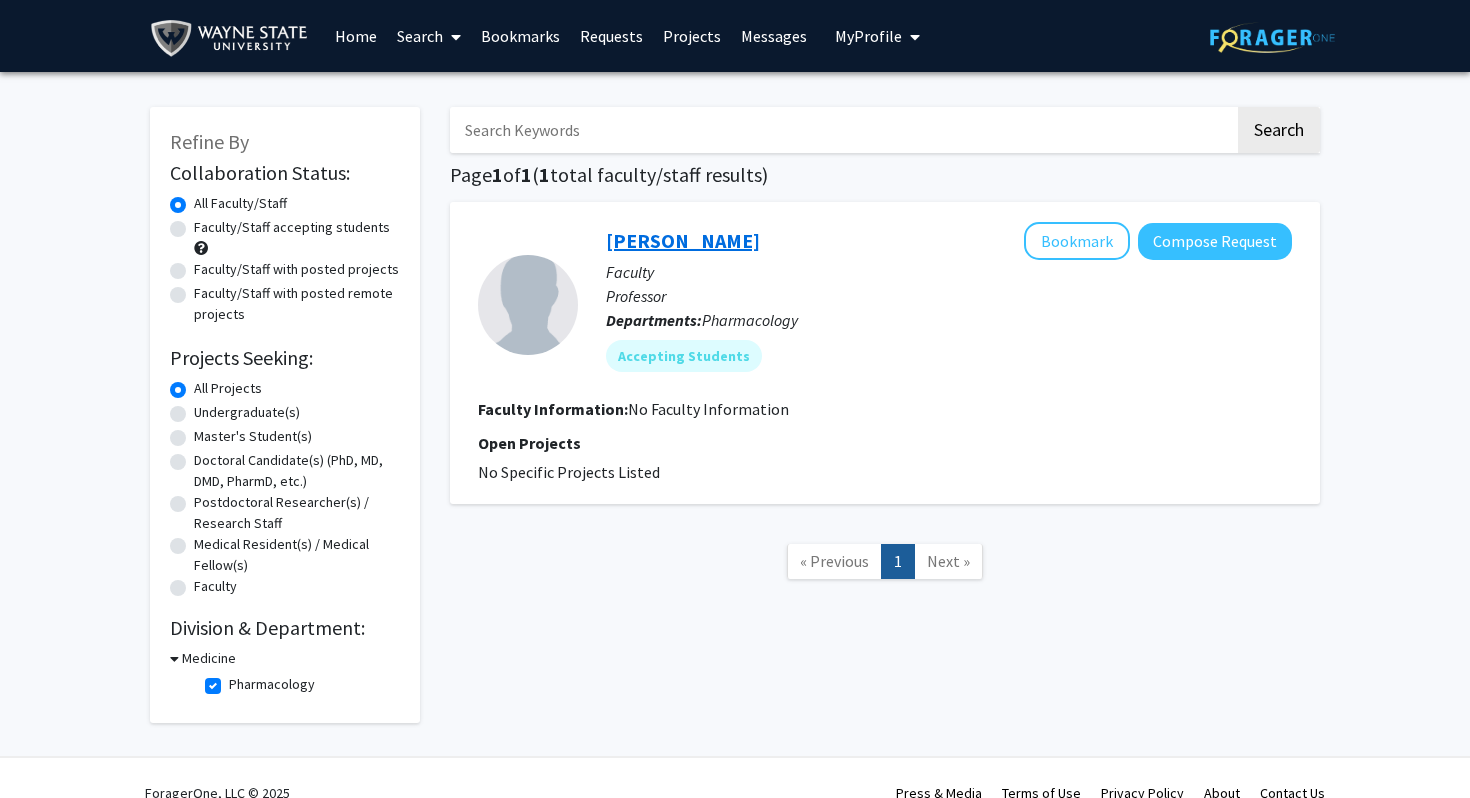 click on "[PERSON_NAME]" 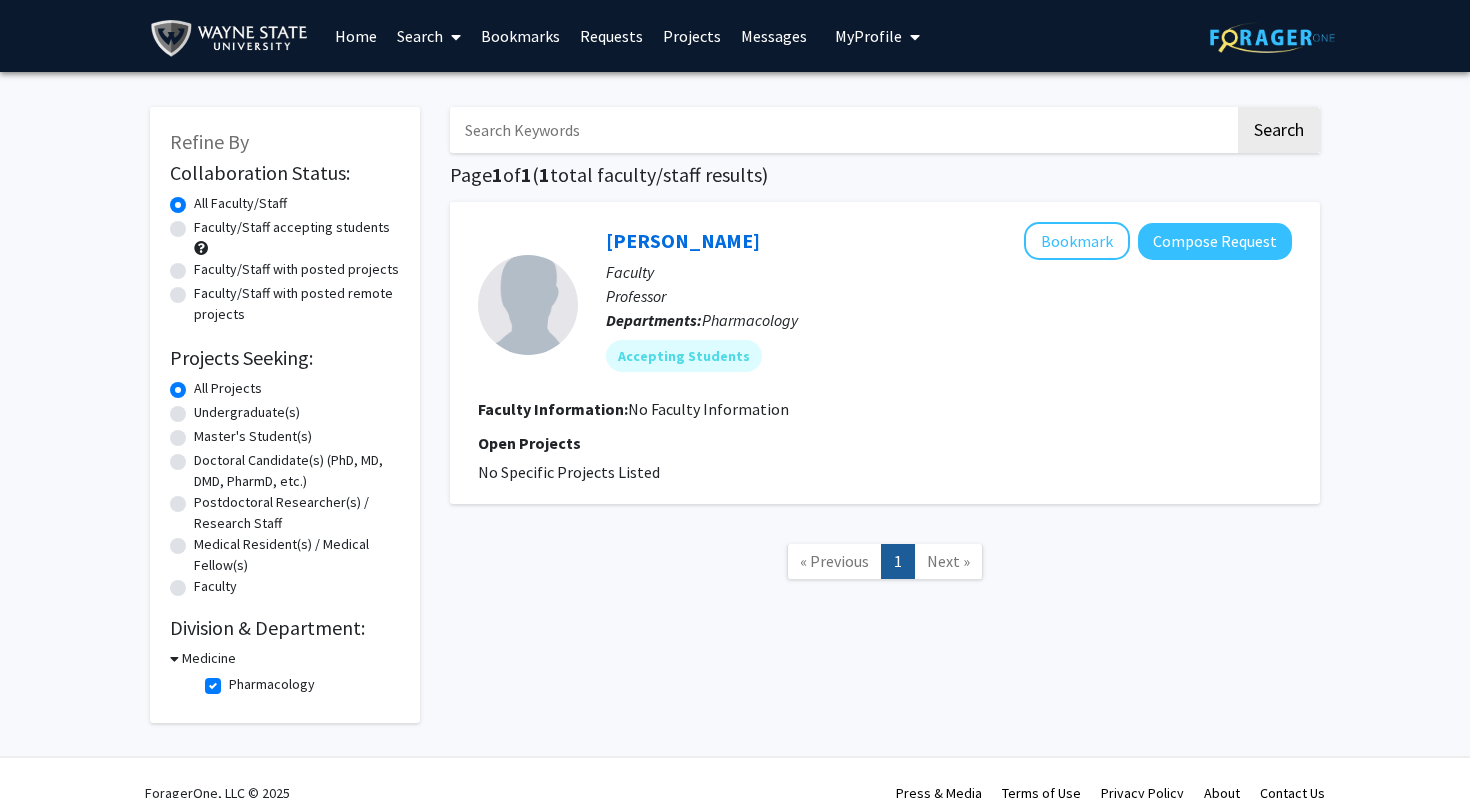 click on "Pharmacology" 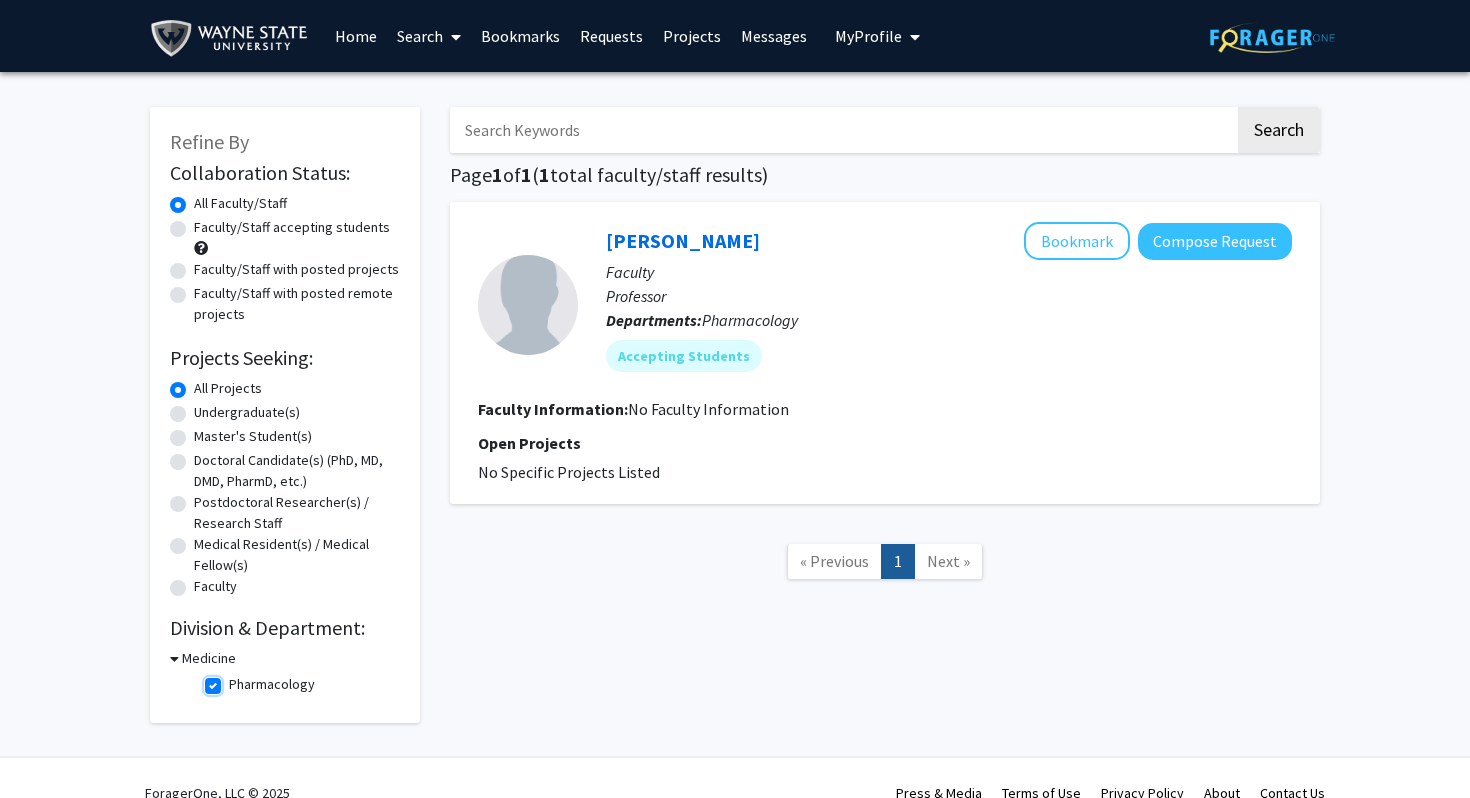 click on "Pharmacology" at bounding box center [235, 680] 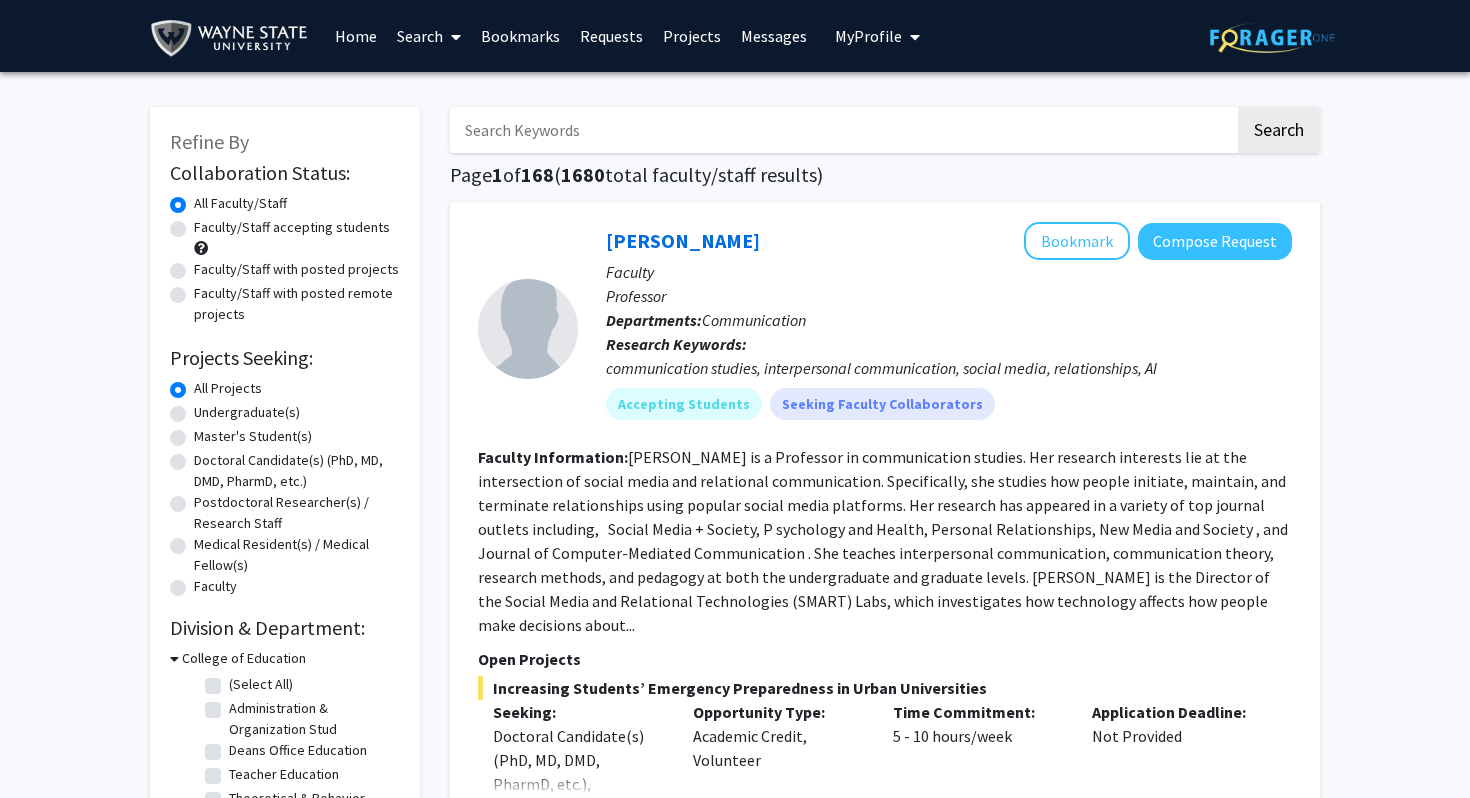 click at bounding box center [842, 130] 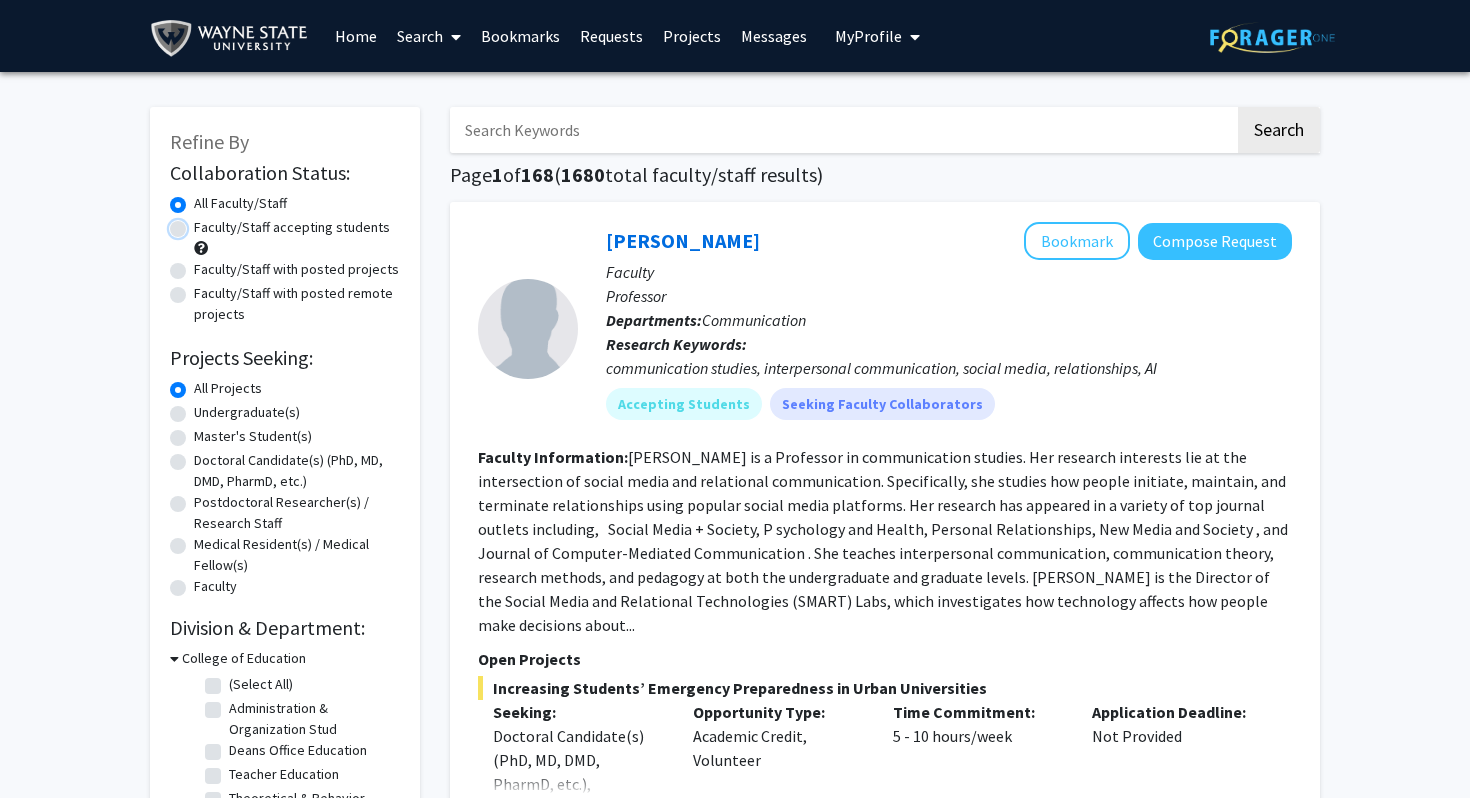 click on "Faculty/Staff accepting students" at bounding box center [200, 223] 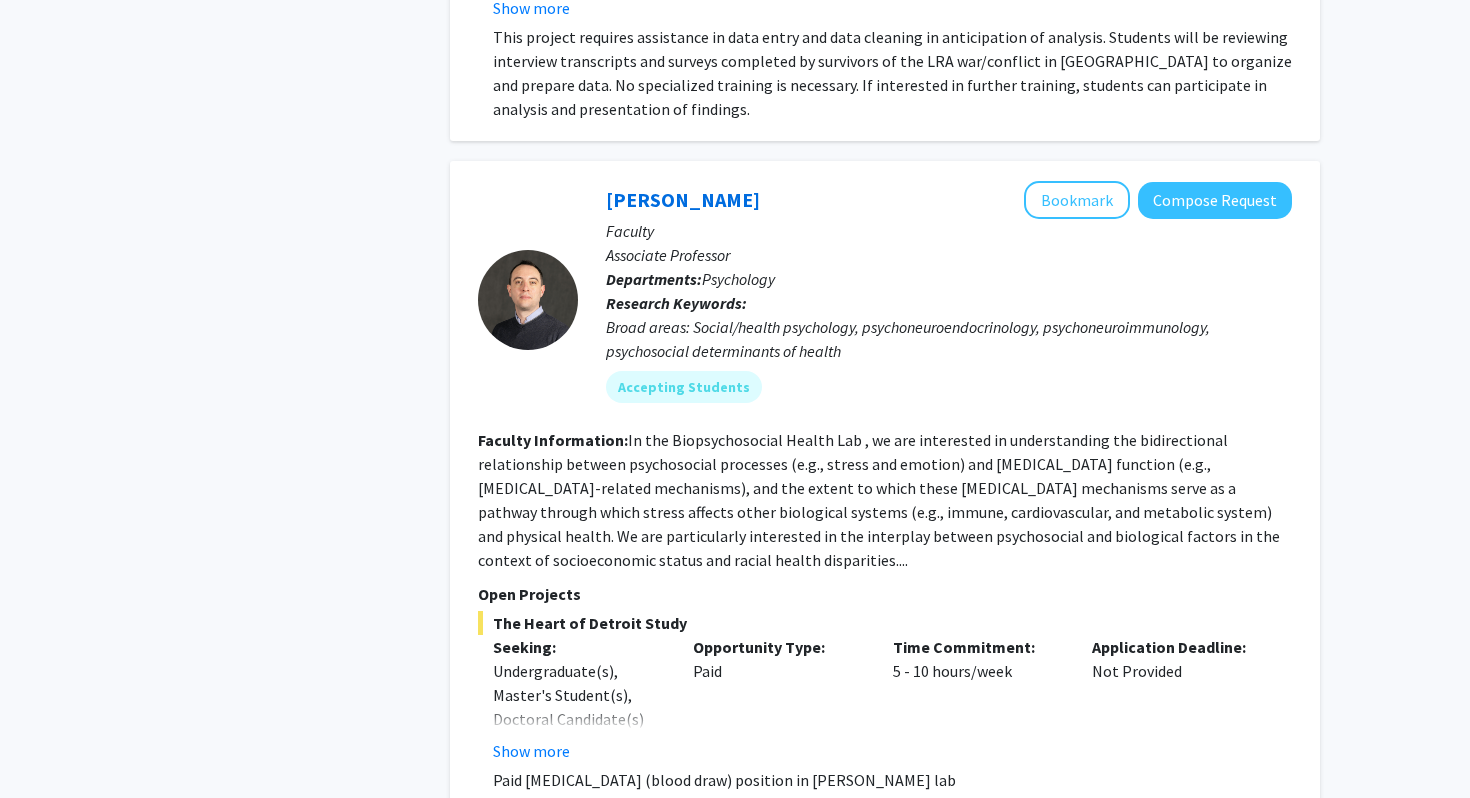 scroll, scrollTop: 2721, scrollLeft: 0, axis: vertical 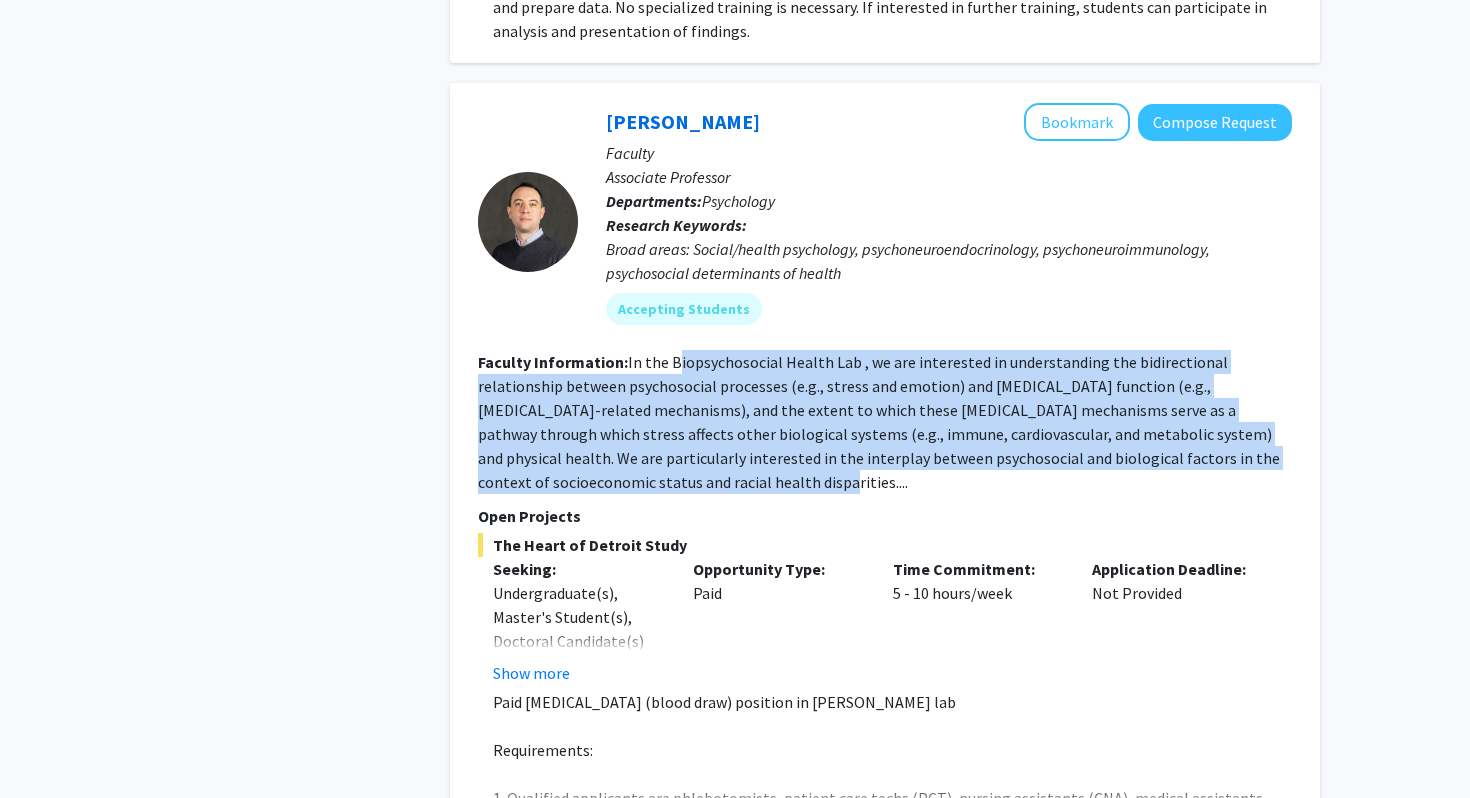 drag, startPoint x: 674, startPoint y: 312, endPoint x: 731, endPoint y: 449, distance: 148.38463 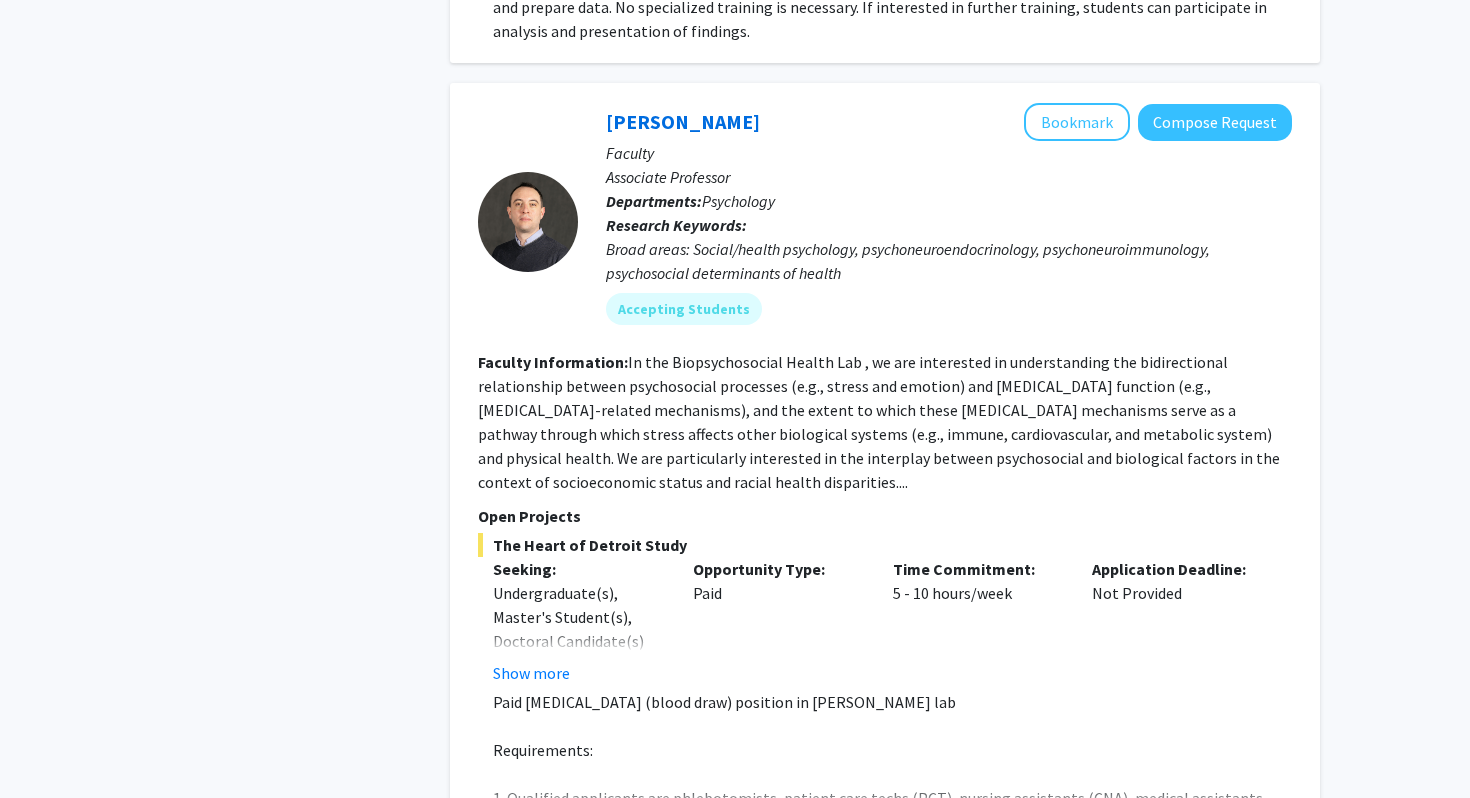 click on "Faculty Information:  In the  Biopsychosocial Health Lab , we are interested in understanding the bidirectional relationship between psychosocial processes (e.g., stress and emotion) and [MEDICAL_DATA] function (e.g., [MEDICAL_DATA]-related mechanisms), and the extent to which these [MEDICAL_DATA] mechanisms serve as a pathway through which stress affects other biological systems (e.g., immune, cardiovascular, and metabolic system) and physical health. We are particularly interested in the interplay between psychosocial and biological factors in the context of socioeconomic status and racial health disparities...." 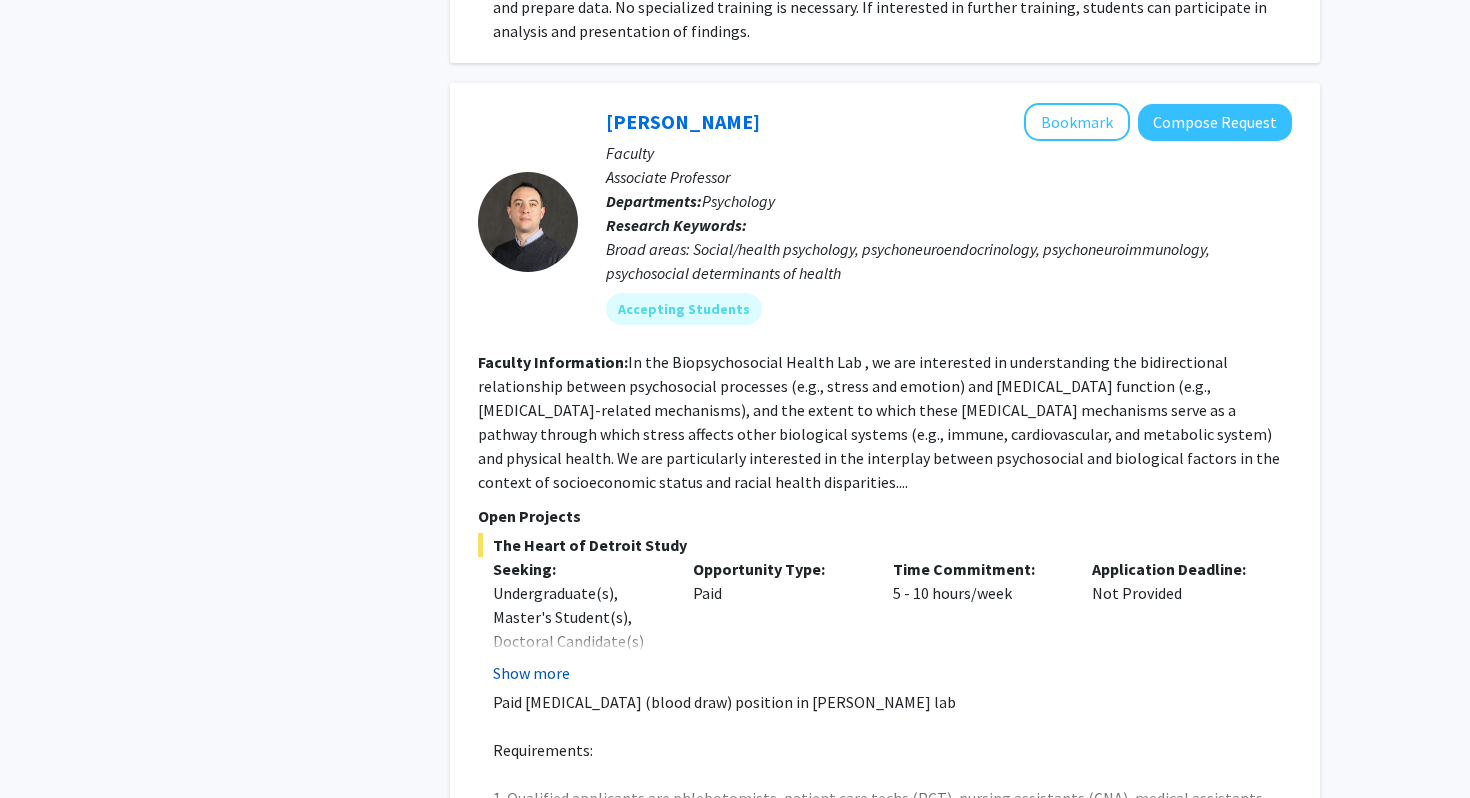 click on "Show more" 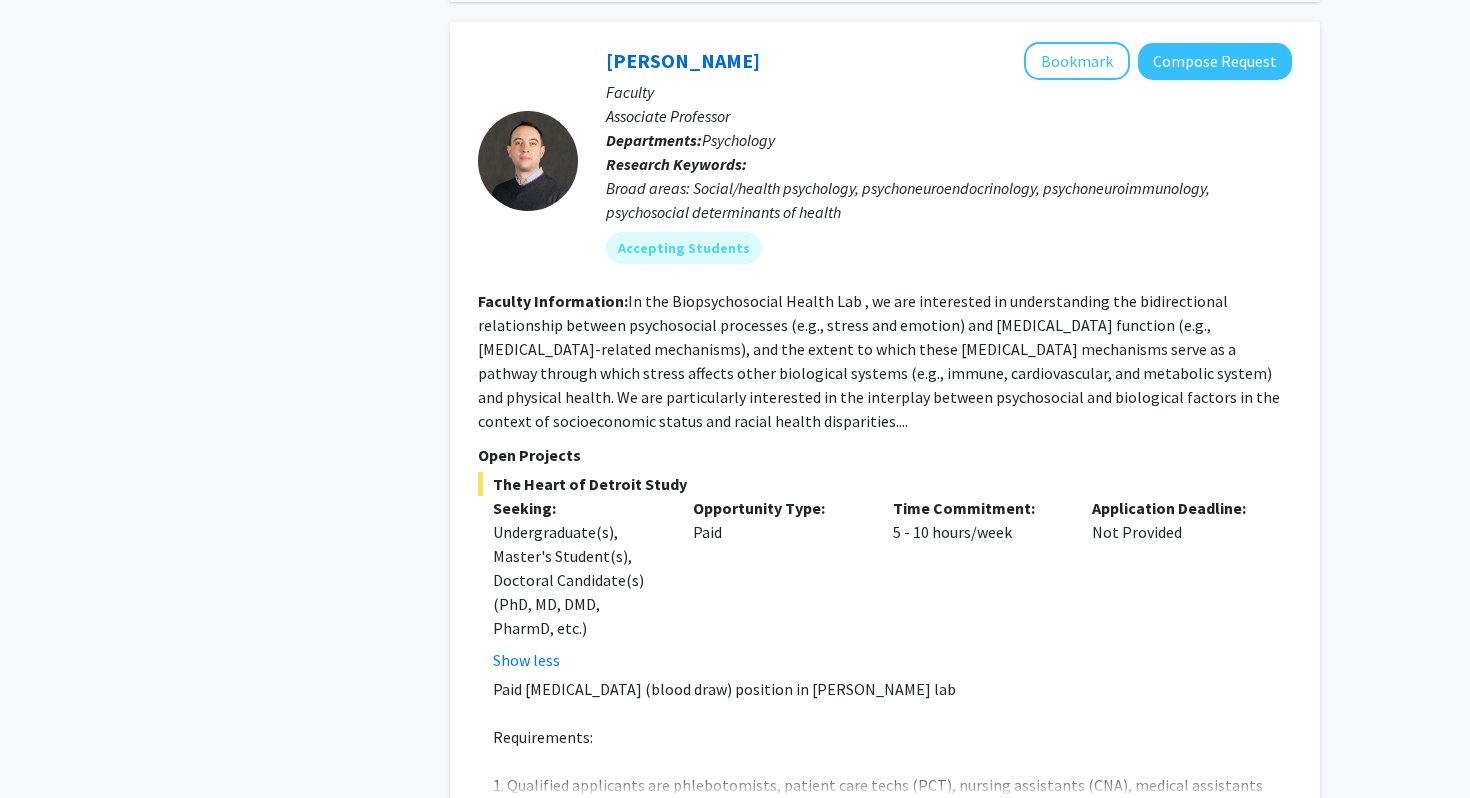 scroll, scrollTop: 2760, scrollLeft: 0, axis: vertical 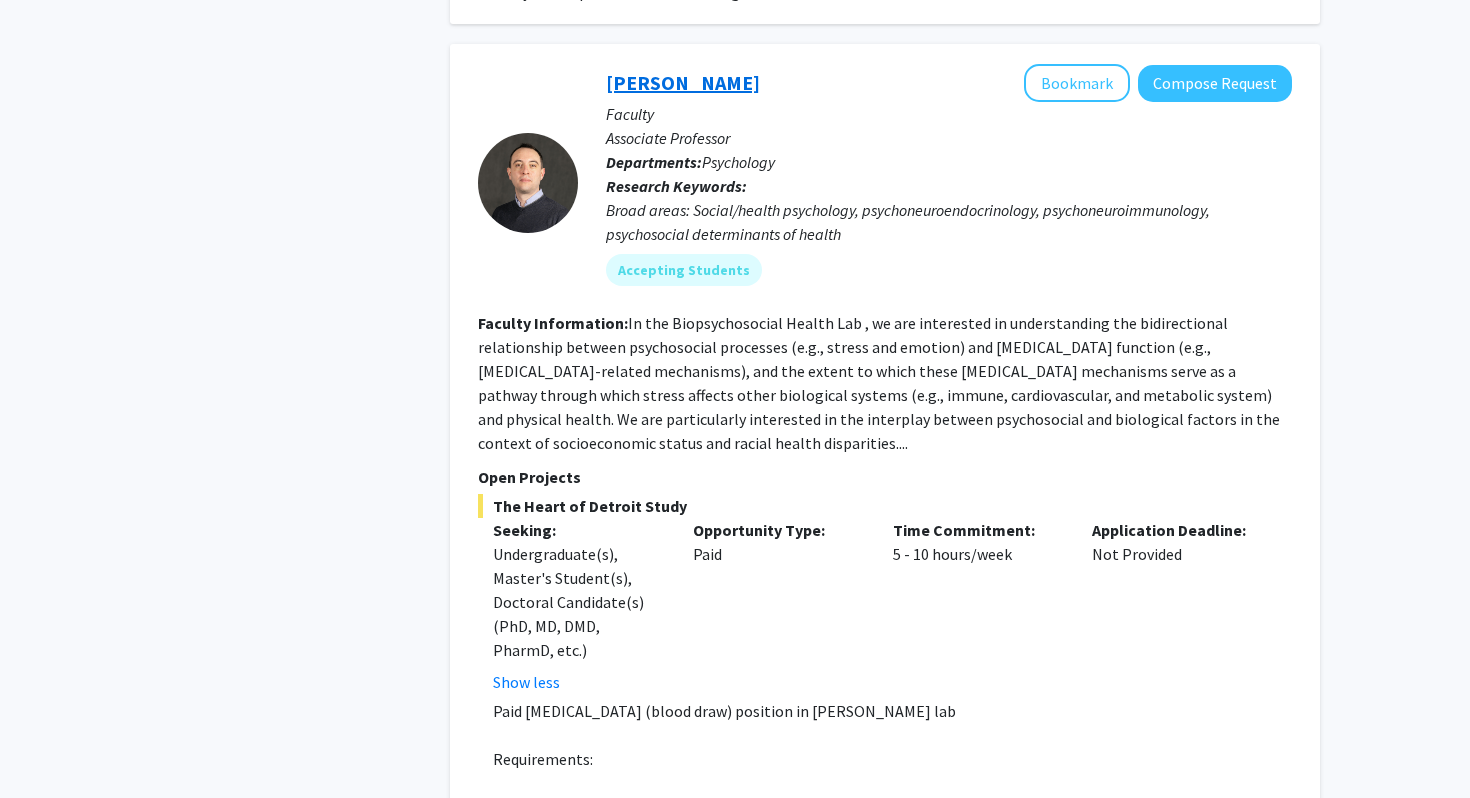 click on "[PERSON_NAME]" 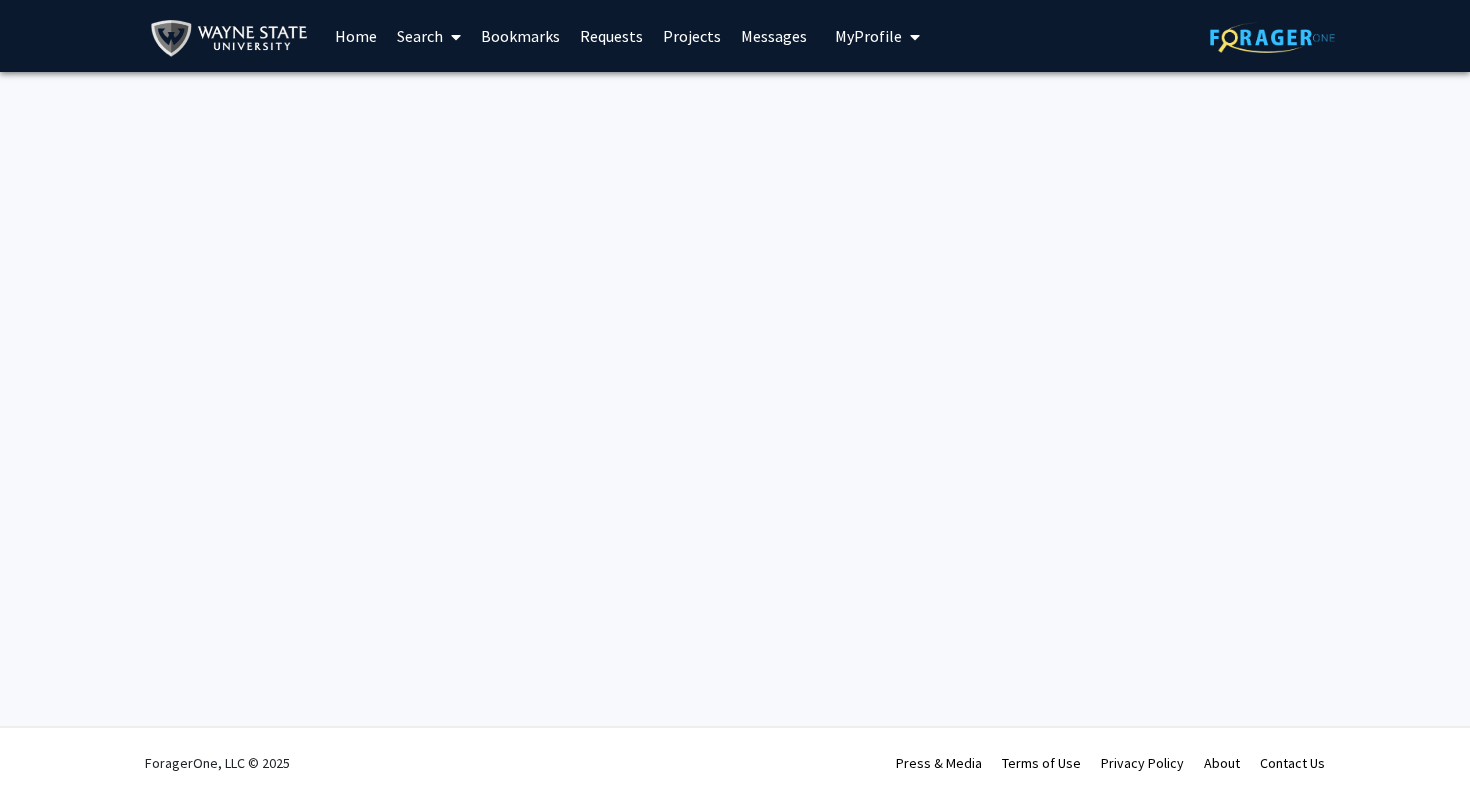 scroll, scrollTop: 0, scrollLeft: 0, axis: both 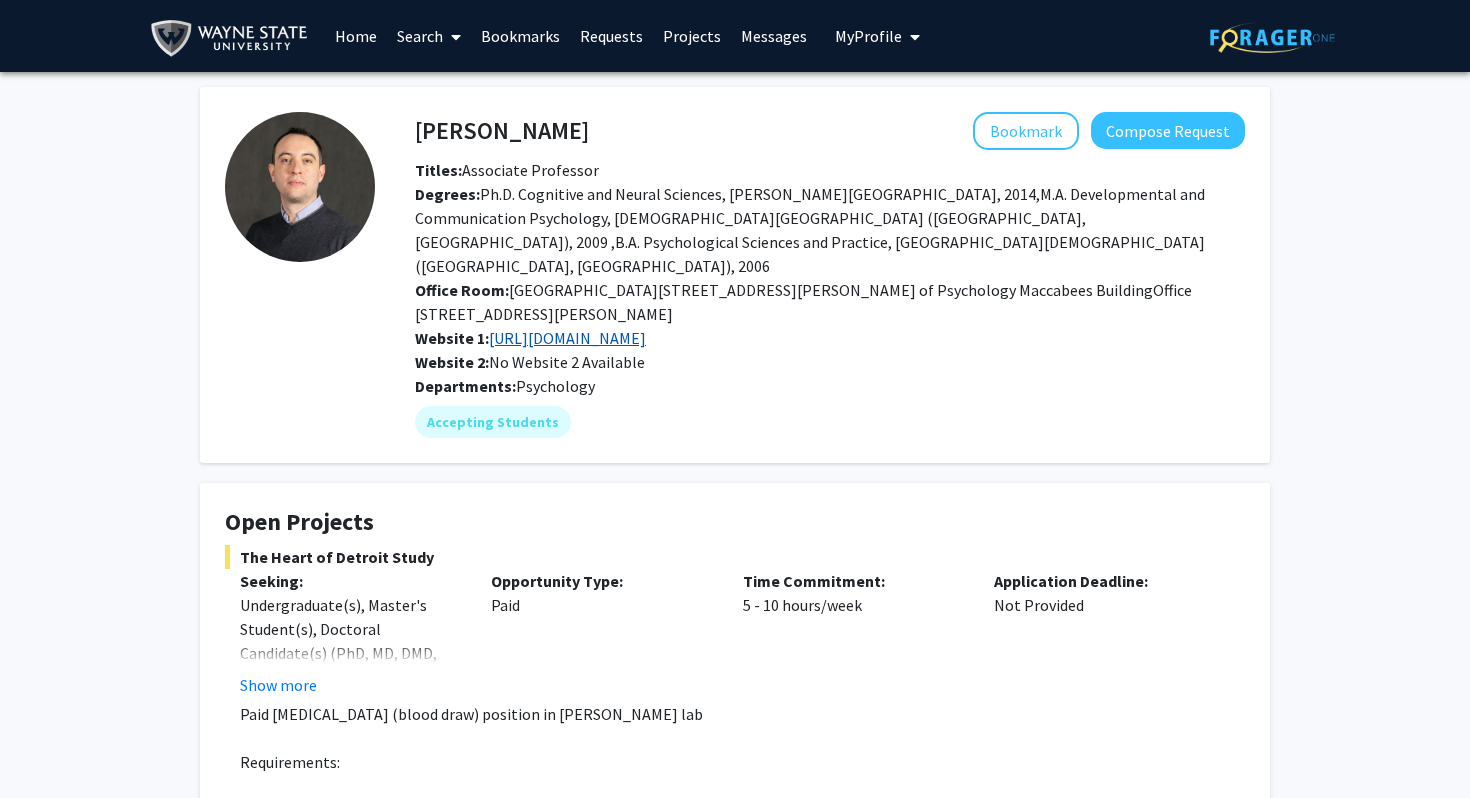 click on "[URL][DOMAIN_NAME]" 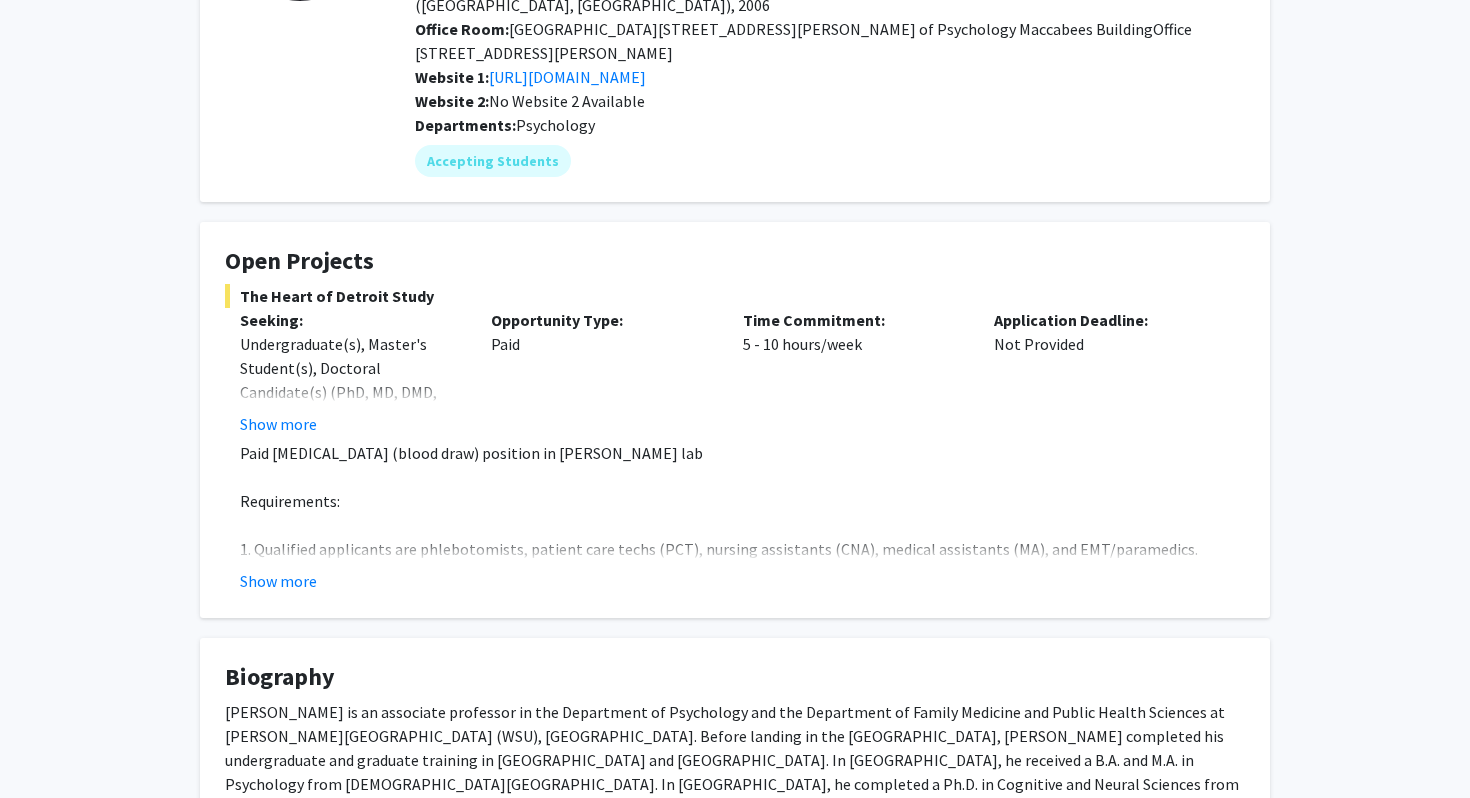 scroll, scrollTop: 614, scrollLeft: 0, axis: vertical 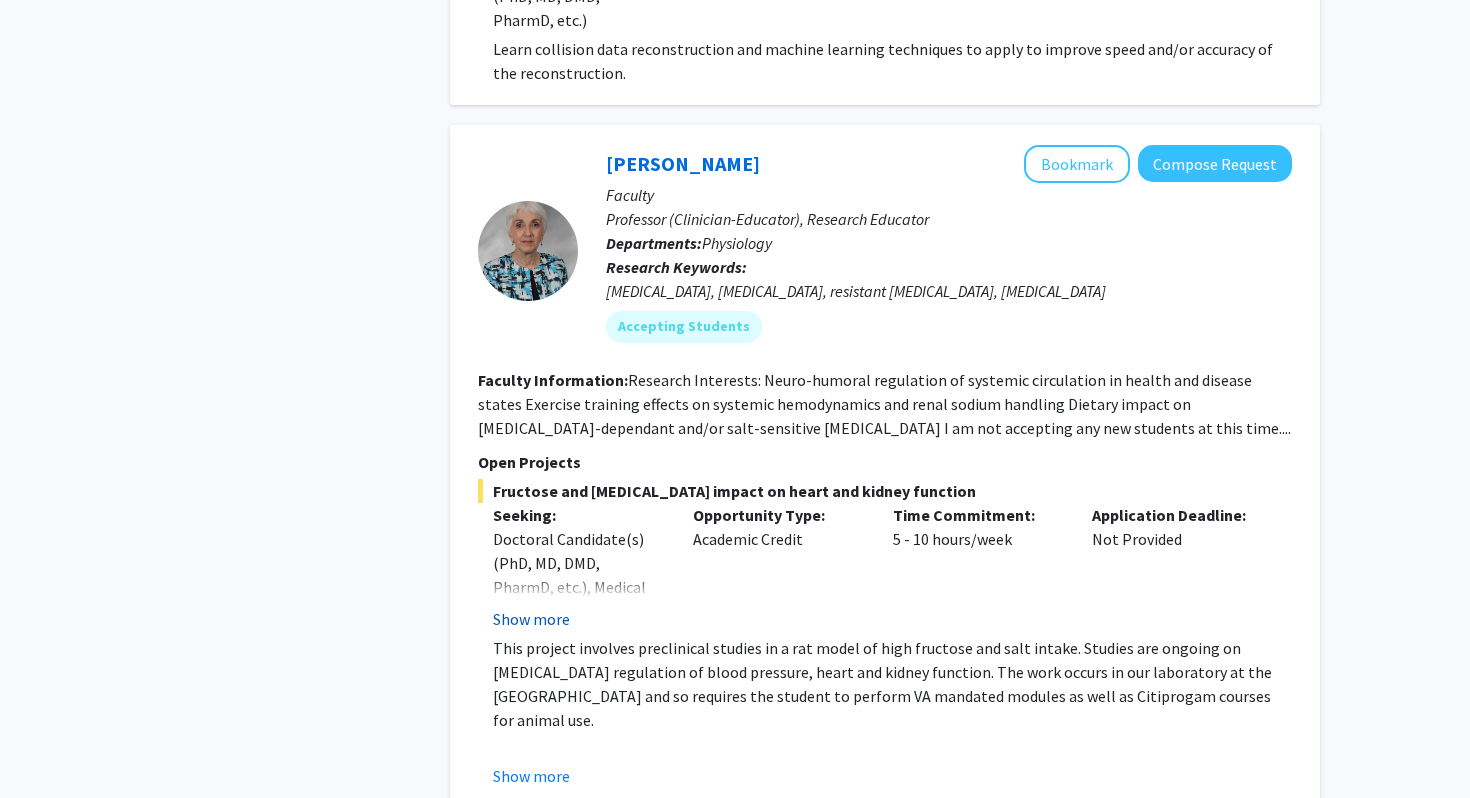 click on "Show more" 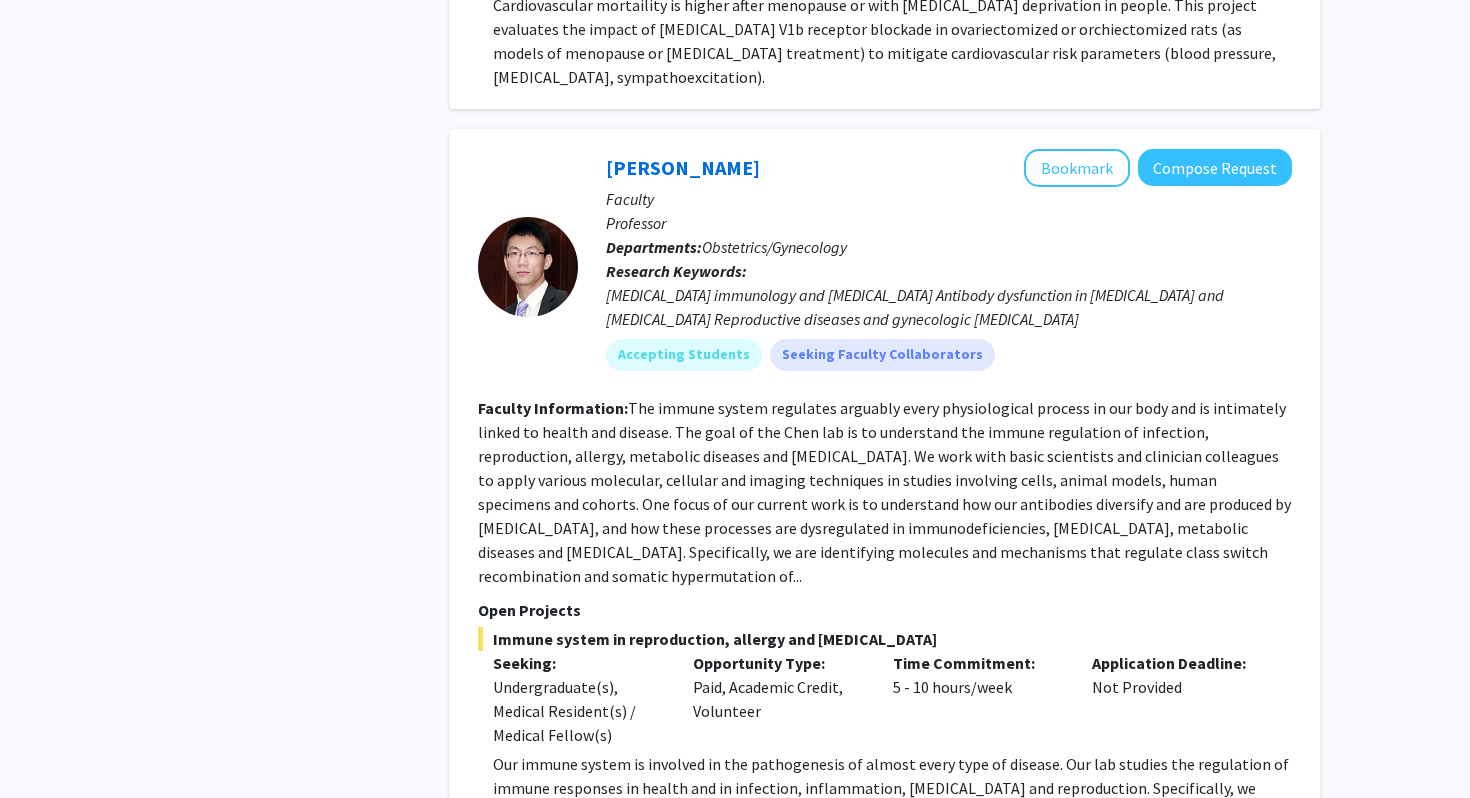 scroll, scrollTop: 8491, scrollLeft: 0, axis: vertical 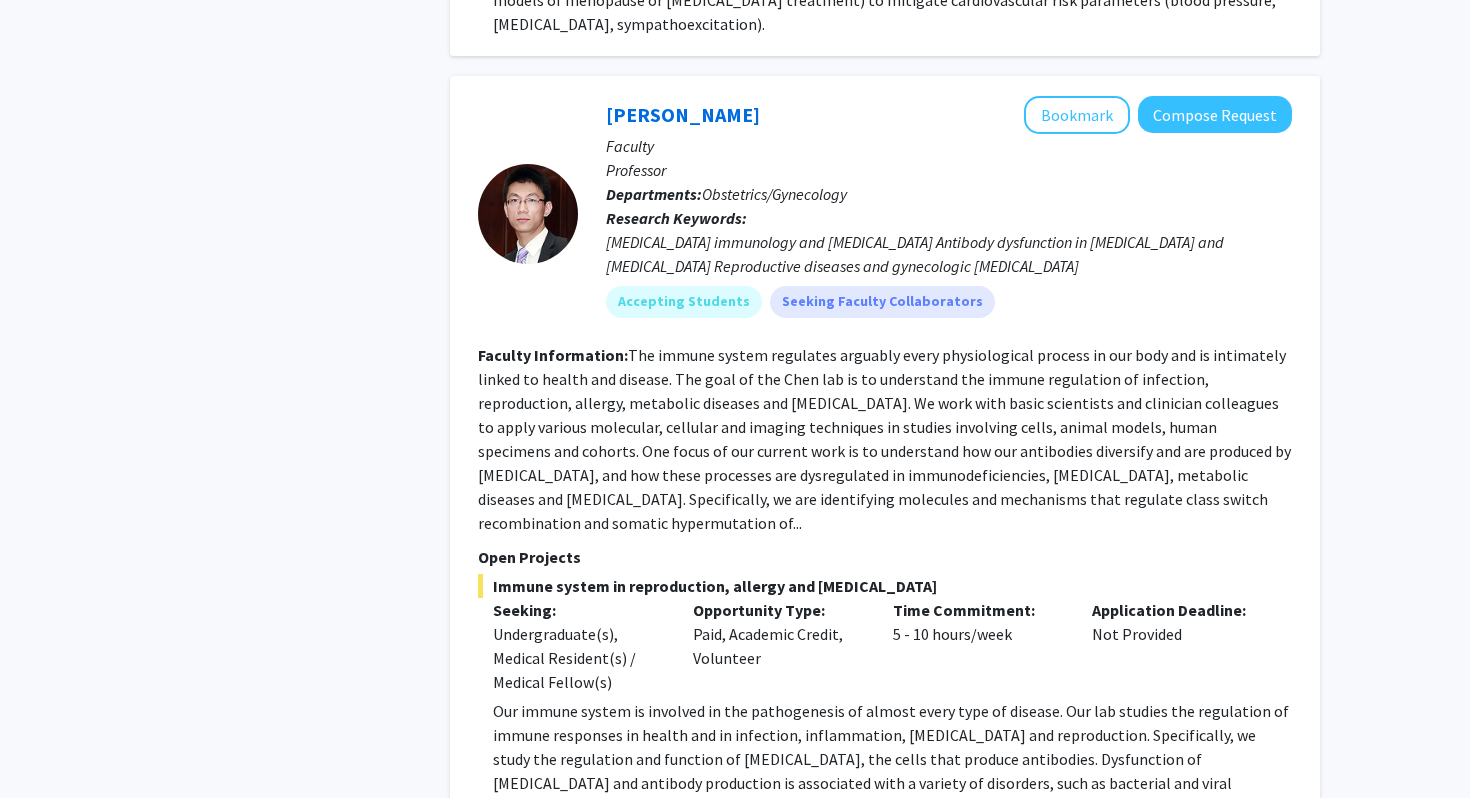 click on "Show more" 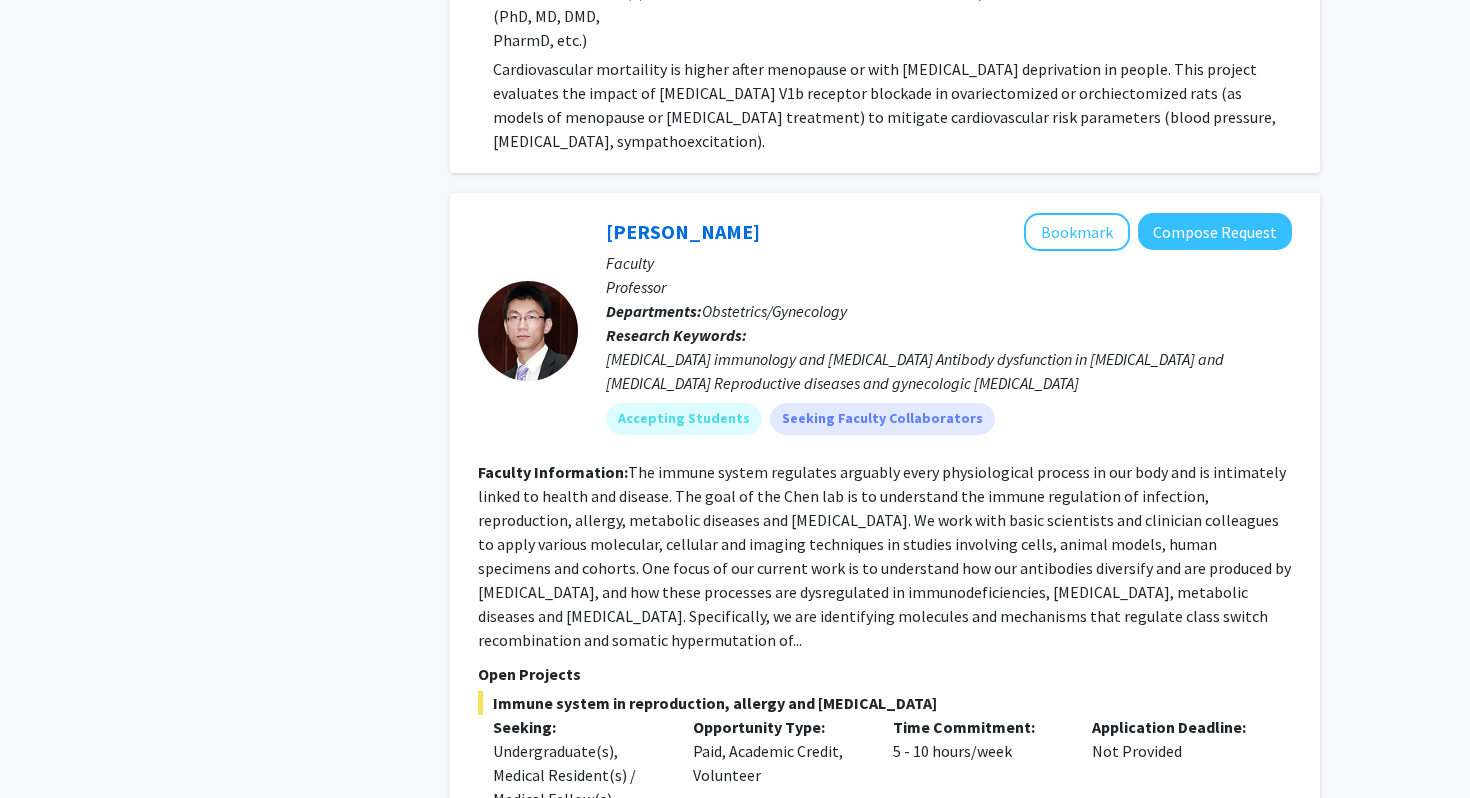 scroll, scrollTop: 8336, scrollLeft: 0, axis: vertical 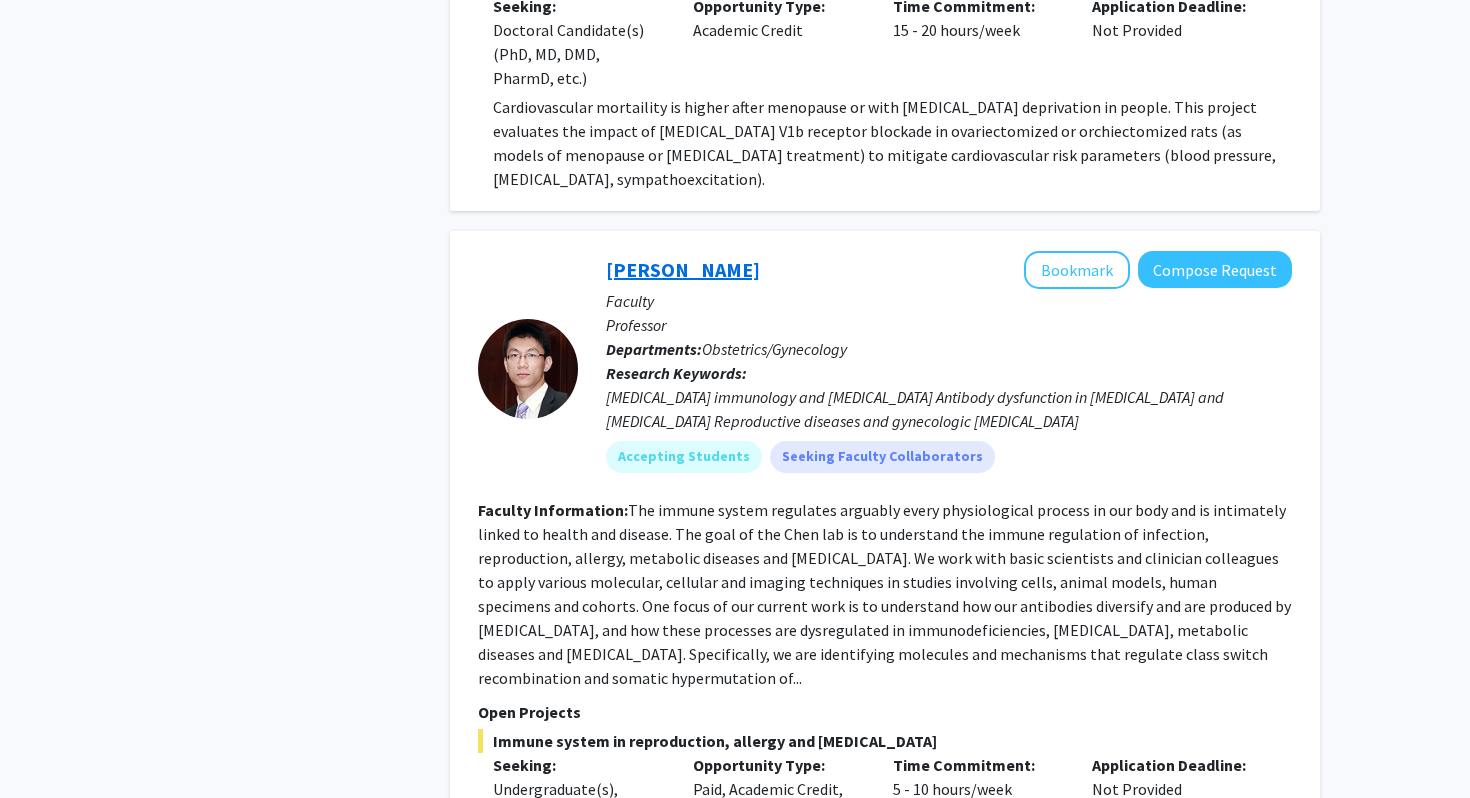 click on "[PERSON_NAME]" 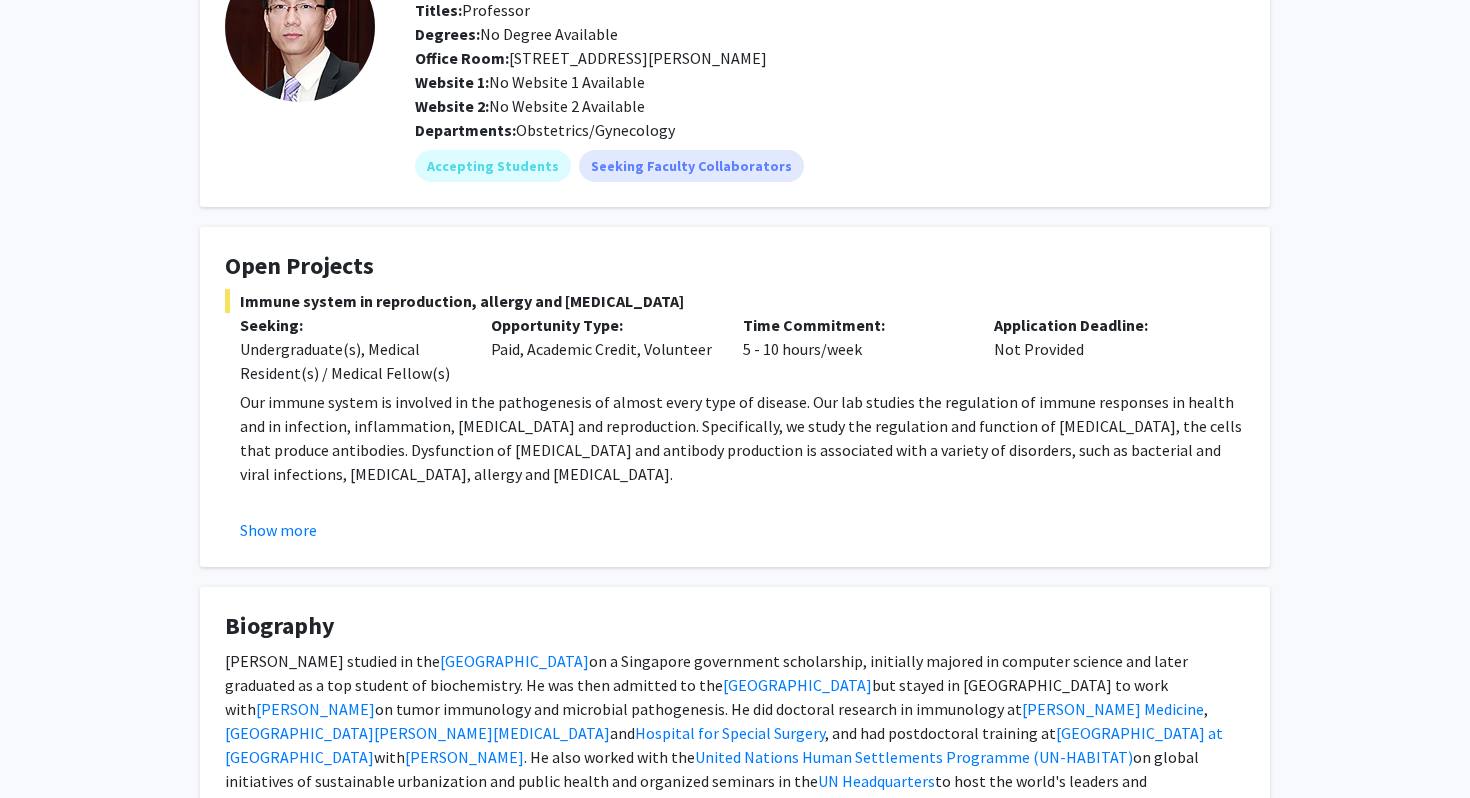 scroll, scrollTop: 43, scrollLeft: 0, axis: vertical 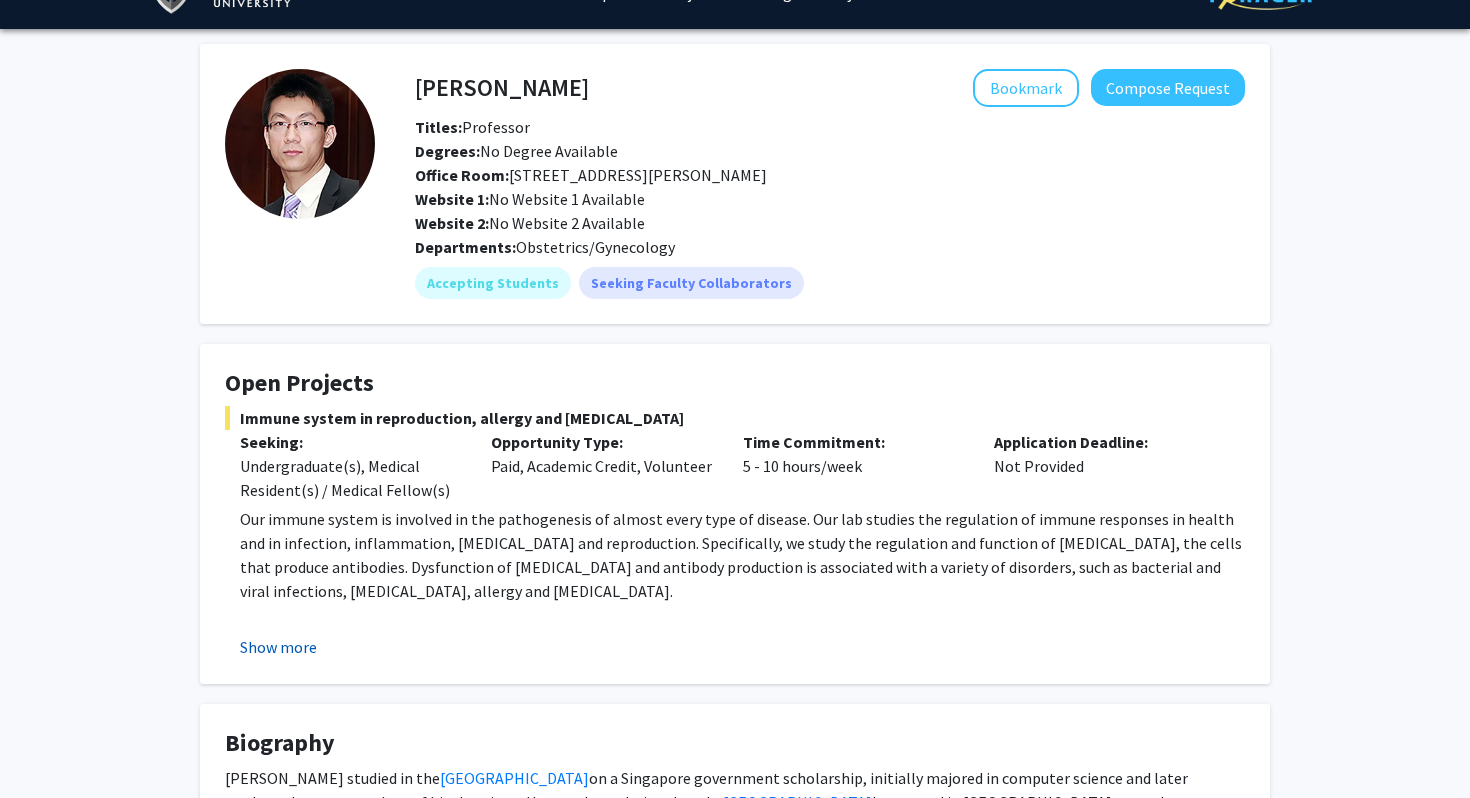 click on "Show more" 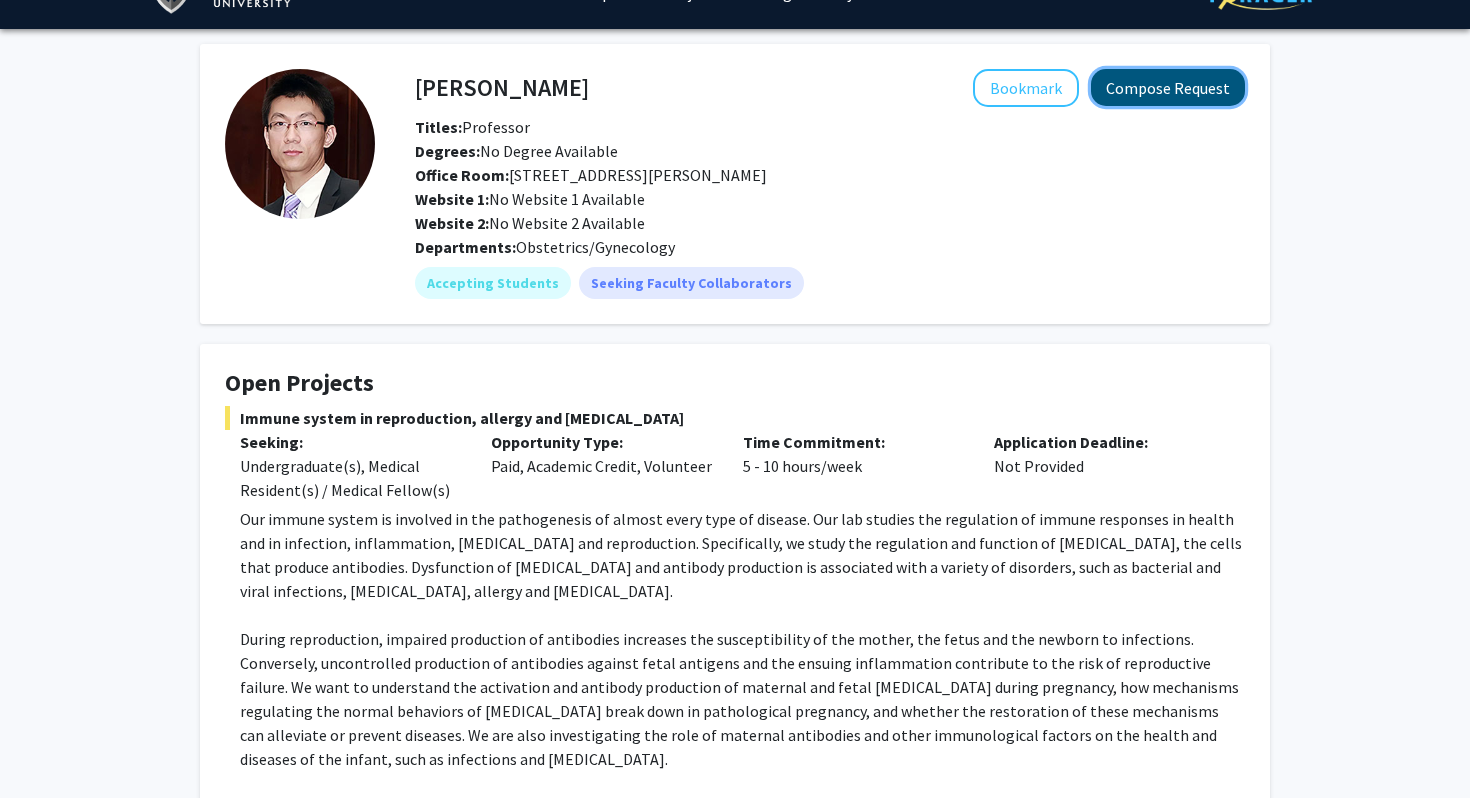 click on "Compose Request" 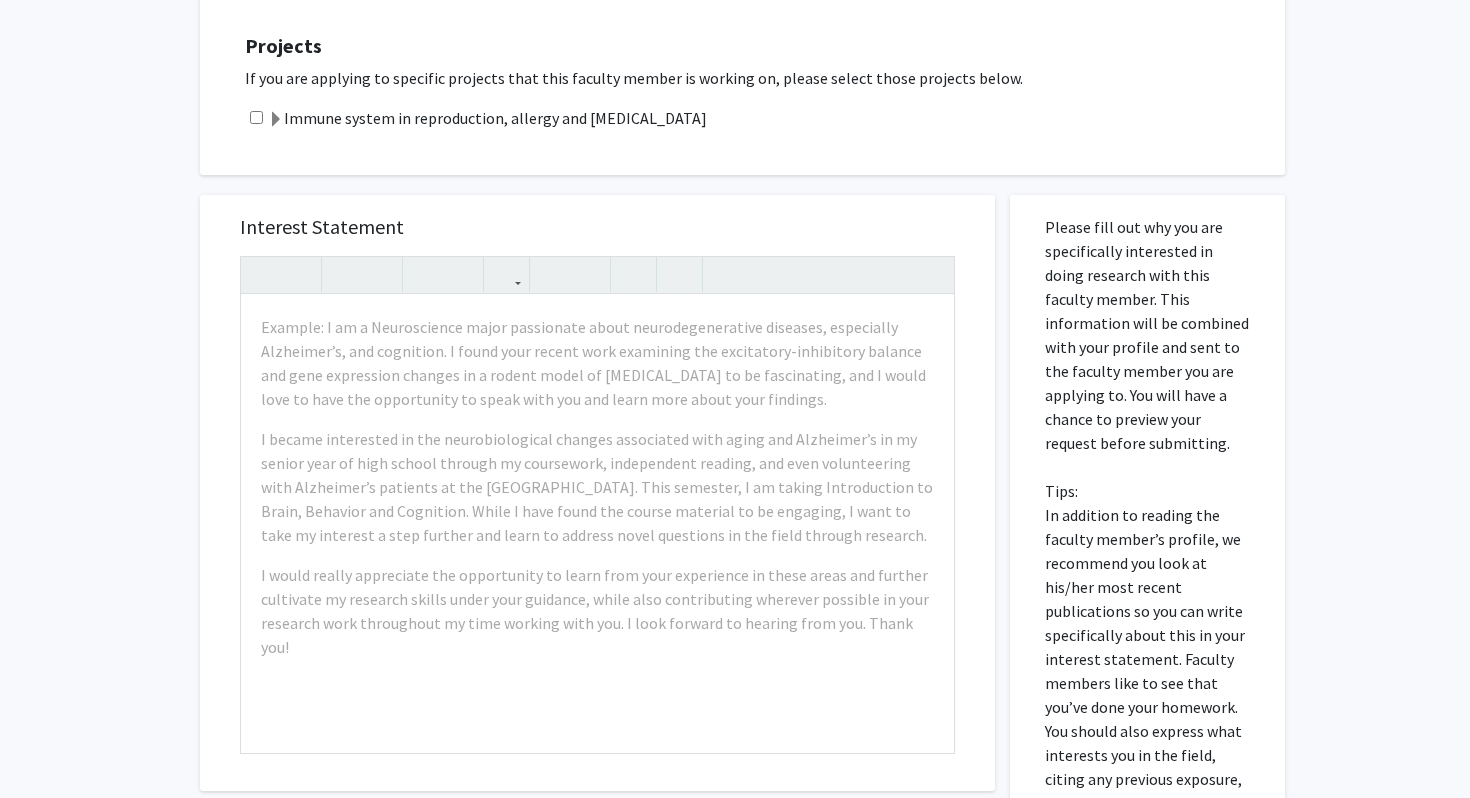 scroll, scrollTop: 1002, scrollLeft: 0, axis: vertical 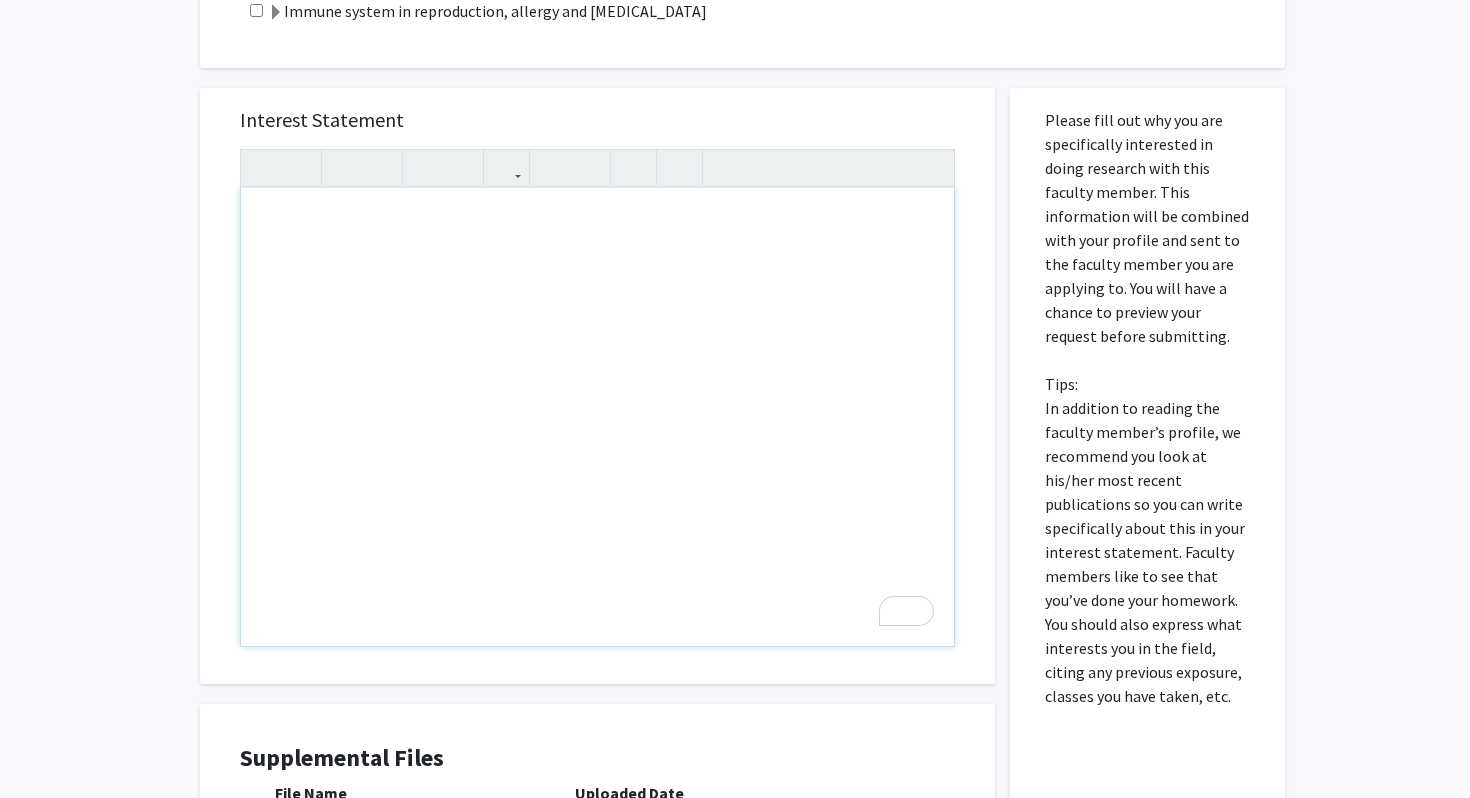 click at bounding box center [597, 417] 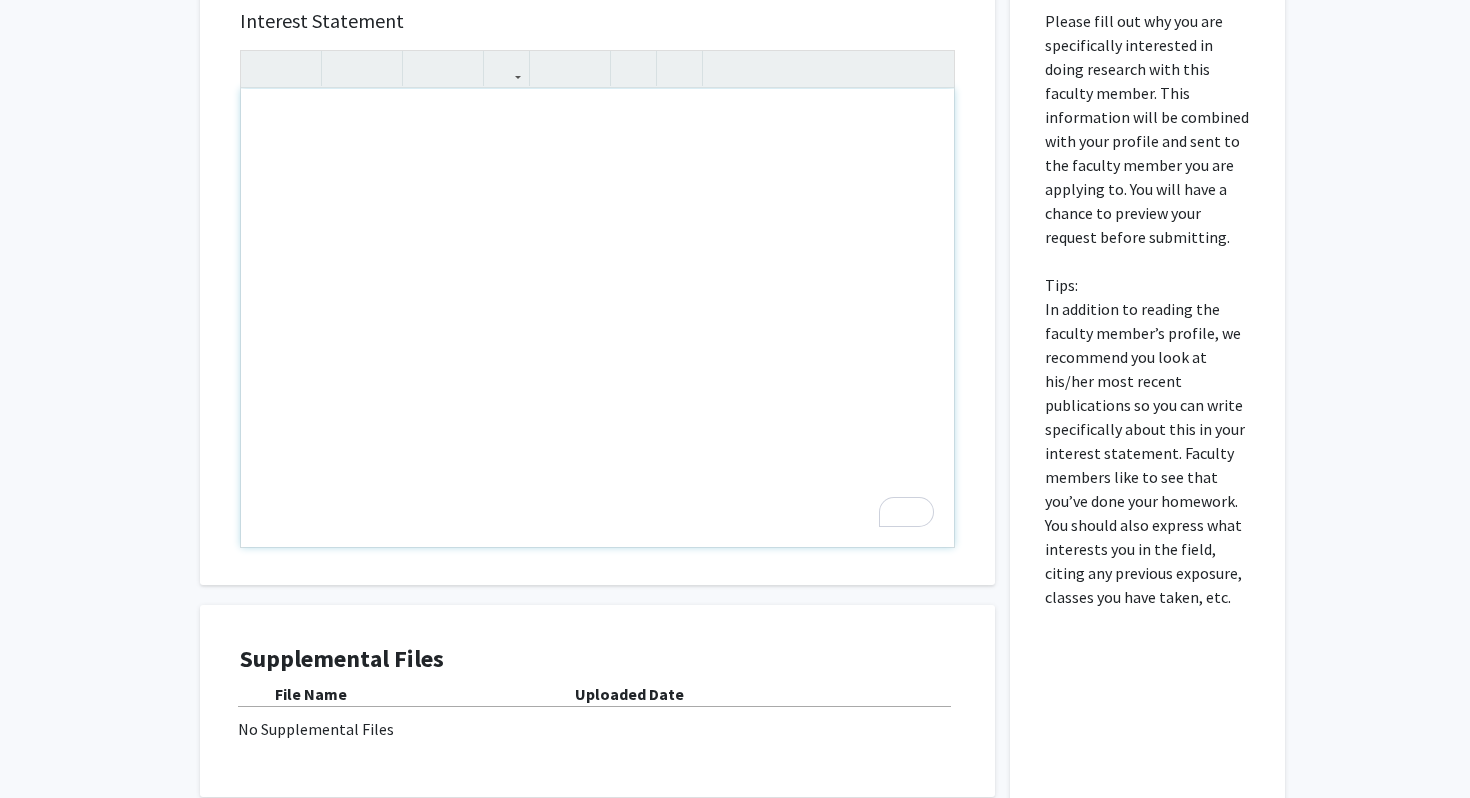 scroll, scrollTop: 1281, scrollLeft: 0, axis: vertical 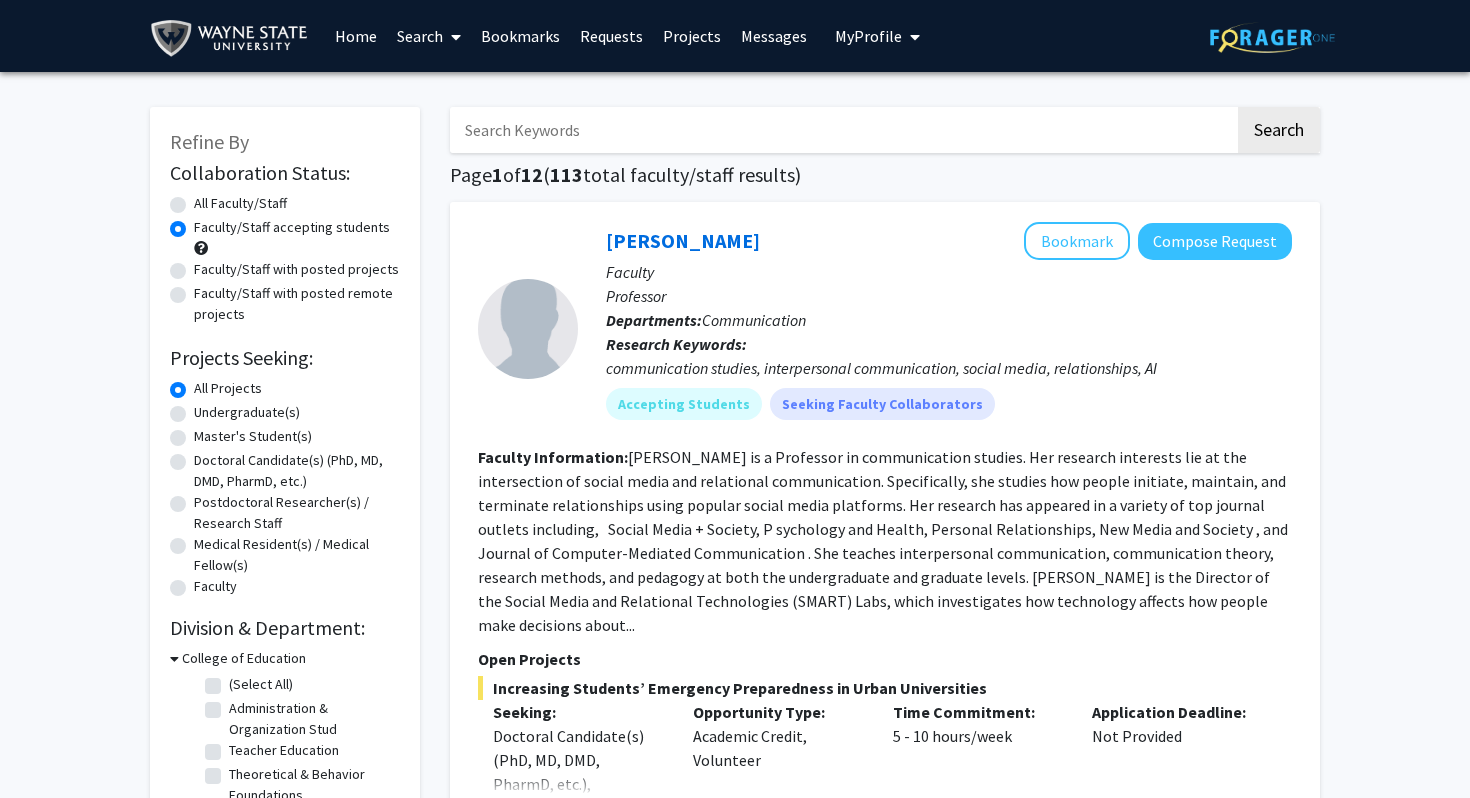 click at bounding box center (842, 130) 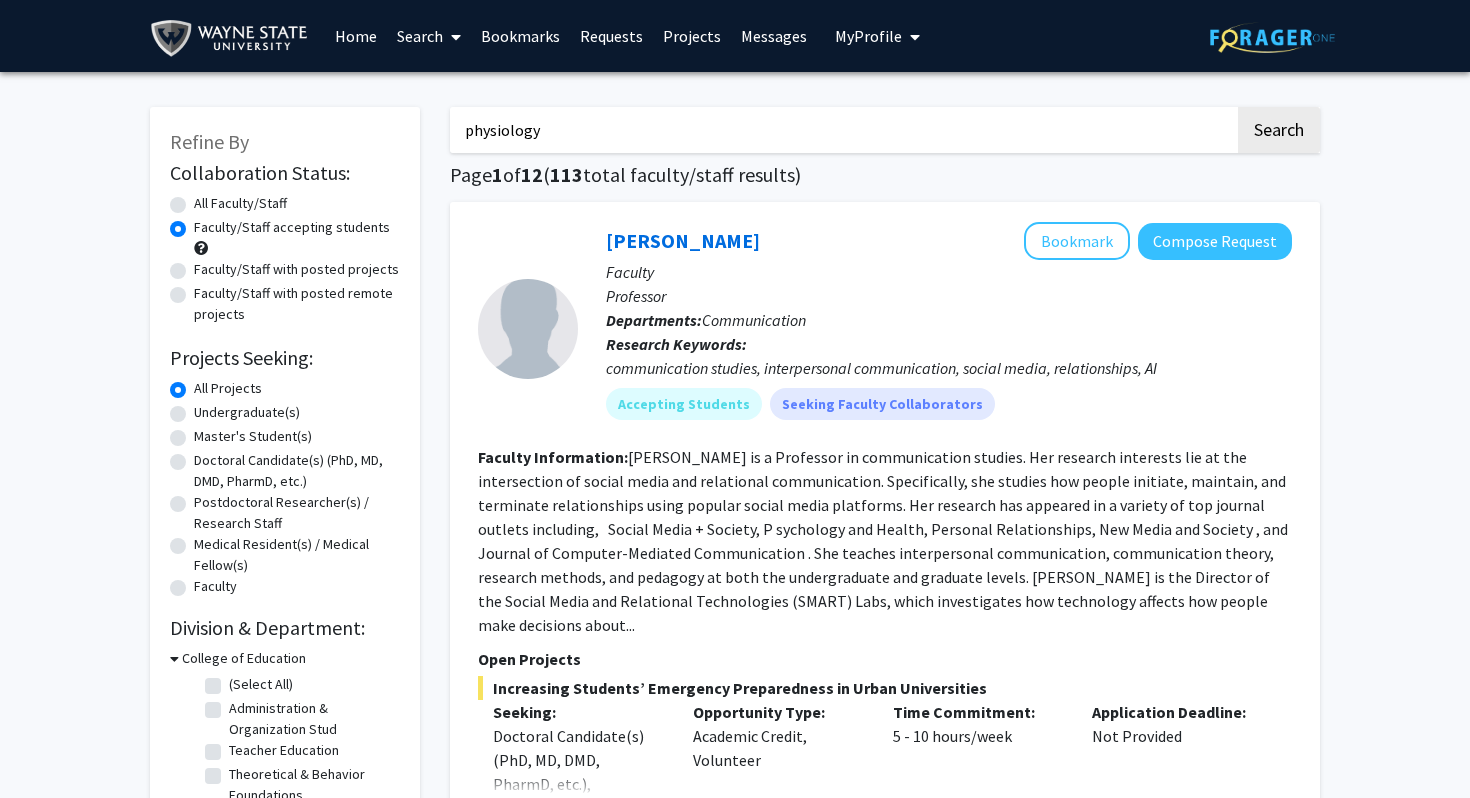type on "physiology" 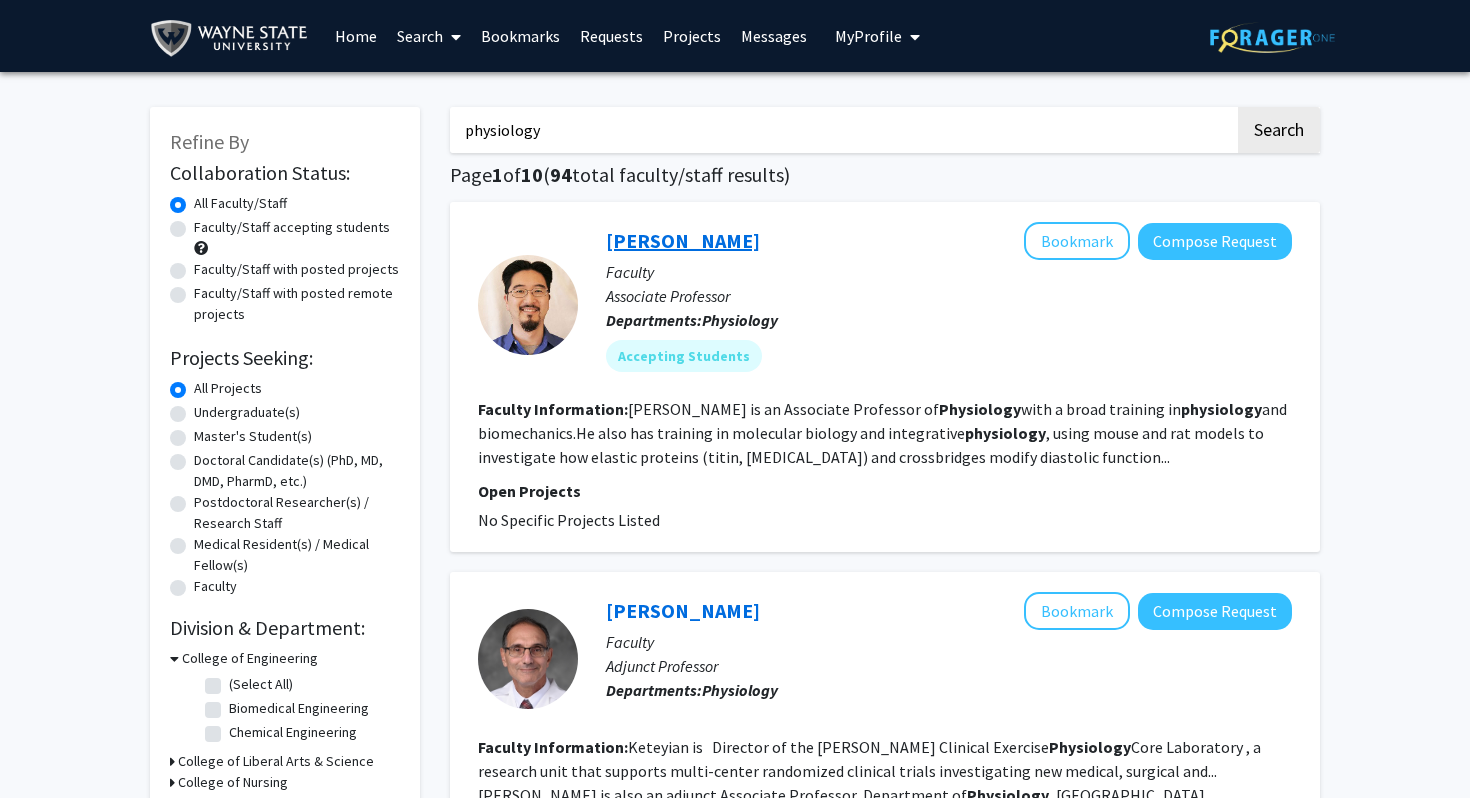 click on "[PERSON_NAME]" 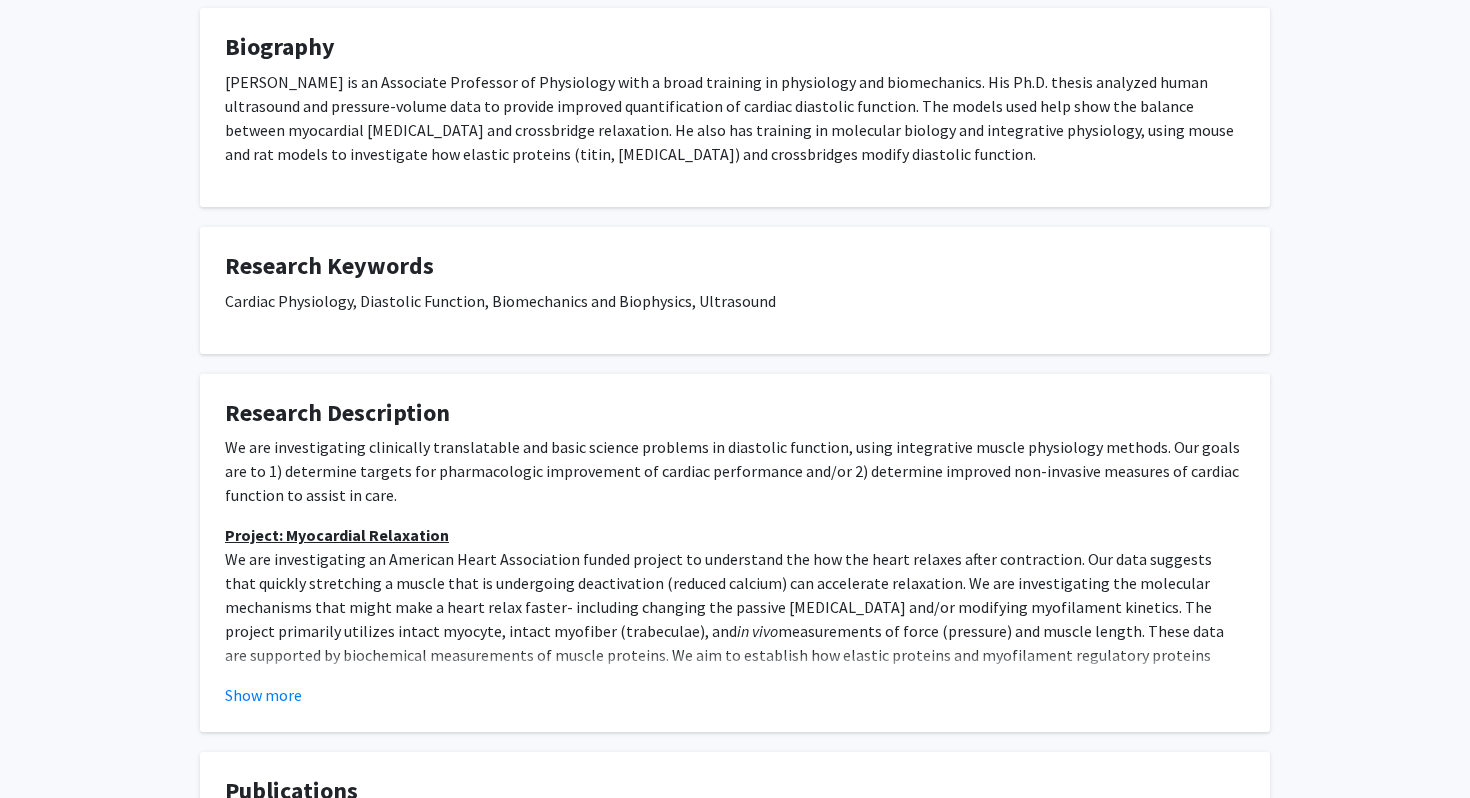 scroll, scrollTop: 522, scrollLeft: 0, axis: vertical 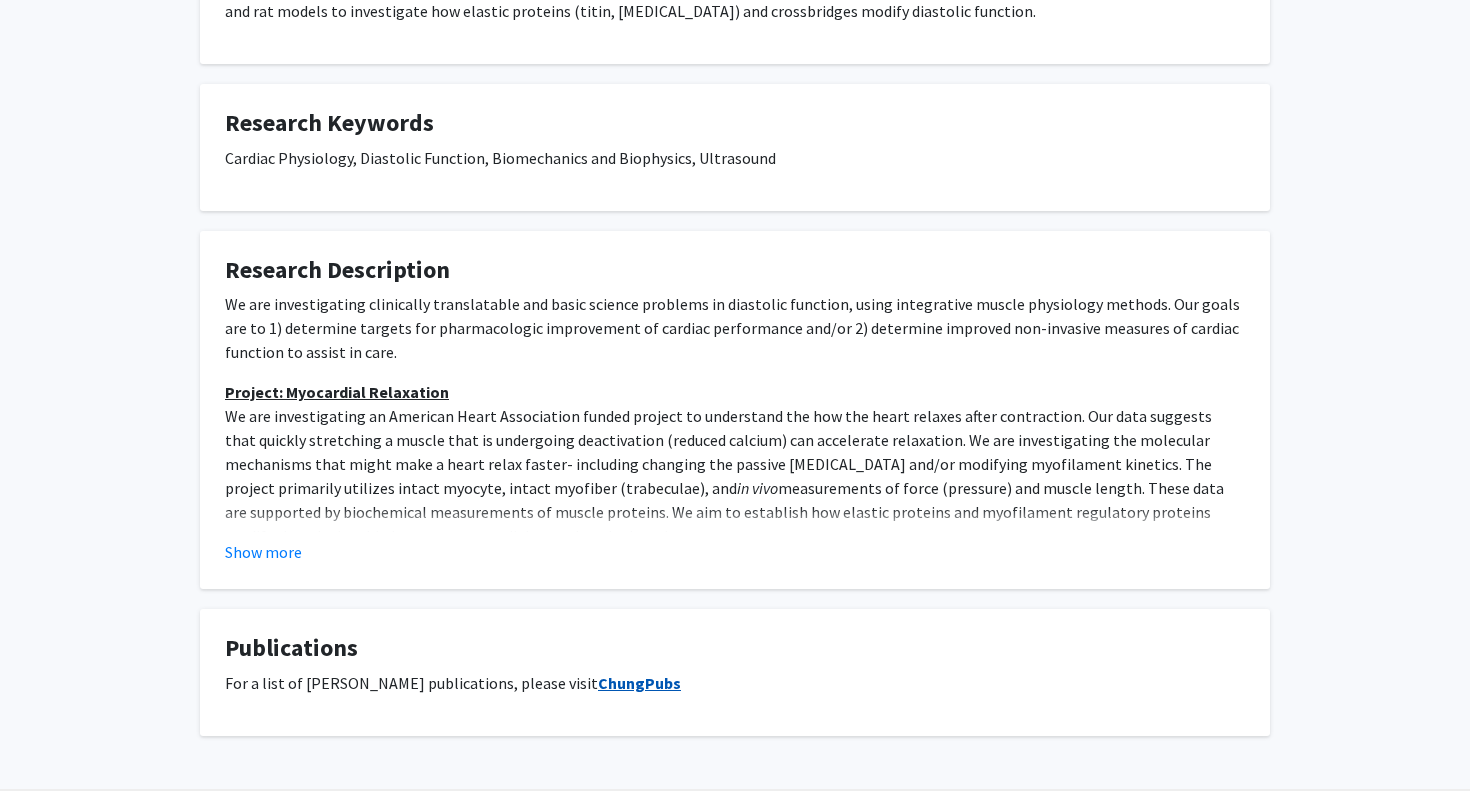 click on "ChungPubs" 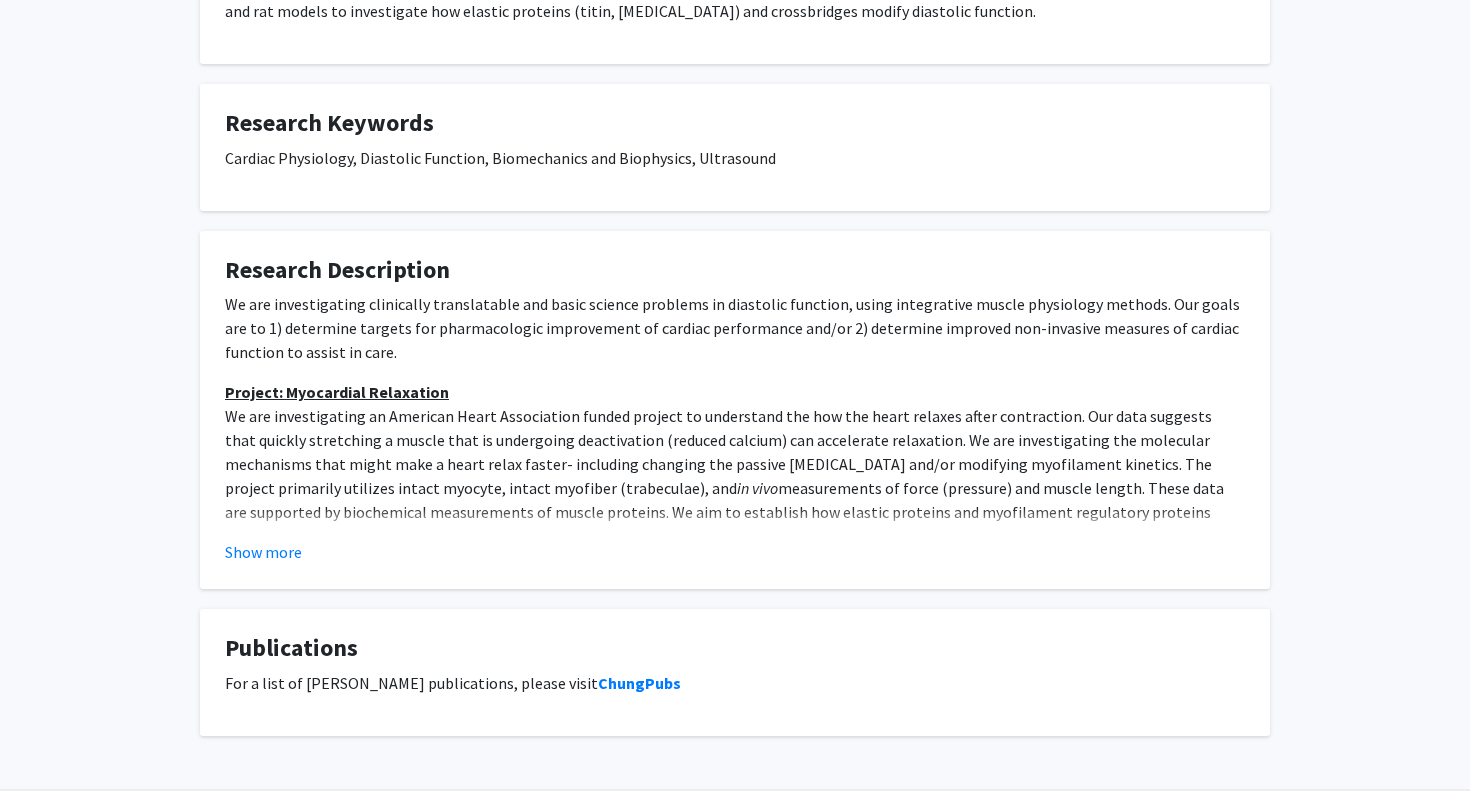 scroll, scrollTop: 0, scrollLeft: 0, axis: both 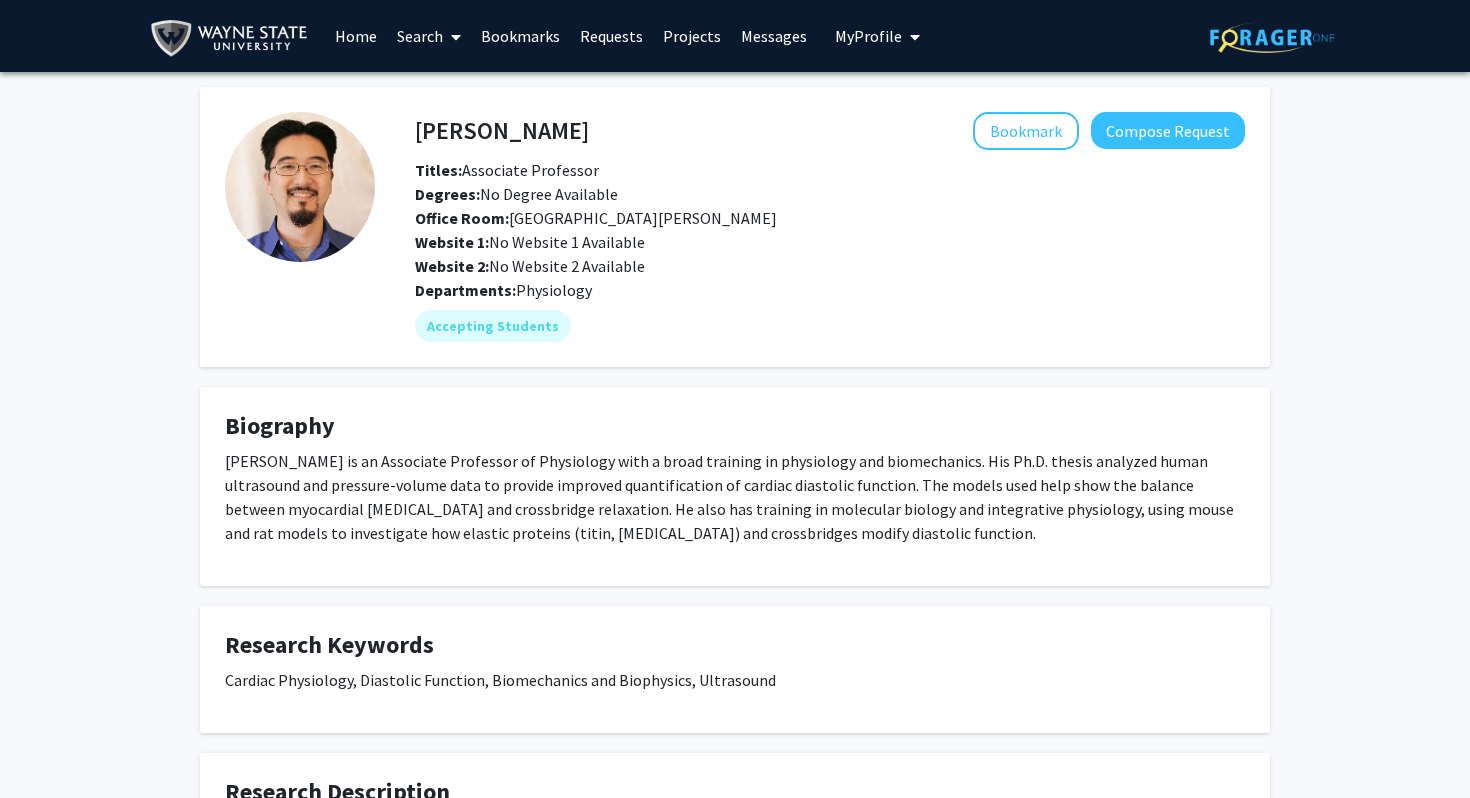 drag, startPoint x: 393, startPoint y: 118, endPoint x: 604, endPoint y: 161, distance: 215.33694 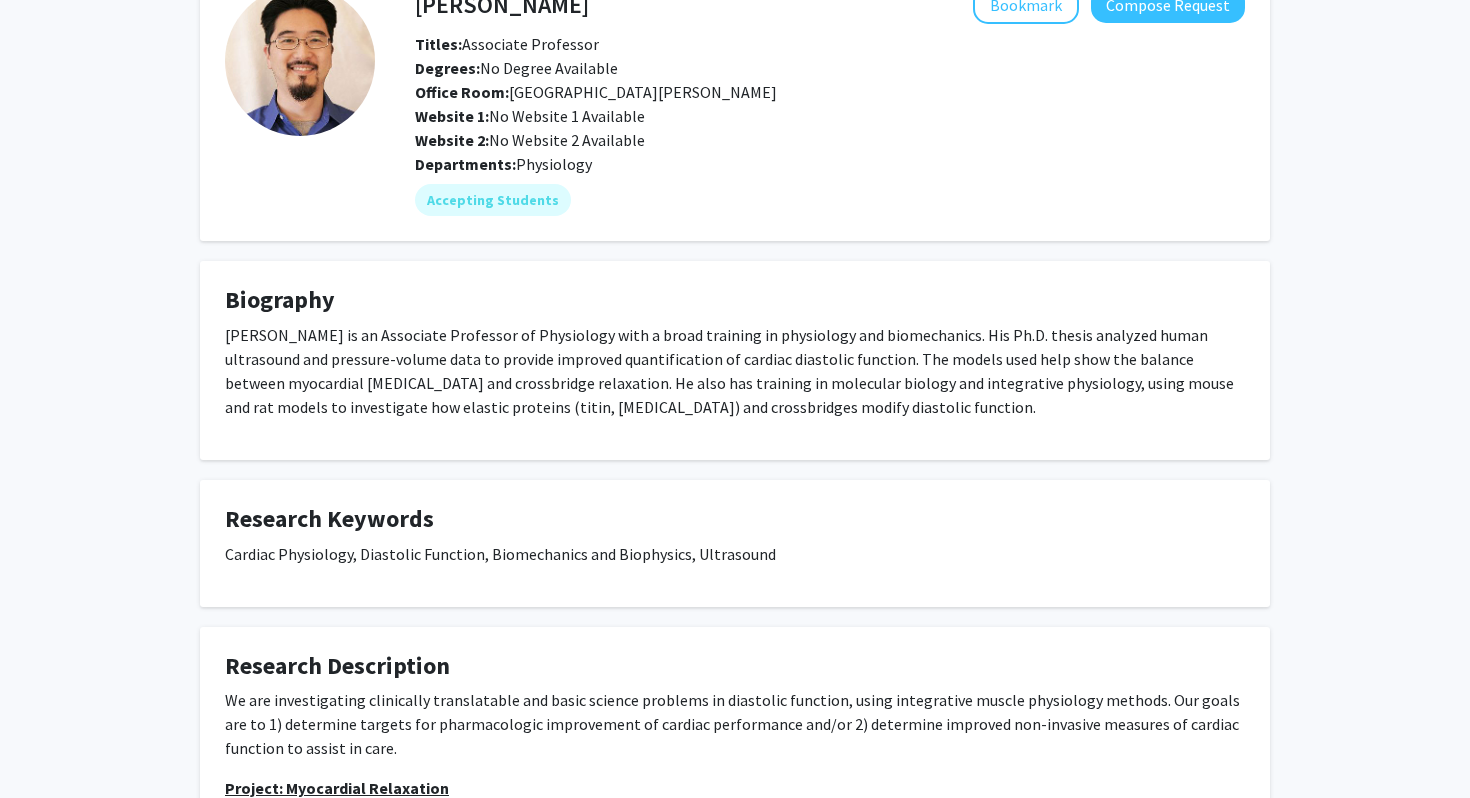 scroll, scrollTop: 310, scrollLeft: 0, axis: vertical 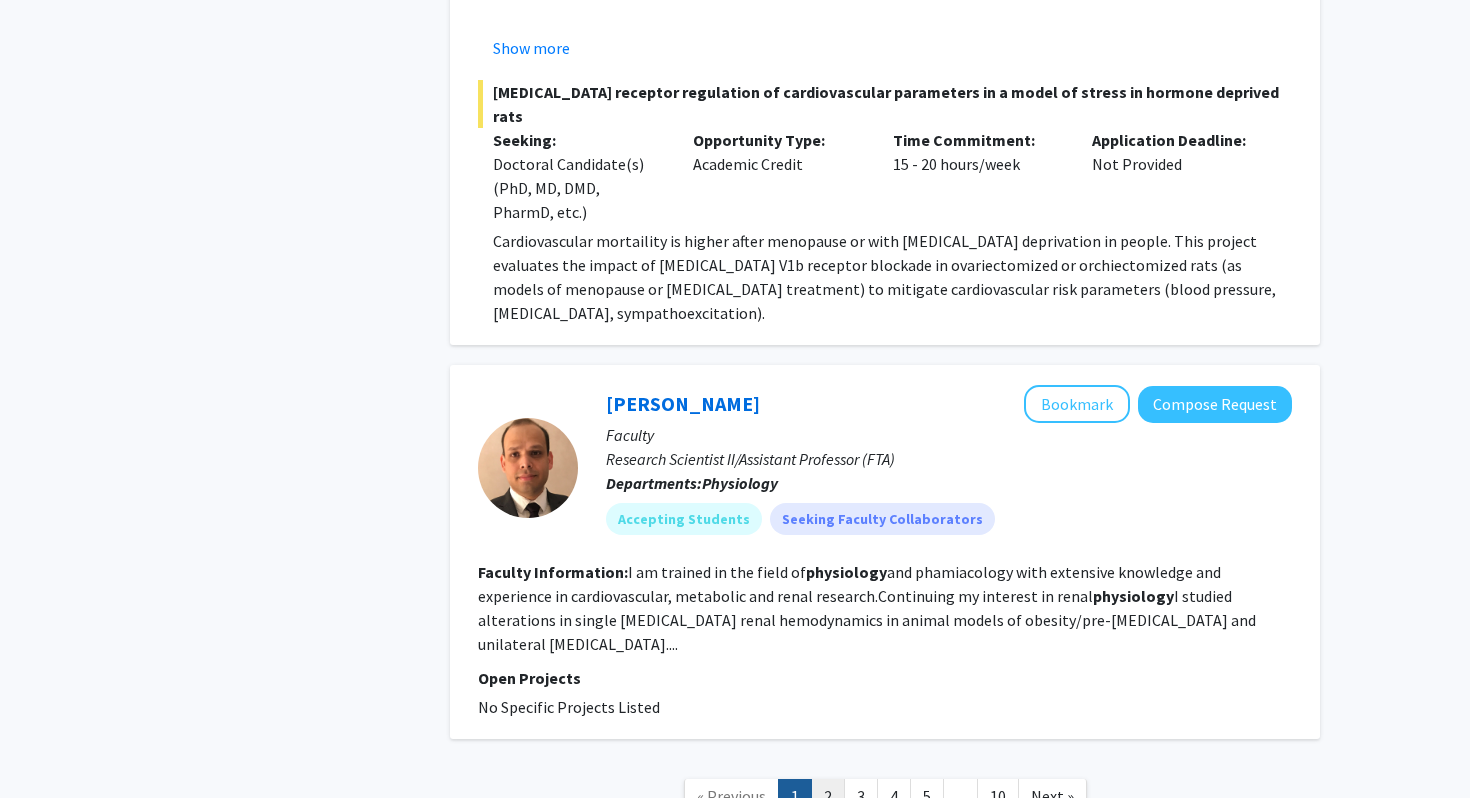 click on "2" 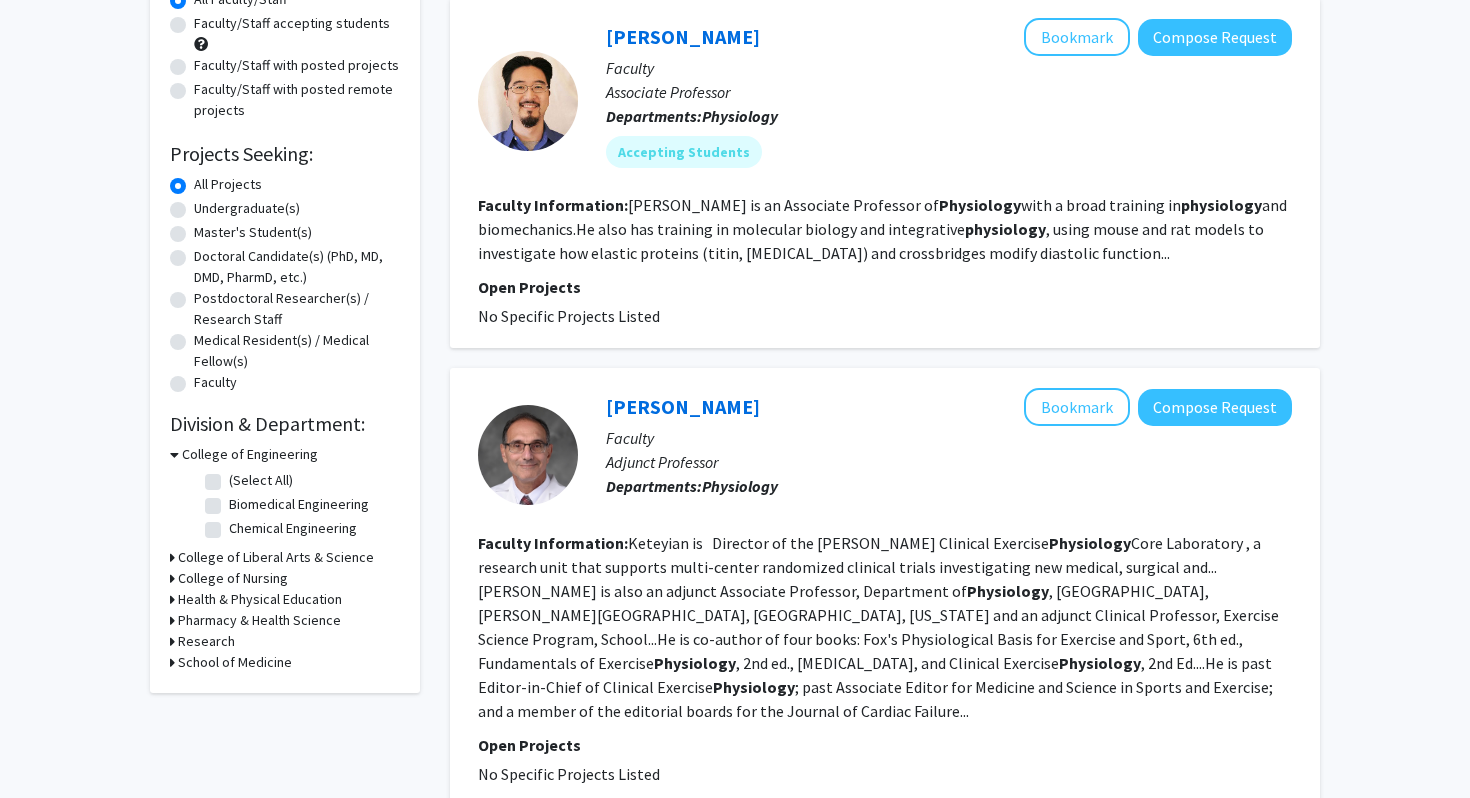 scroll, scrollTop: 3113, scrollLeft: 0, axis: vertical 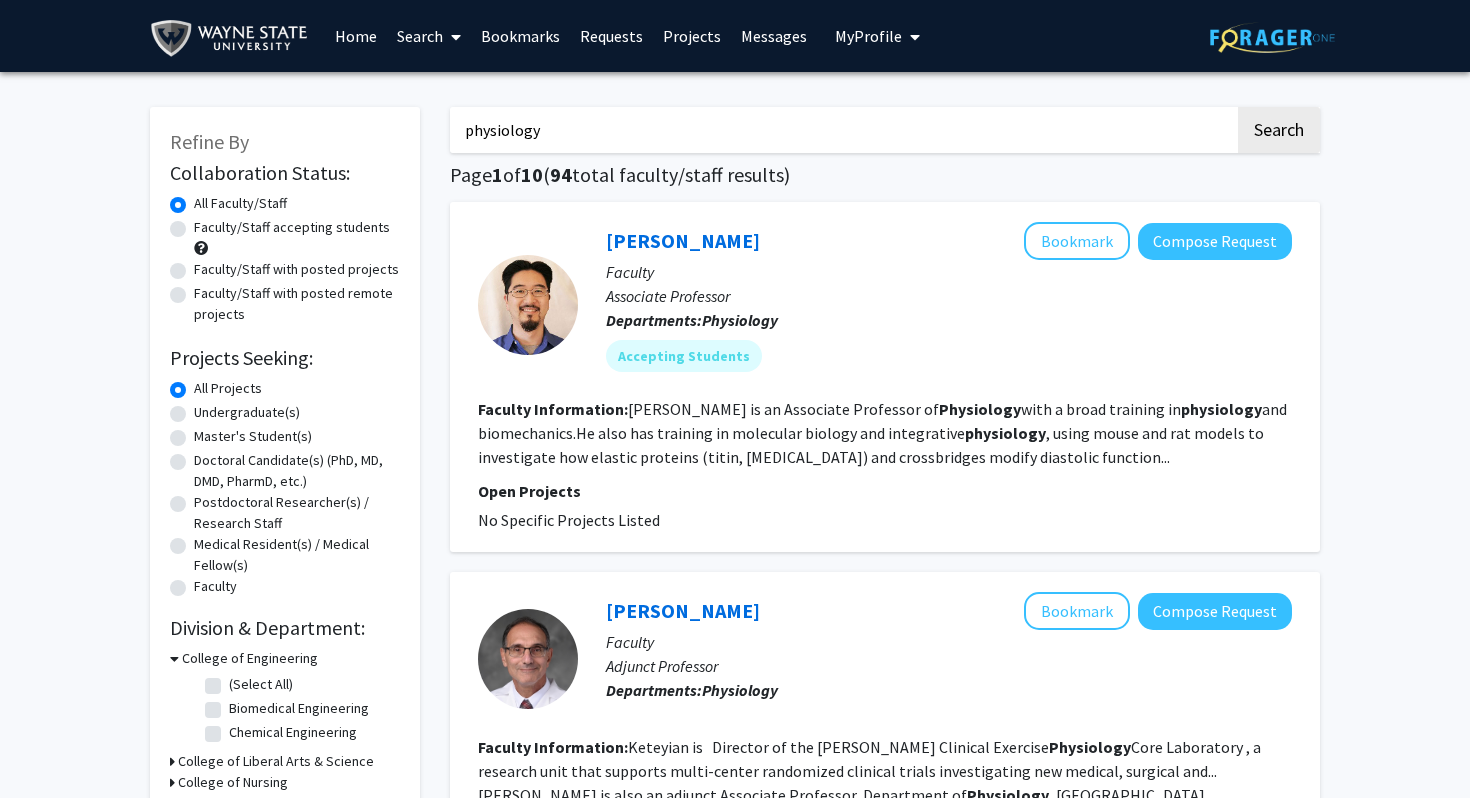 radio on "false" 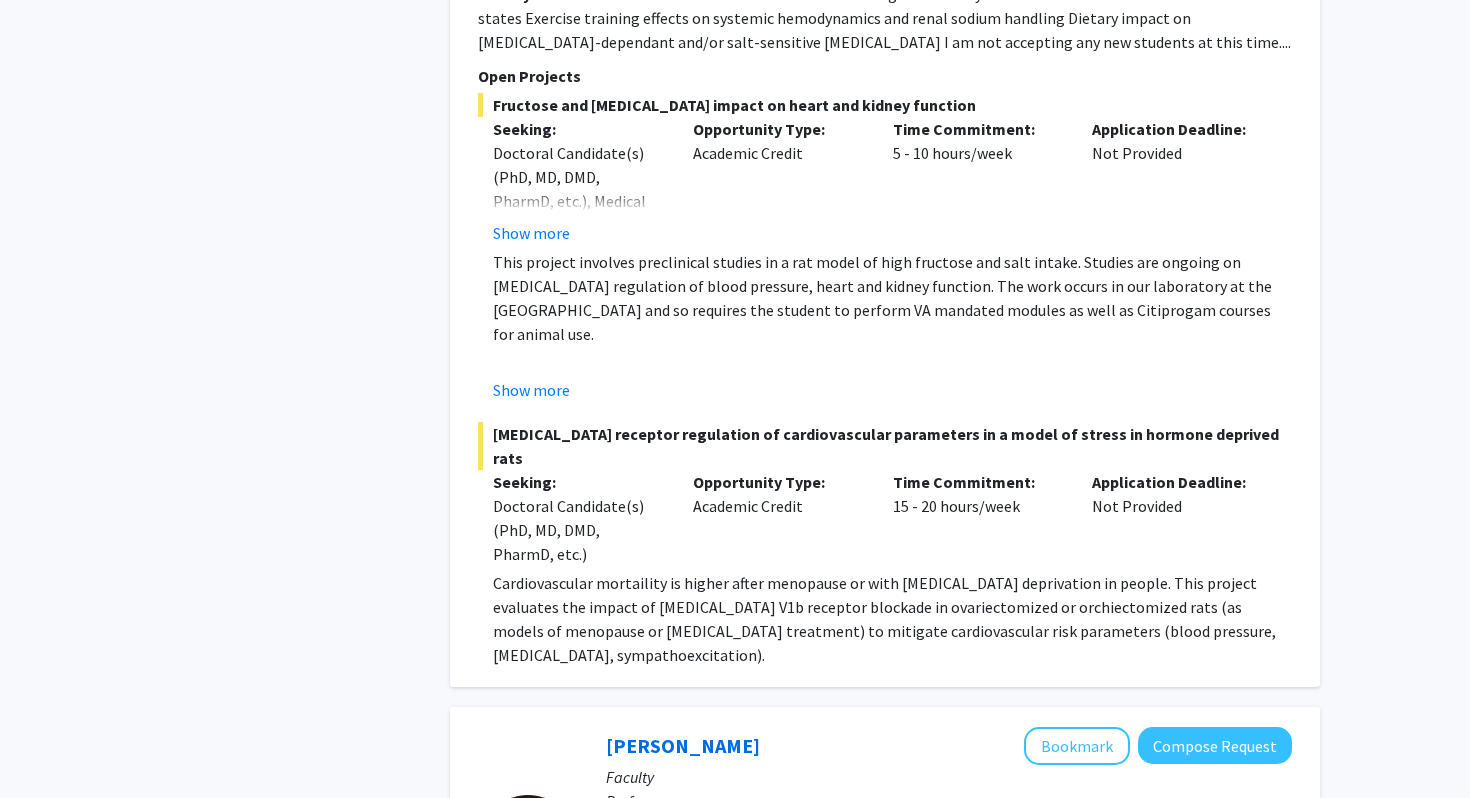 scroll, scrollTop: 7977, scrollLeft: 0, axis: vertical 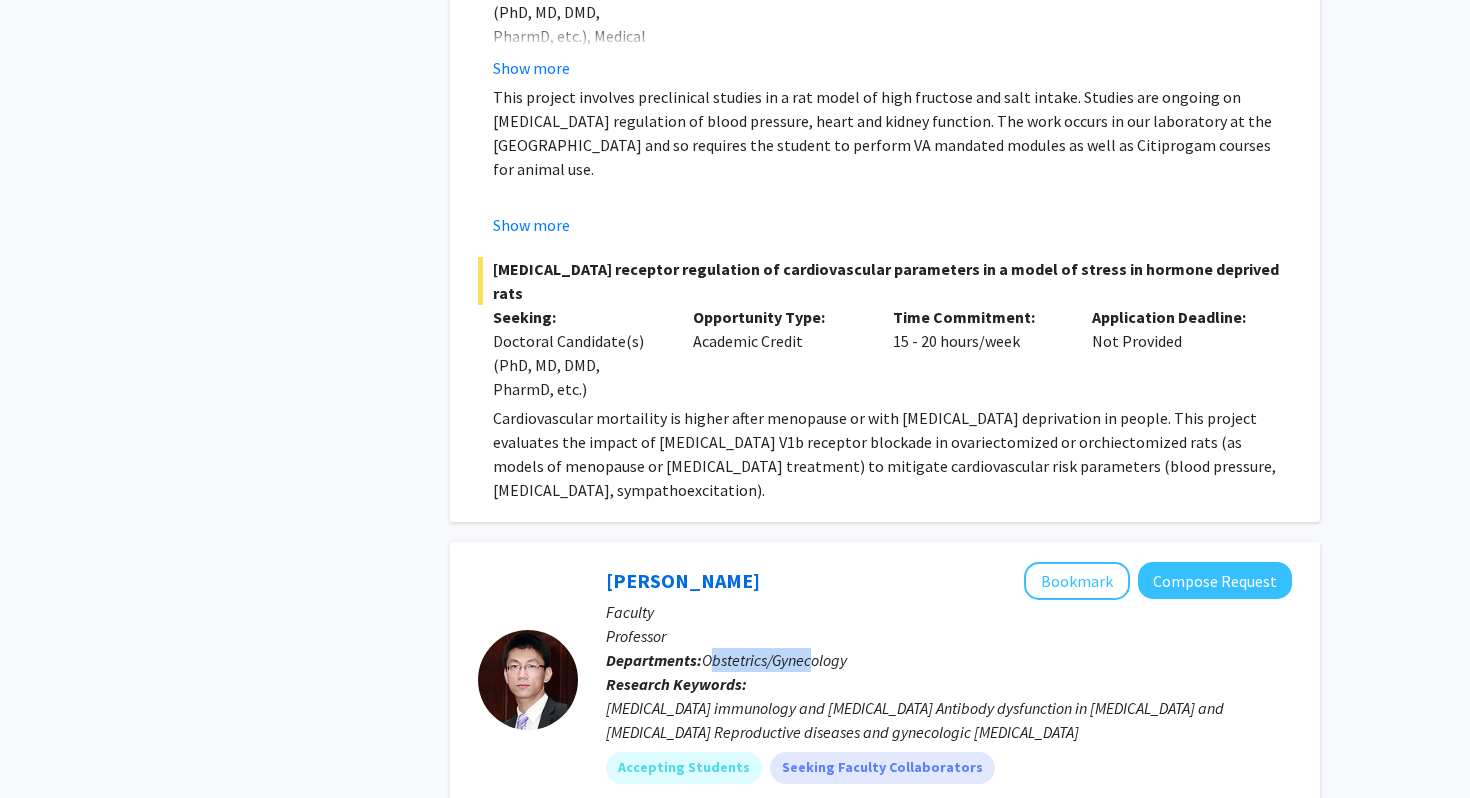 drag, startPoint x: 710, startPoint y: 536, endPoint x: 819, endPoint y: 540, distance: 109.07337 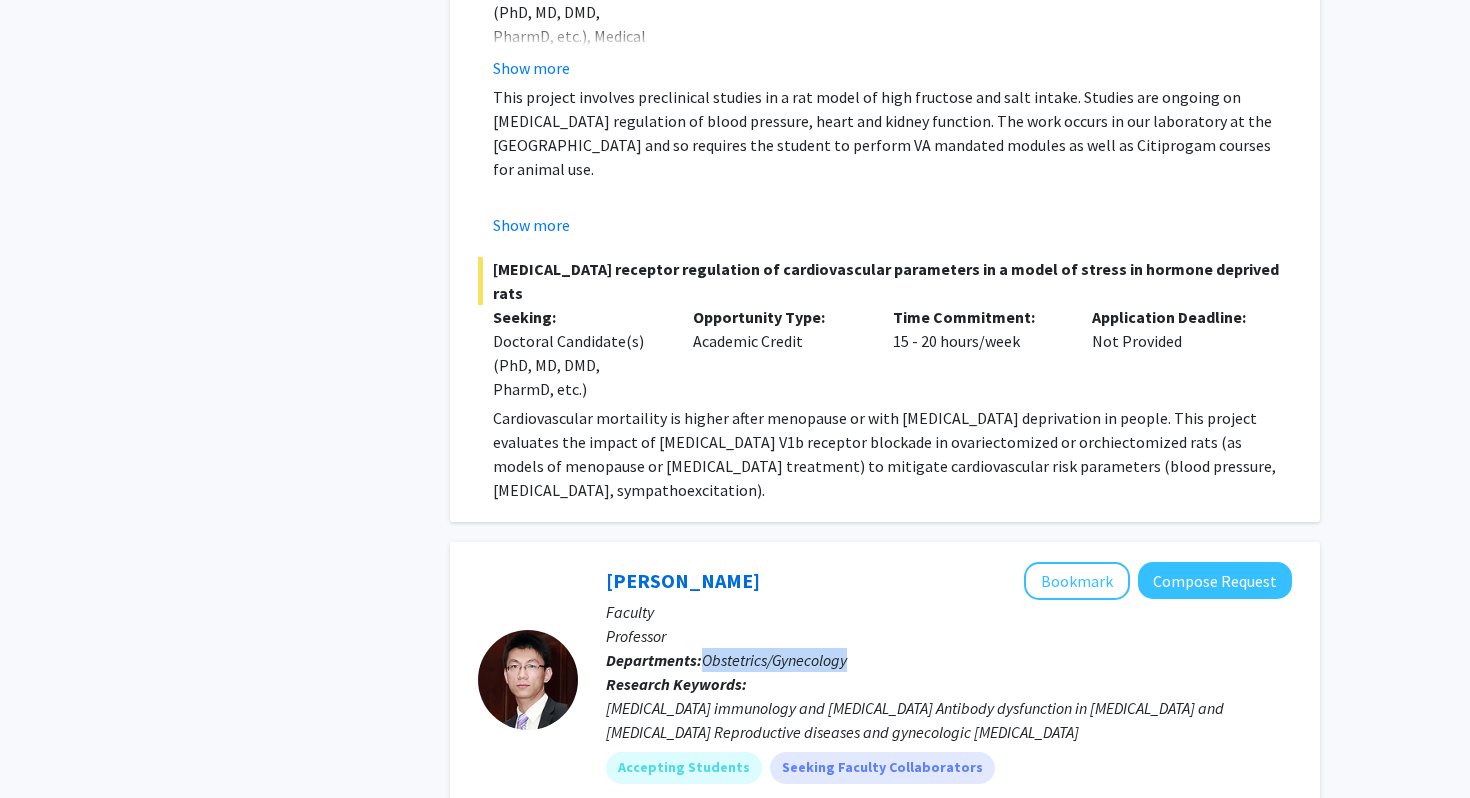drag, startPoint x: 858, startPoint y: 540, endPoint x: 704, endPoint y: 540, distance: 154 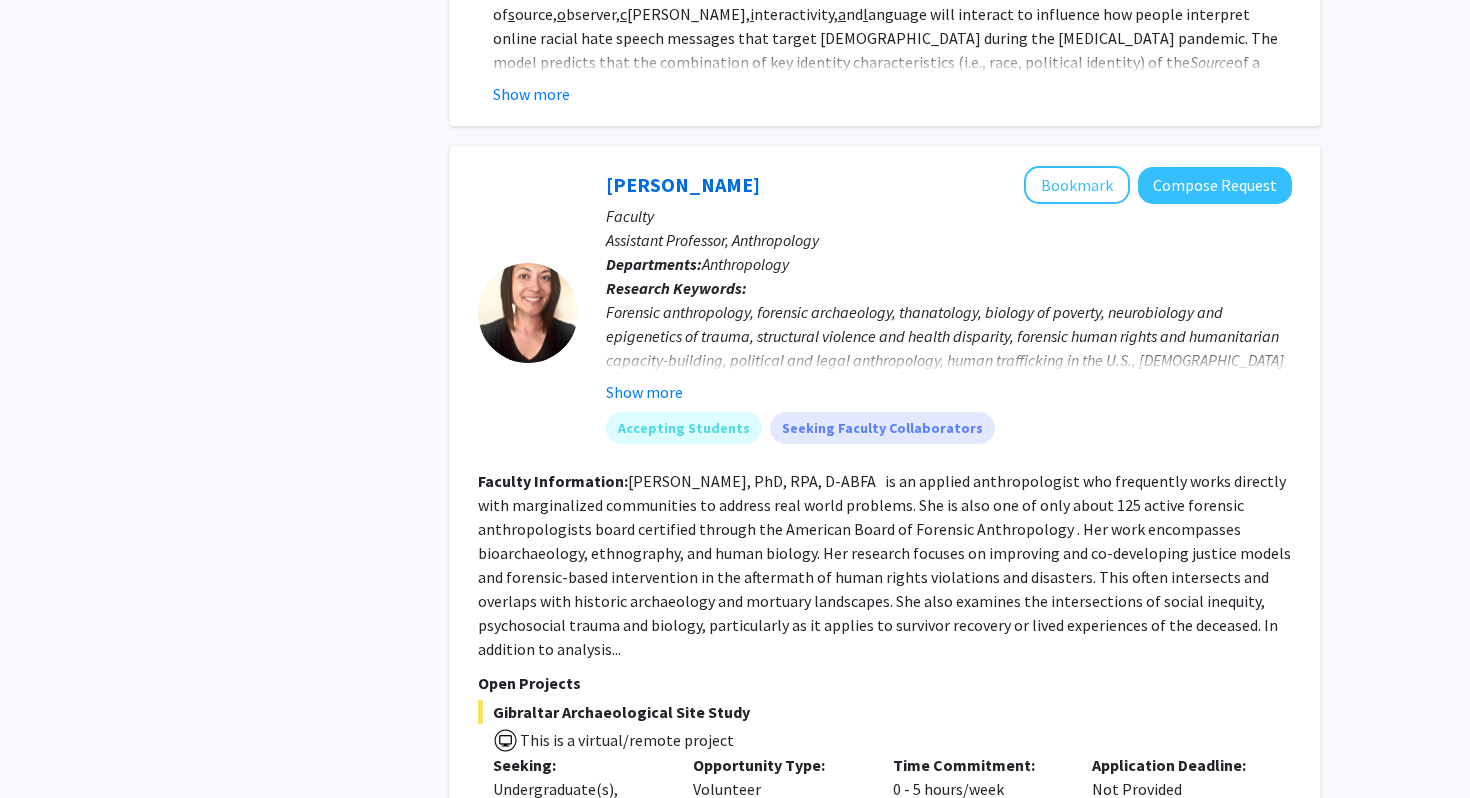 scroll, scrollTop: 0, scrollLeft: 0, axis: both 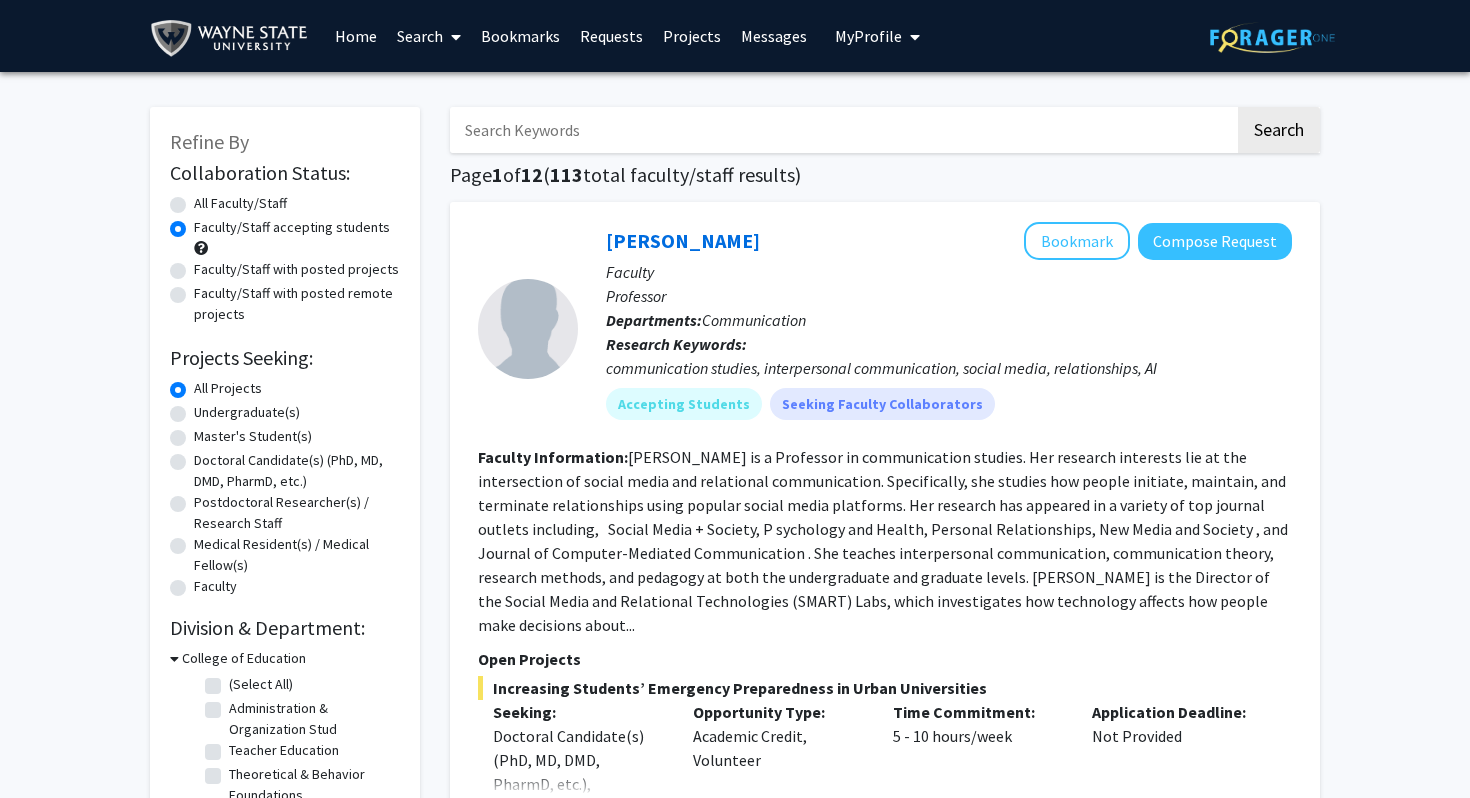 click at bounding box center [842, 130] 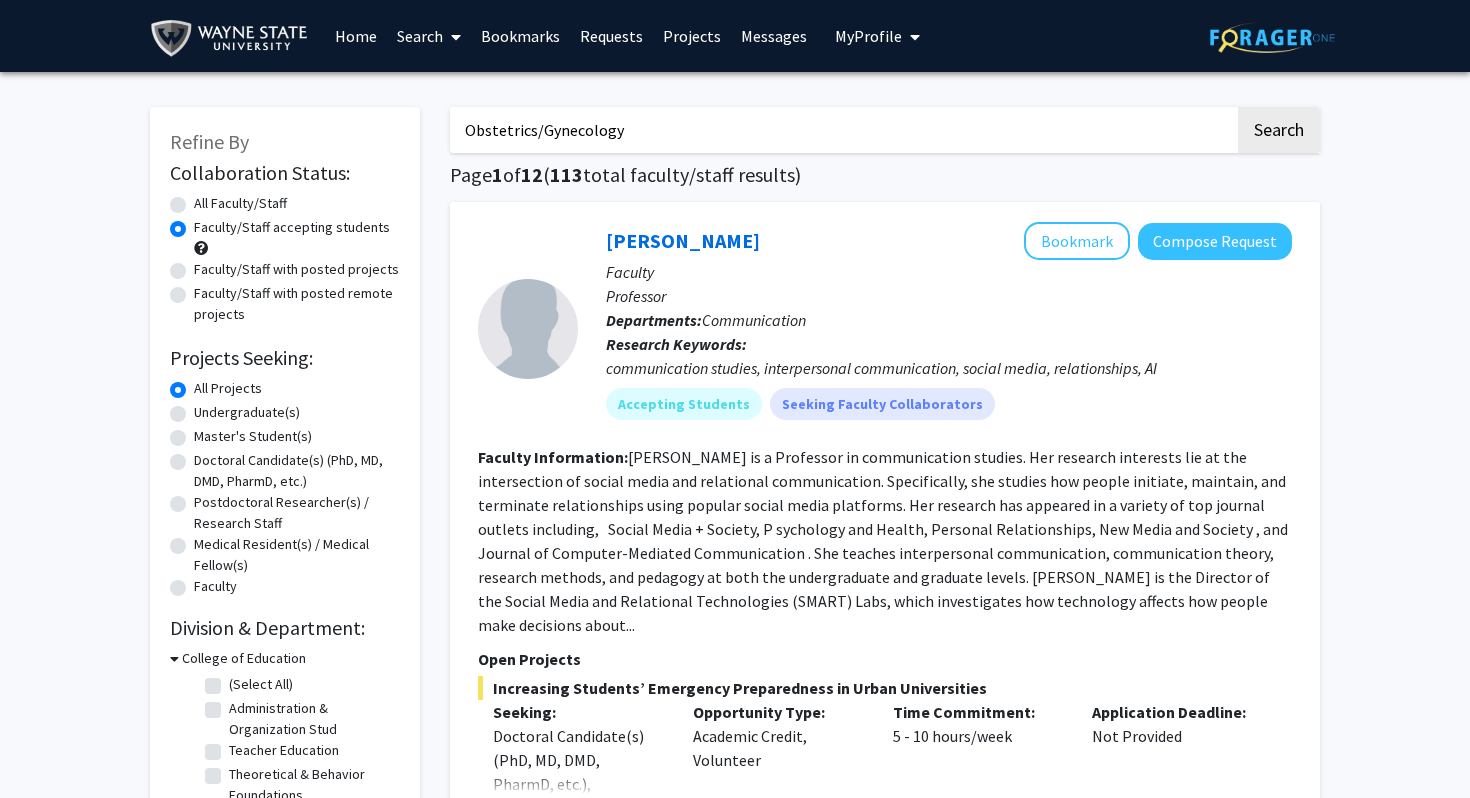 type on "Obstetrics/Gynecology" 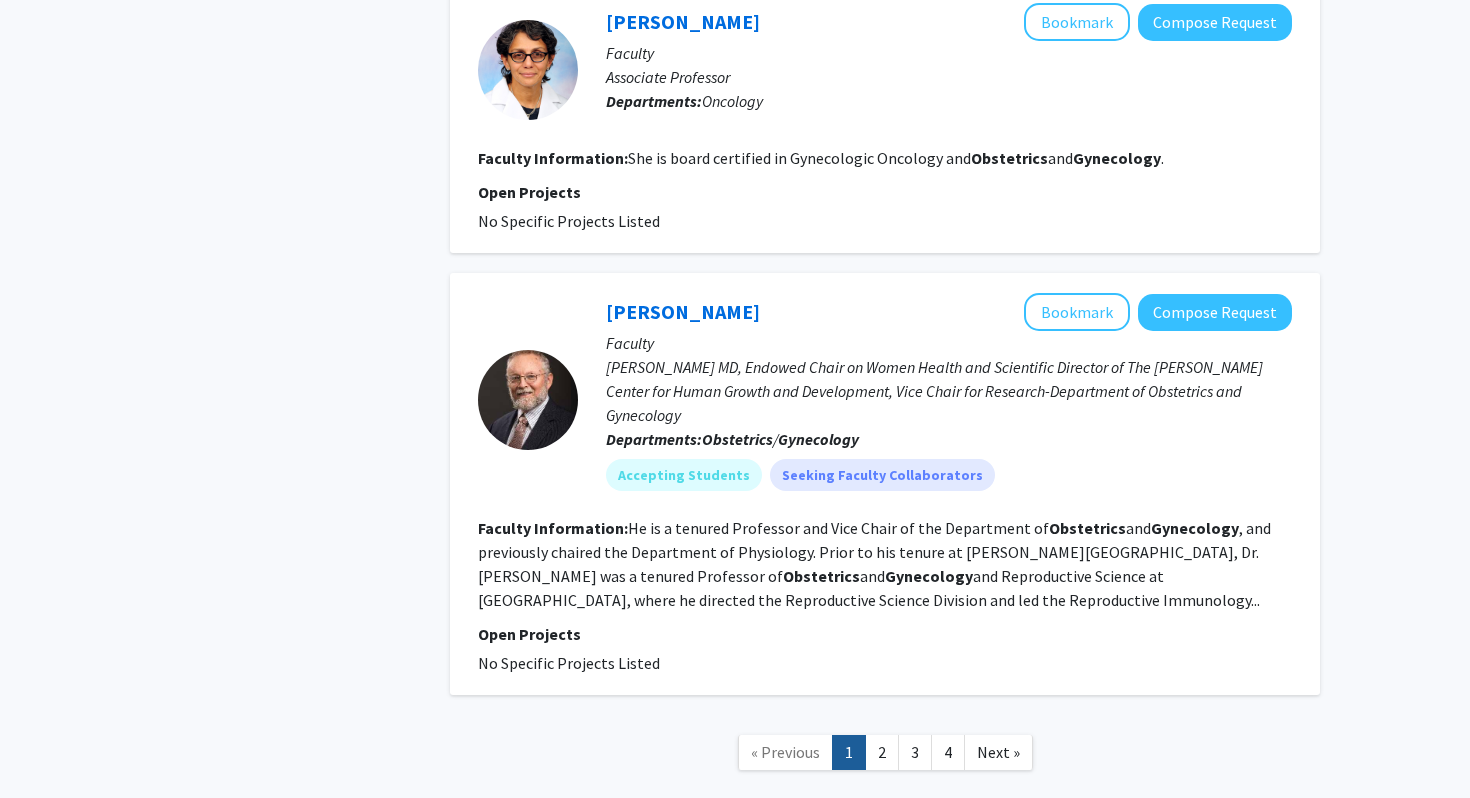 scroll, scrollTop: 3002, scrollLeft: 0, axis: vertical 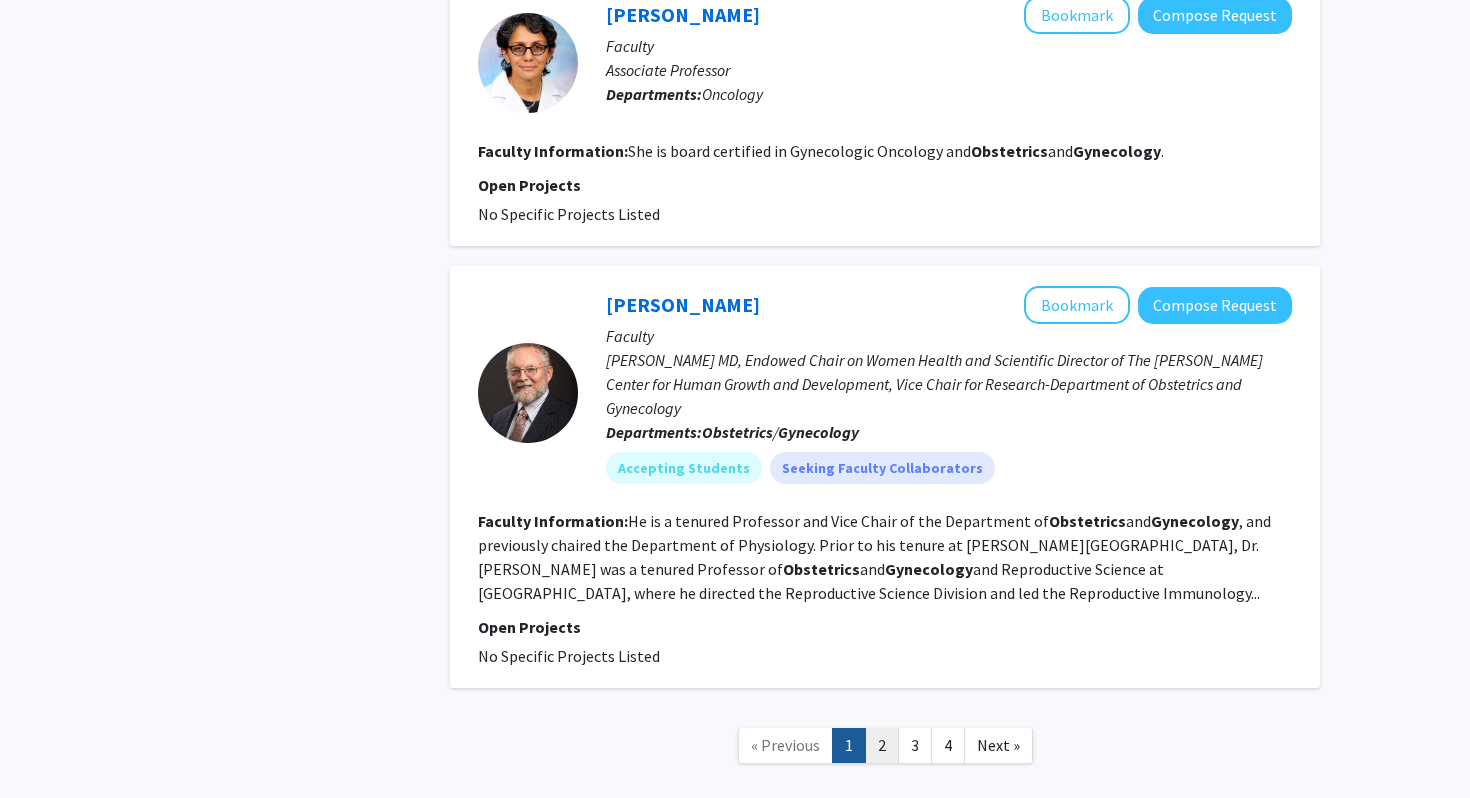 click on "2" 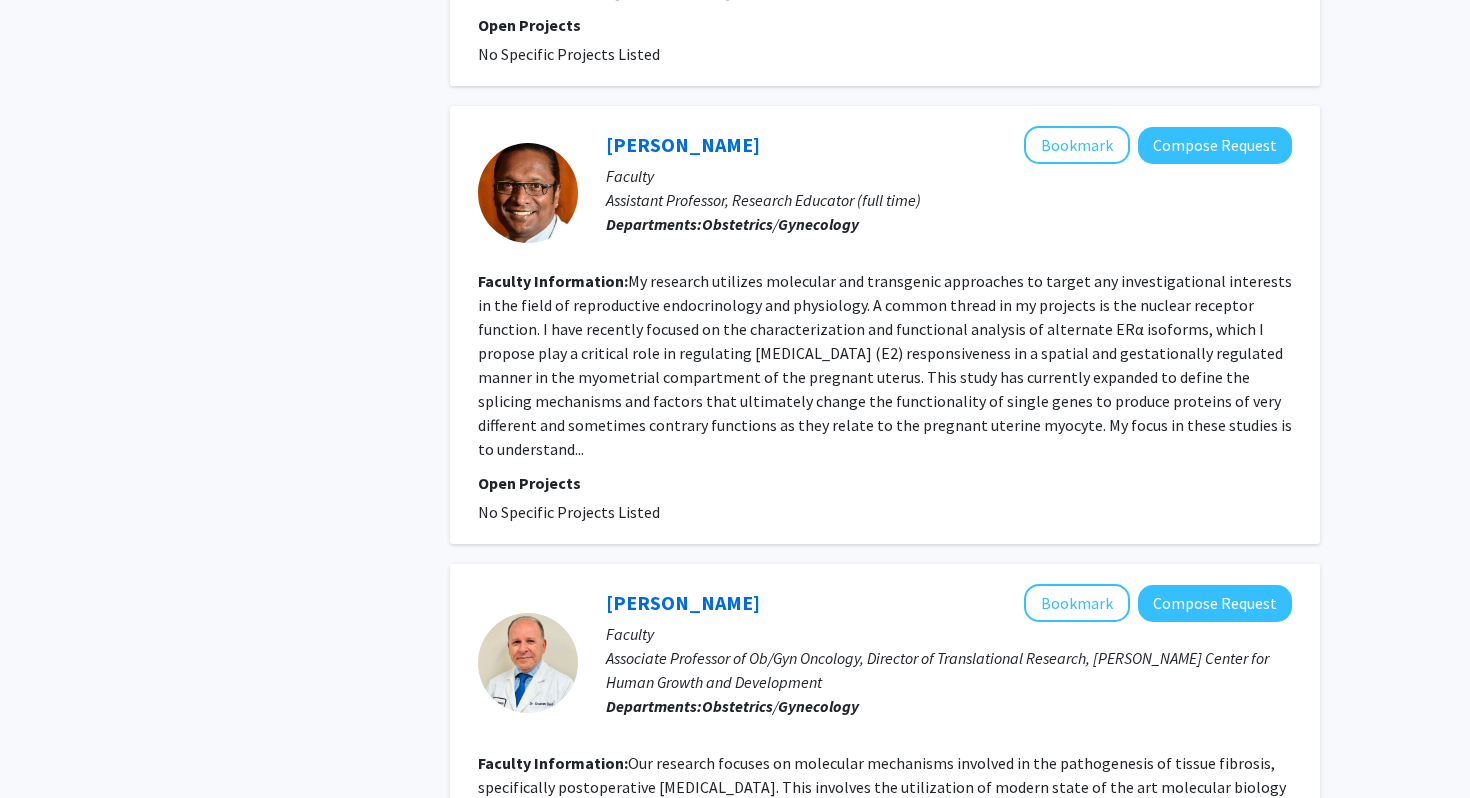 scroll, scrollTop: 3870, scrollLeft: 0, axis: vertical 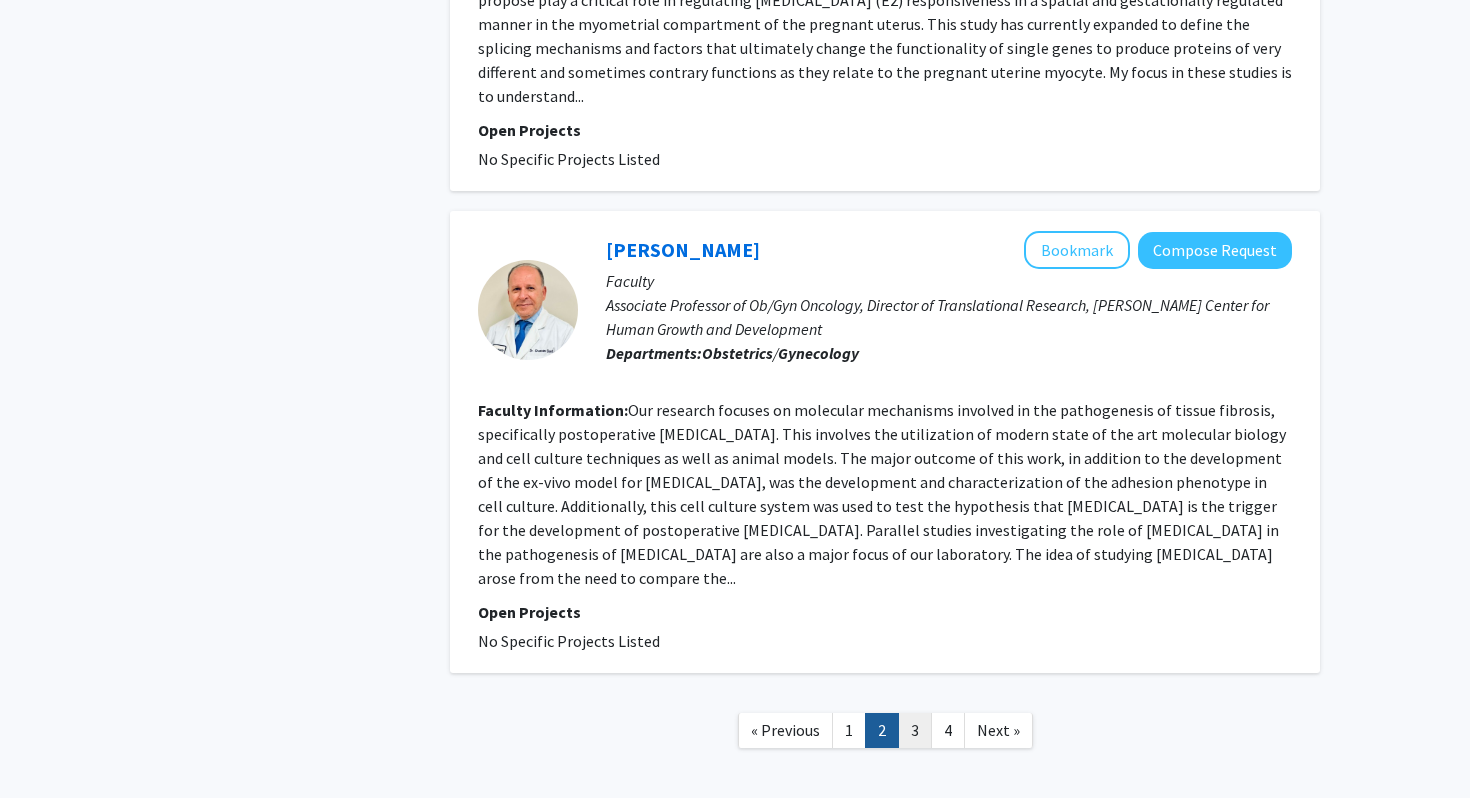 click on "3" 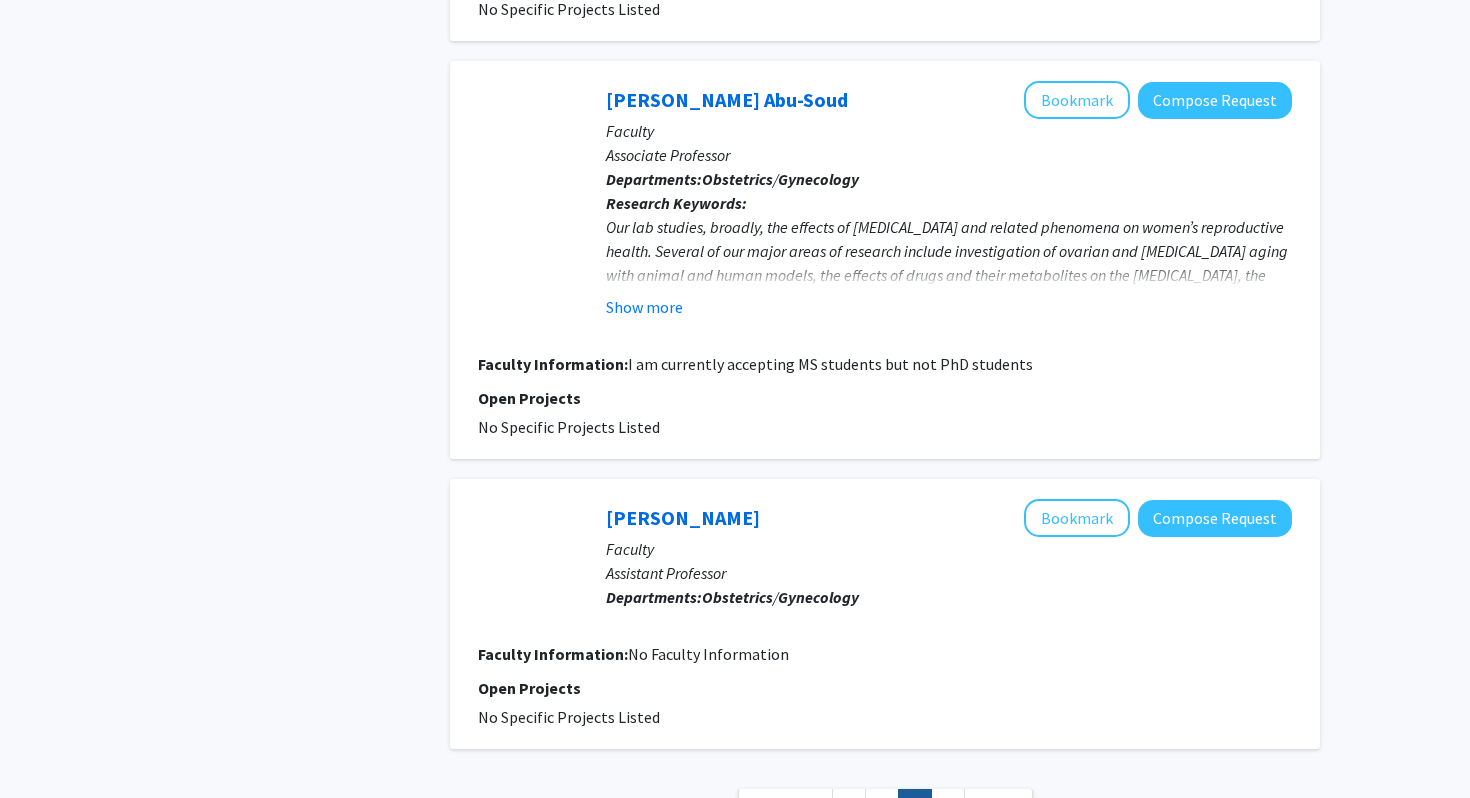 scroll, scrollTop: 3354, scrollLeft: 0, axis: vertical 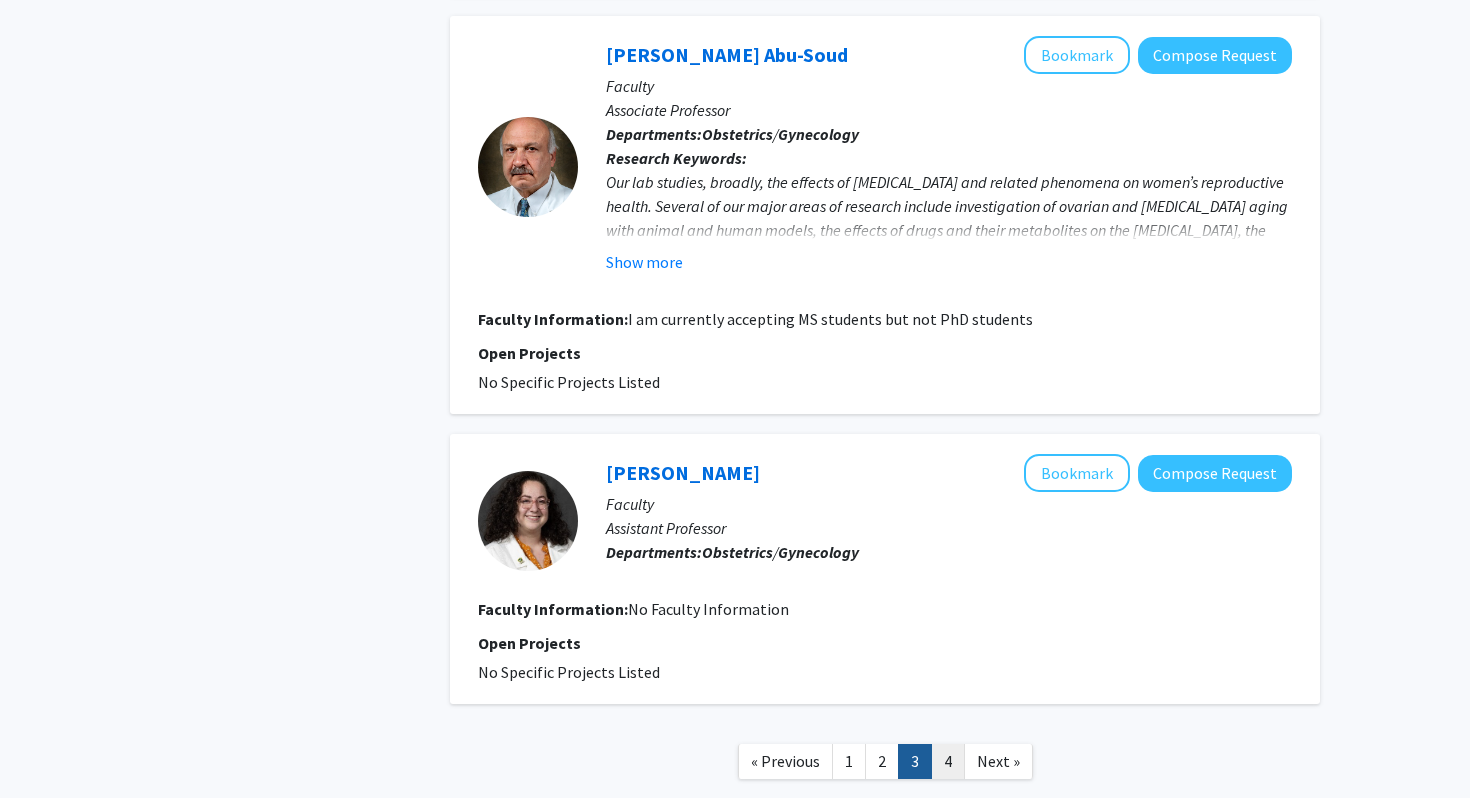 click on "4" 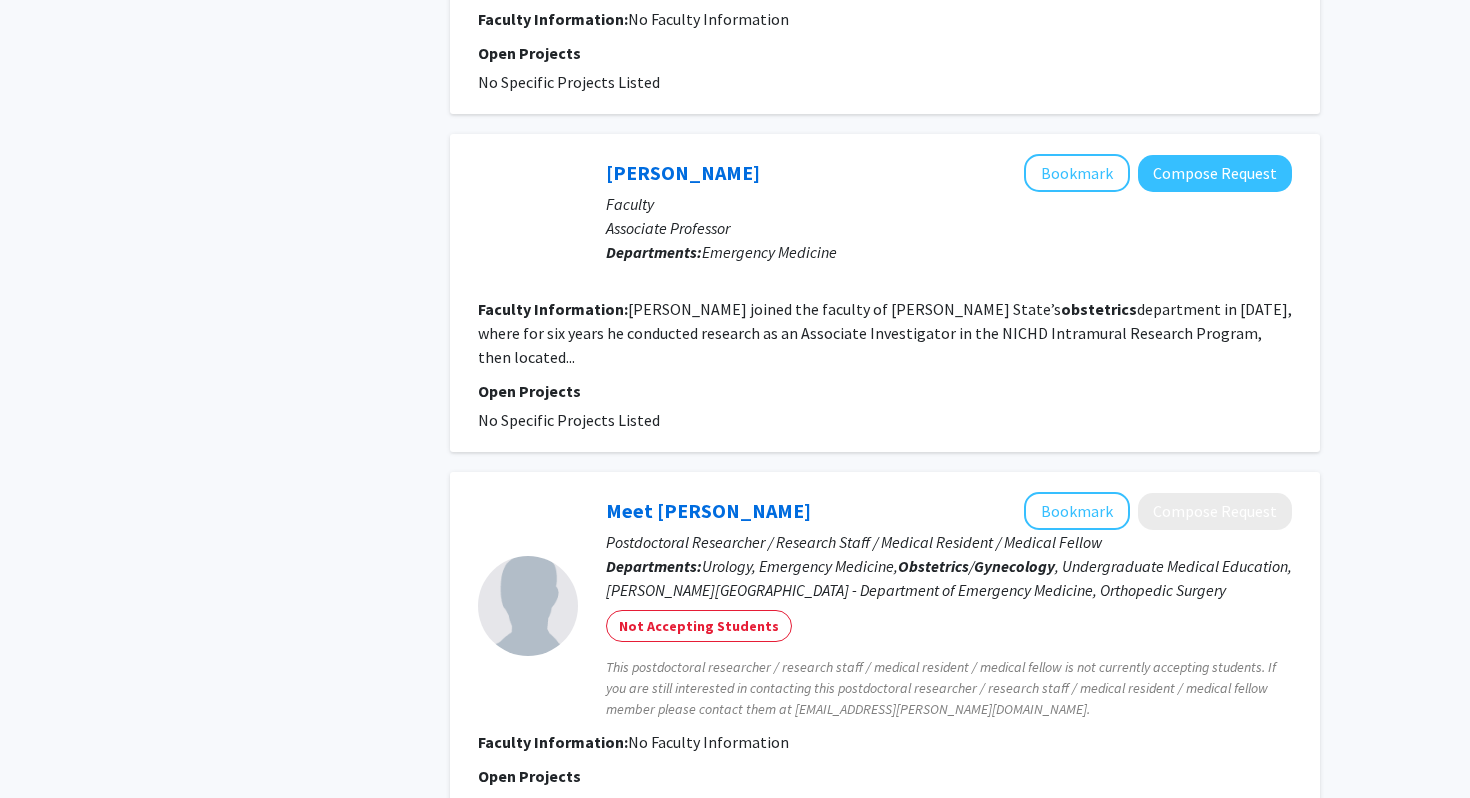 scroll, scrollTop: 0, scrollLeft: 0, axis: both 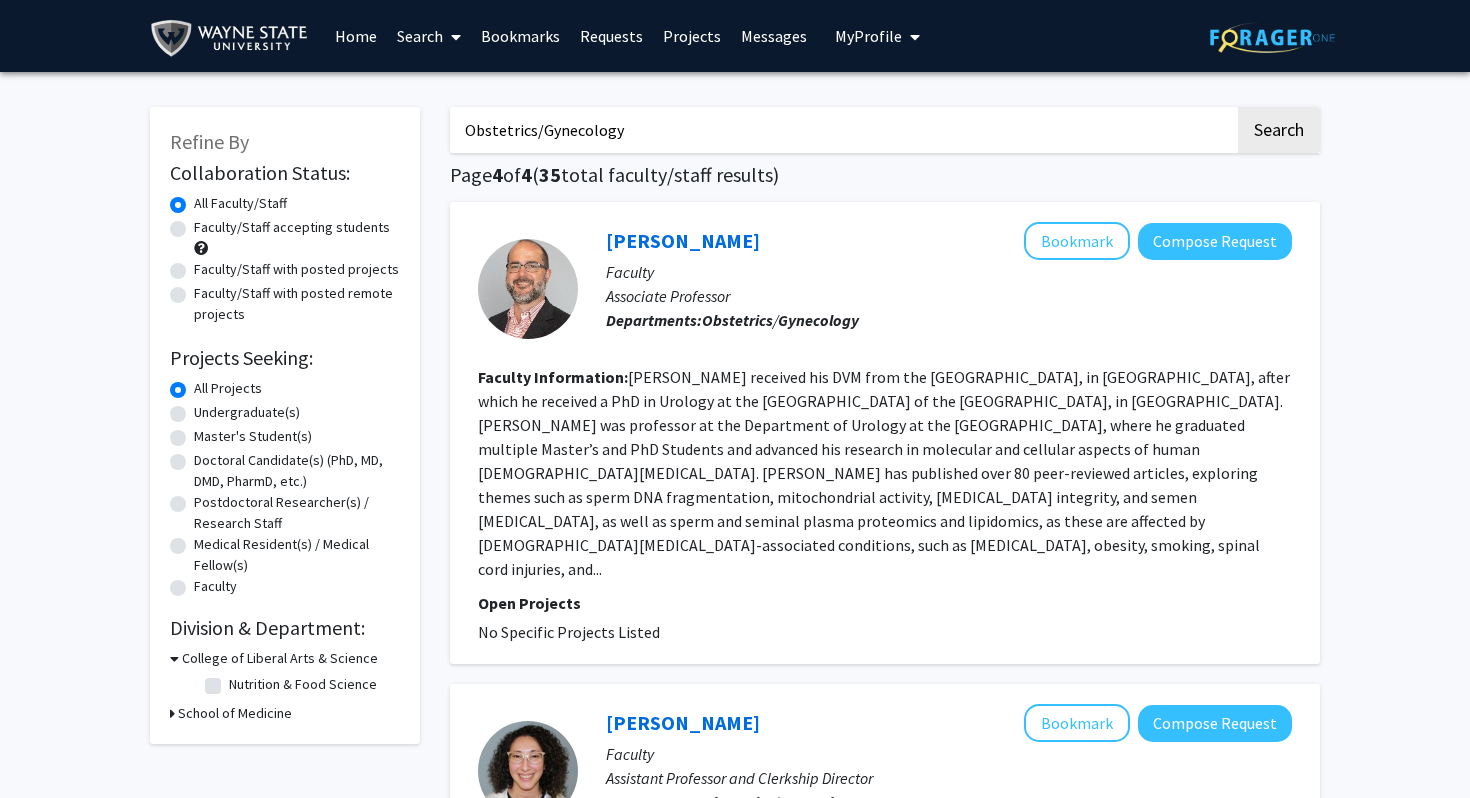drag, startPoint x: 674, startPoint y: 135, endPoint x: 435, endPoint y: 130, distance: 239.05229 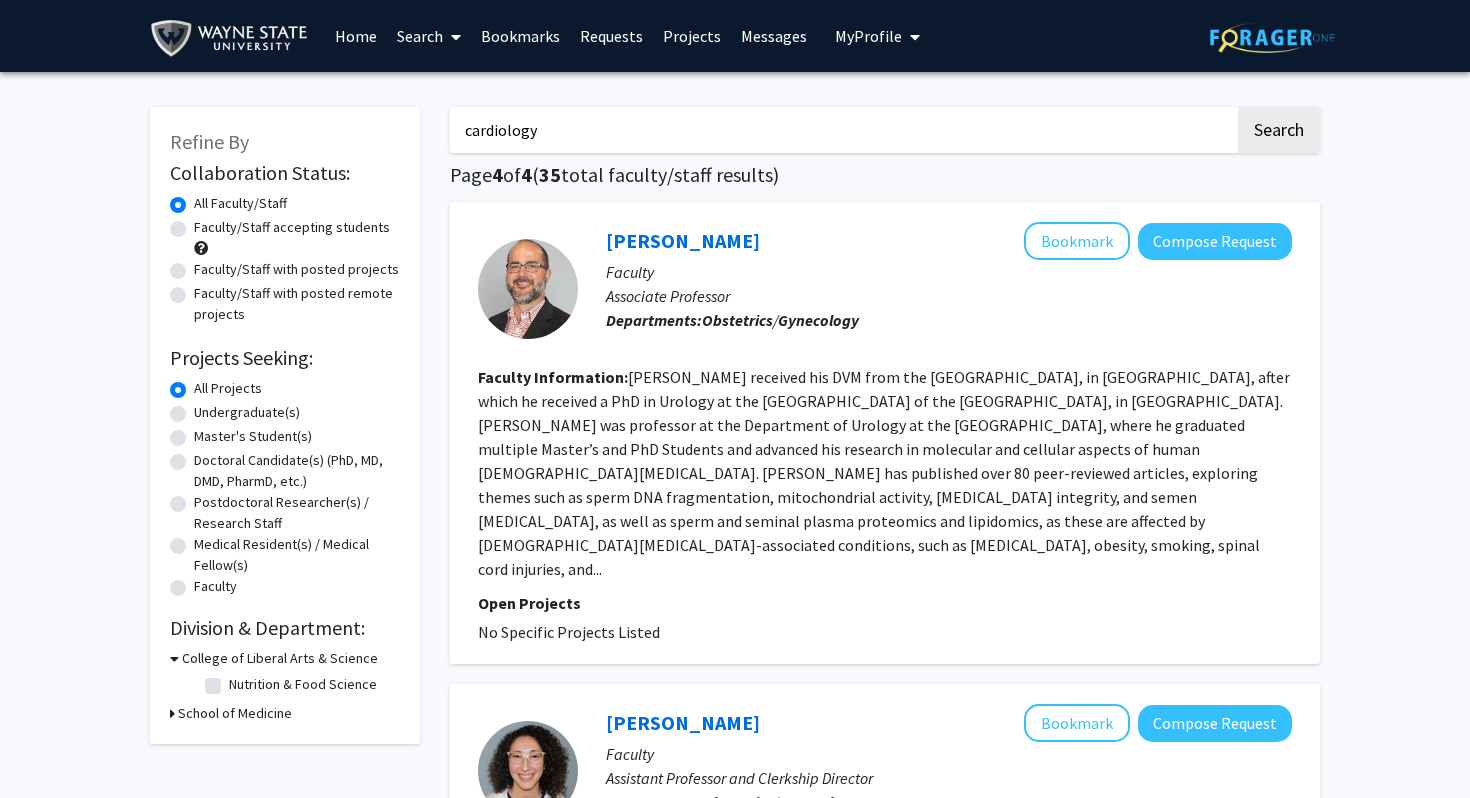 type on "cardiology" 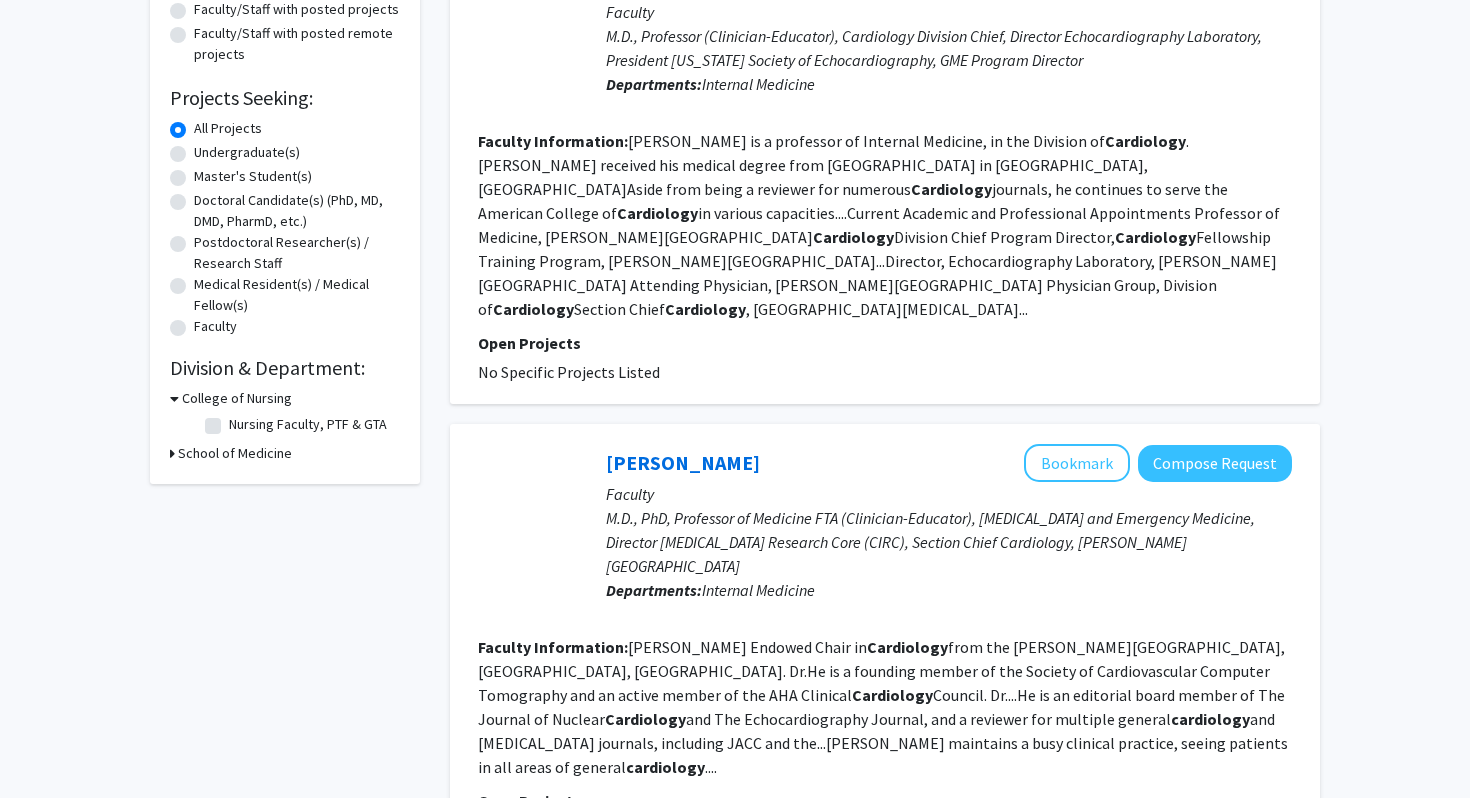 scroll, scrollTop: 449, scrollLeft: 0, axis: vertical 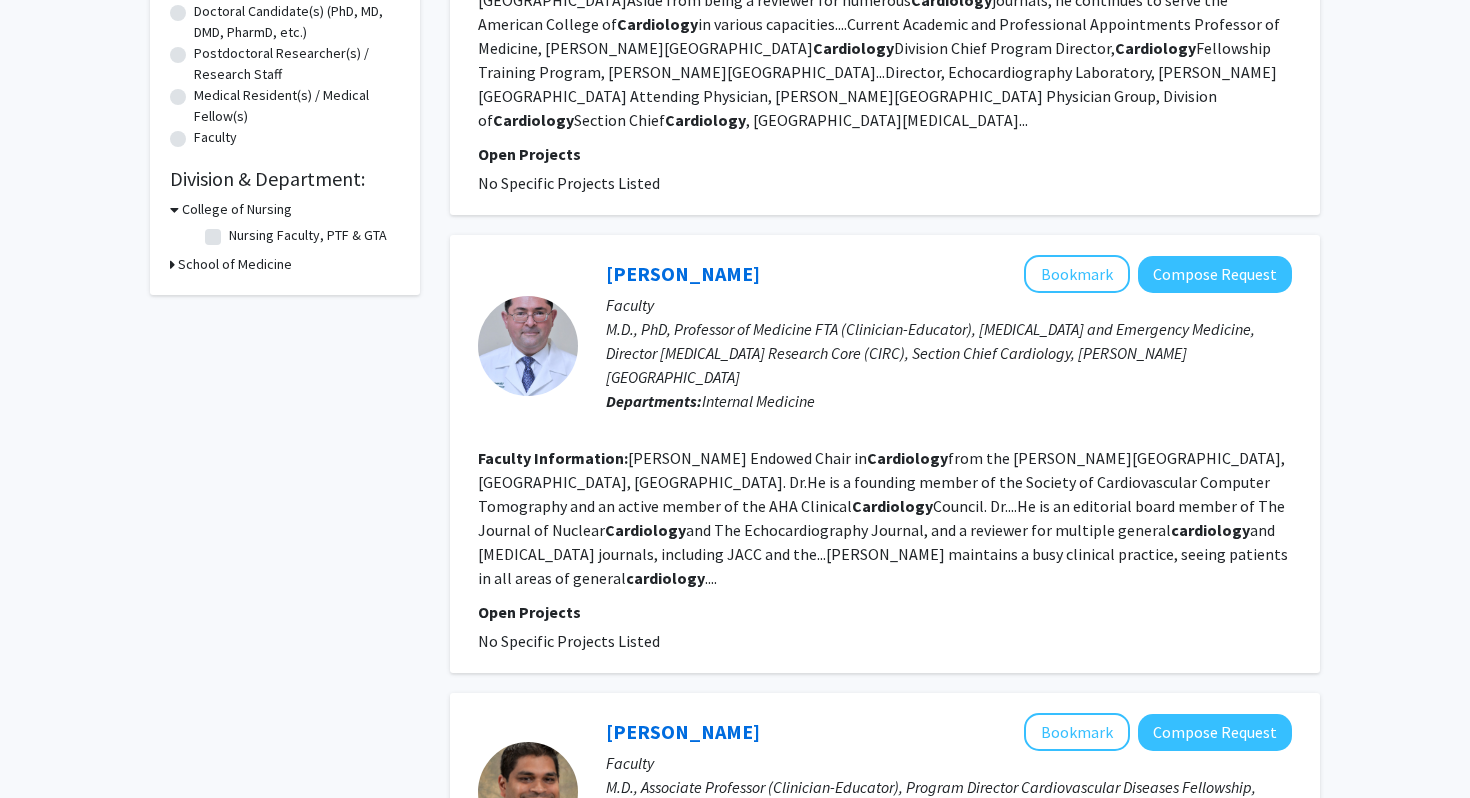 click on "School of Medicine" at bounding box center (235, 264) 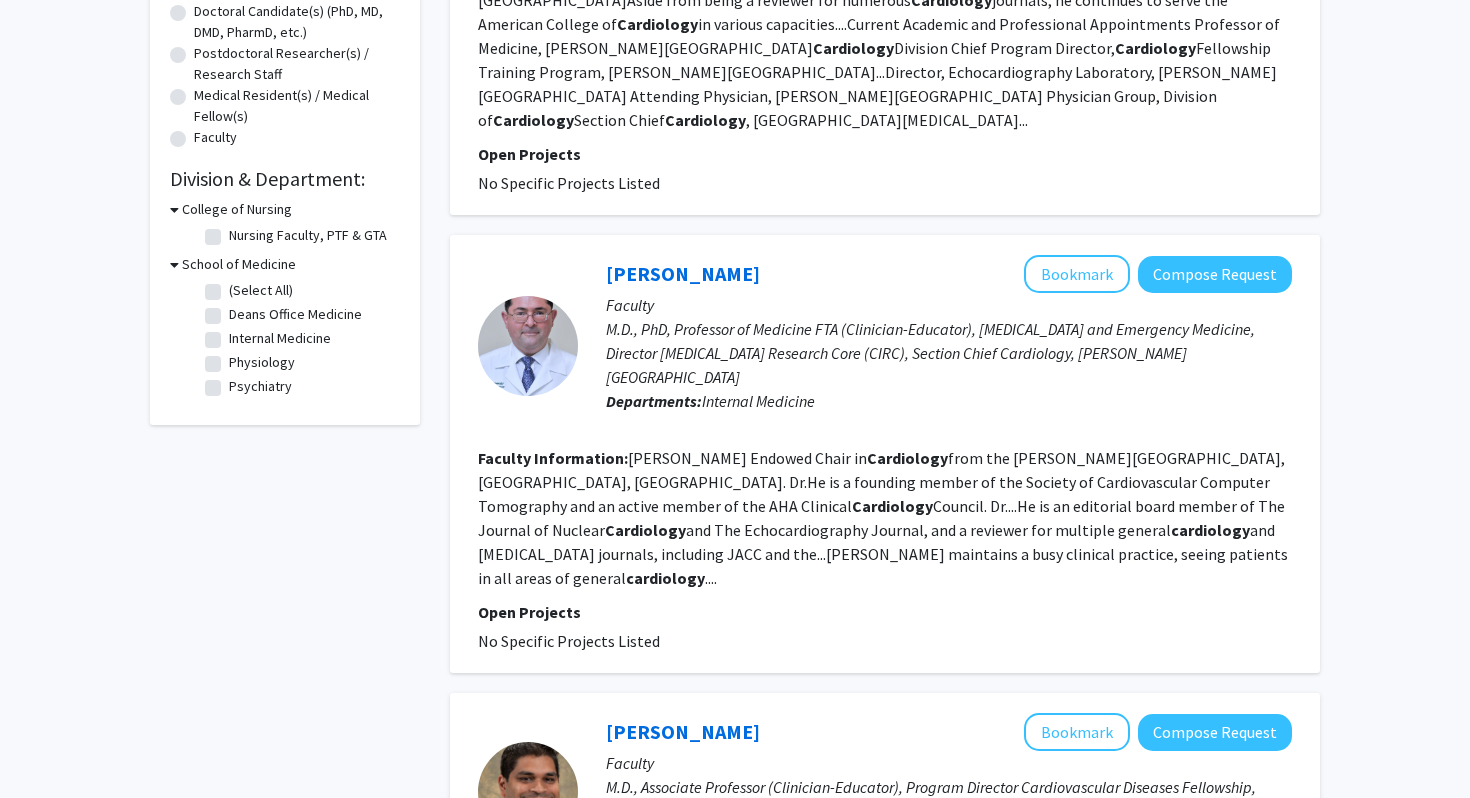 click on "Physiology" 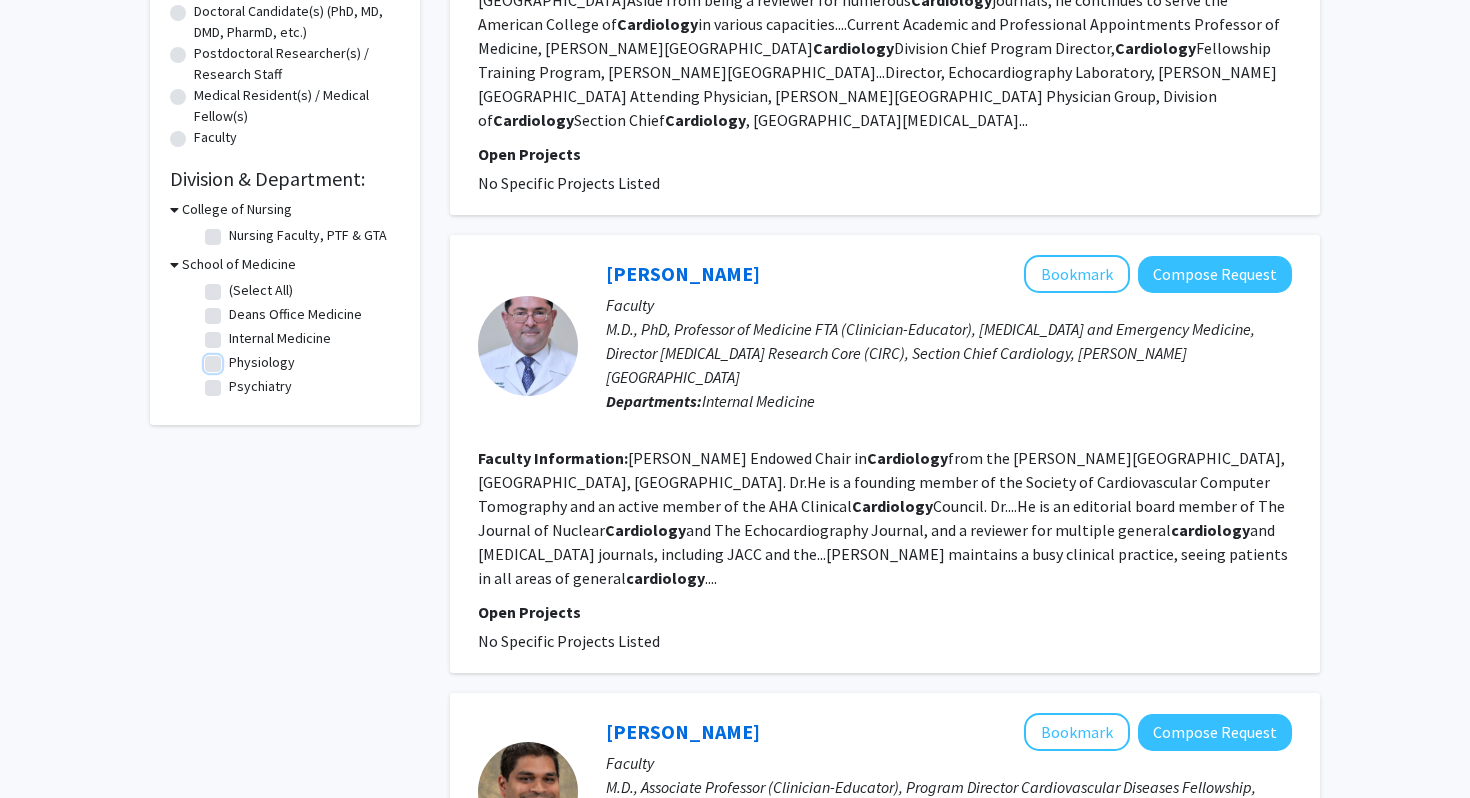 click on "Physiology" at bounding box center (235, 358) 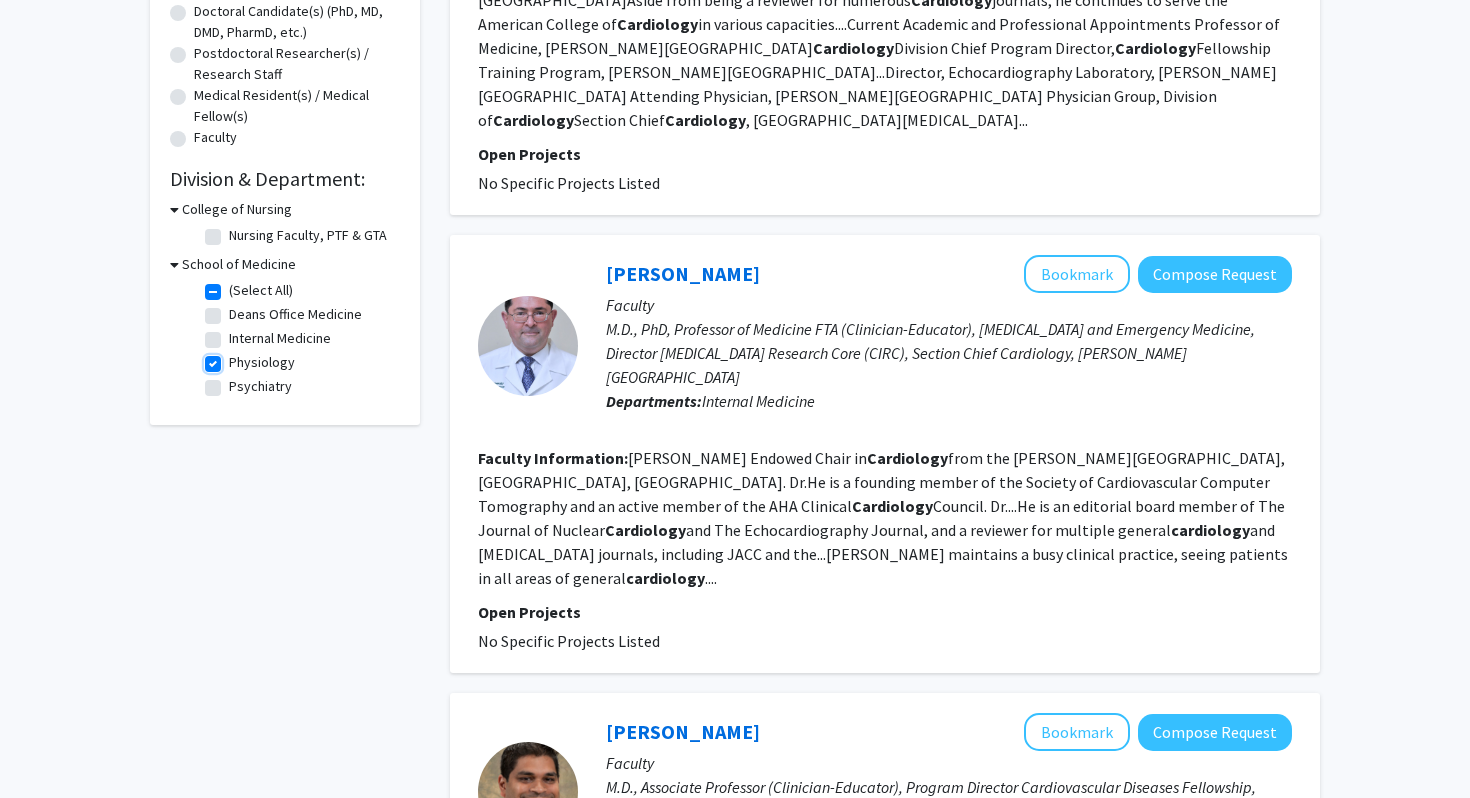 checkbox on "true" 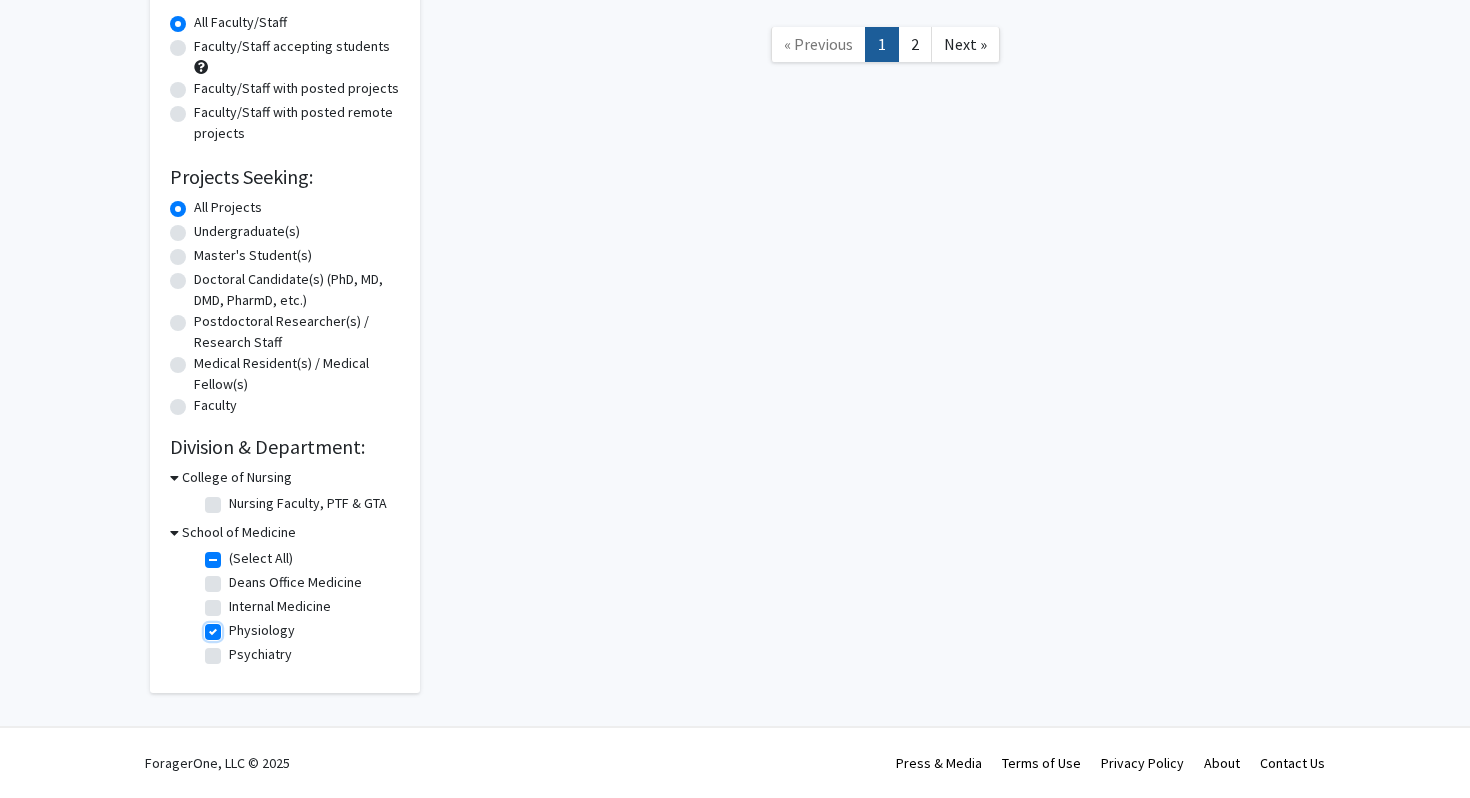 scroll, scrollTop: 0, scrollLeft: 0, axis: both 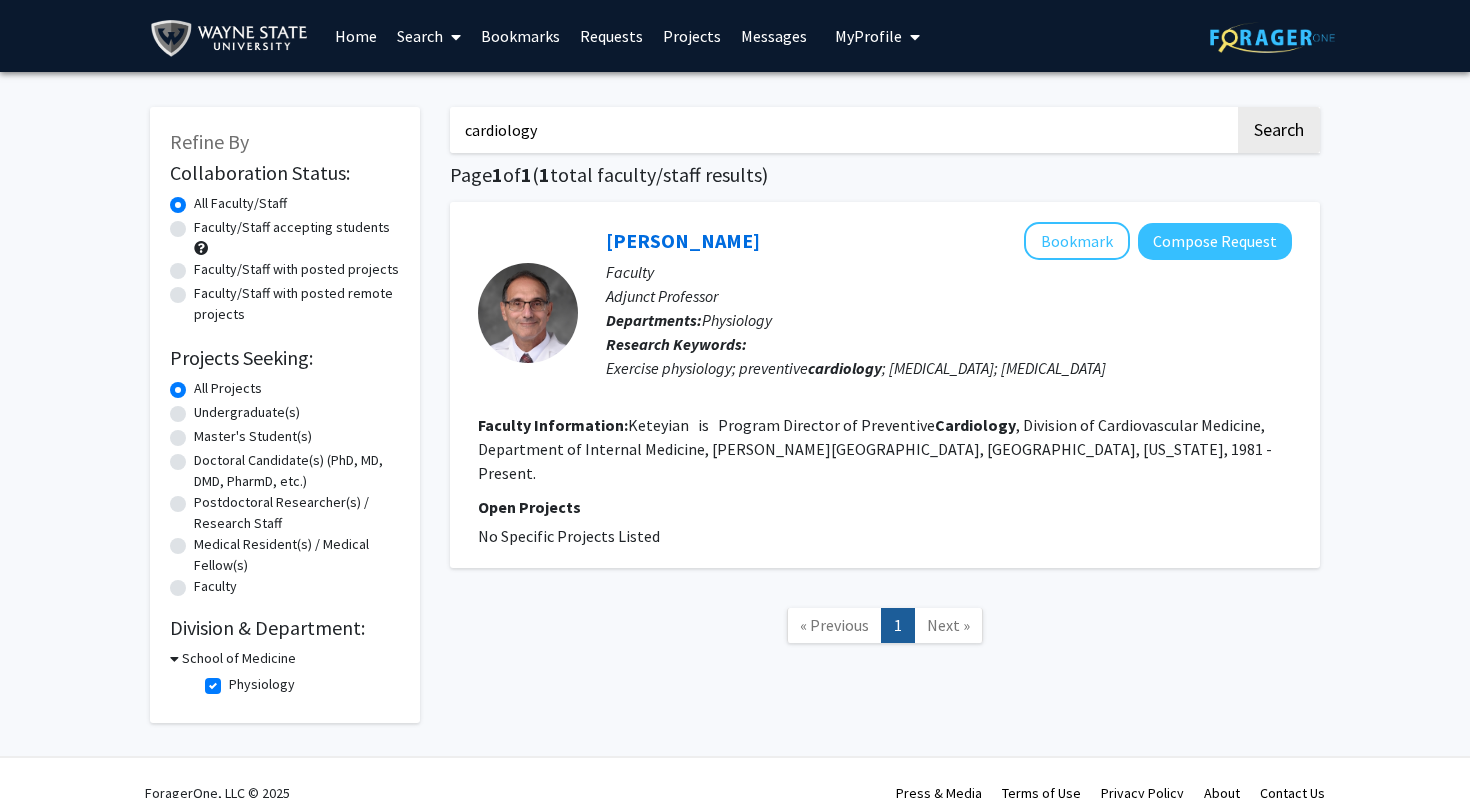 click on "Physiology" 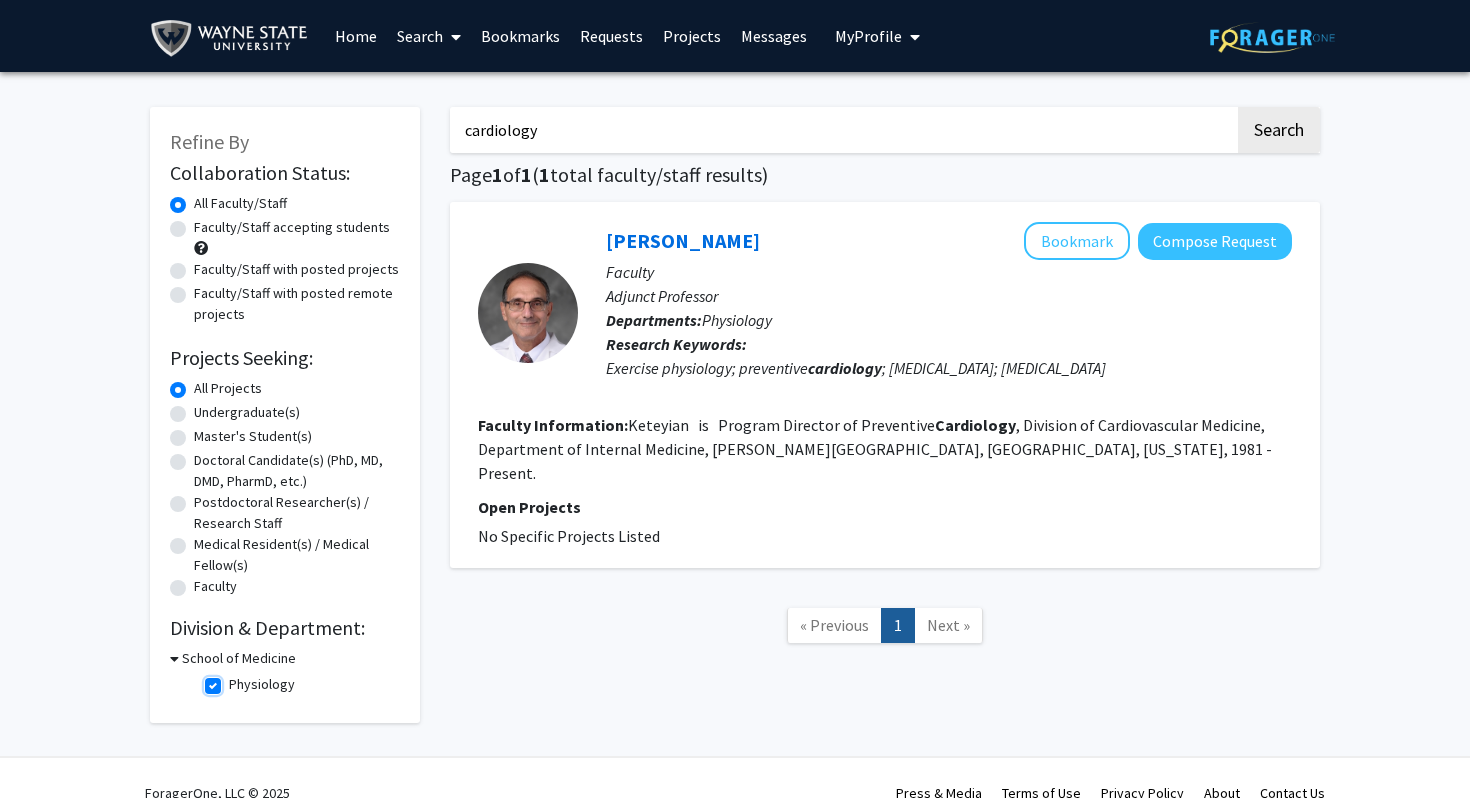 click on "Physiology" at bounding box center (235, 680) 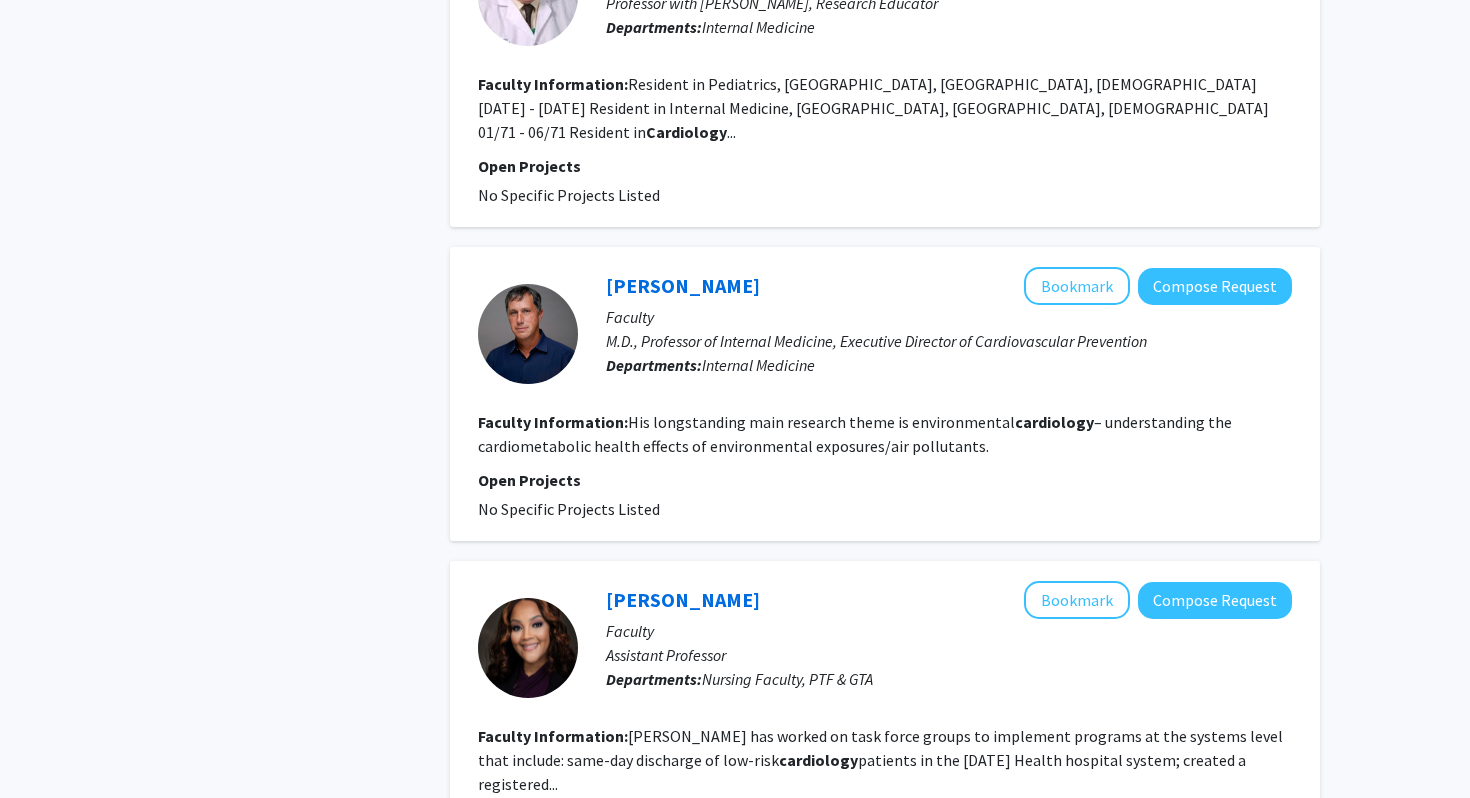 scroll, scrollTop: 3273, scrollLeft: 0, axis: vertical 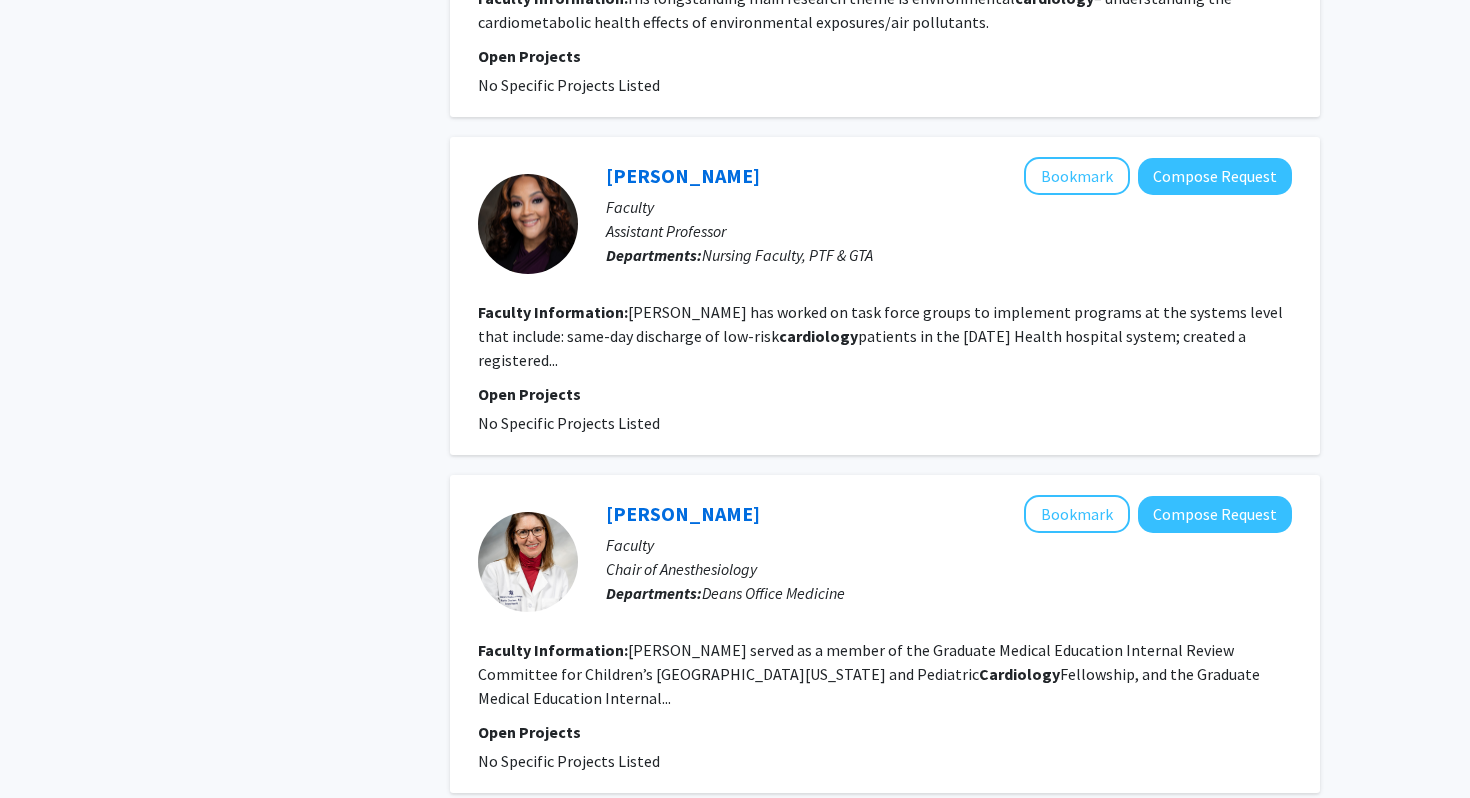 click on "2" 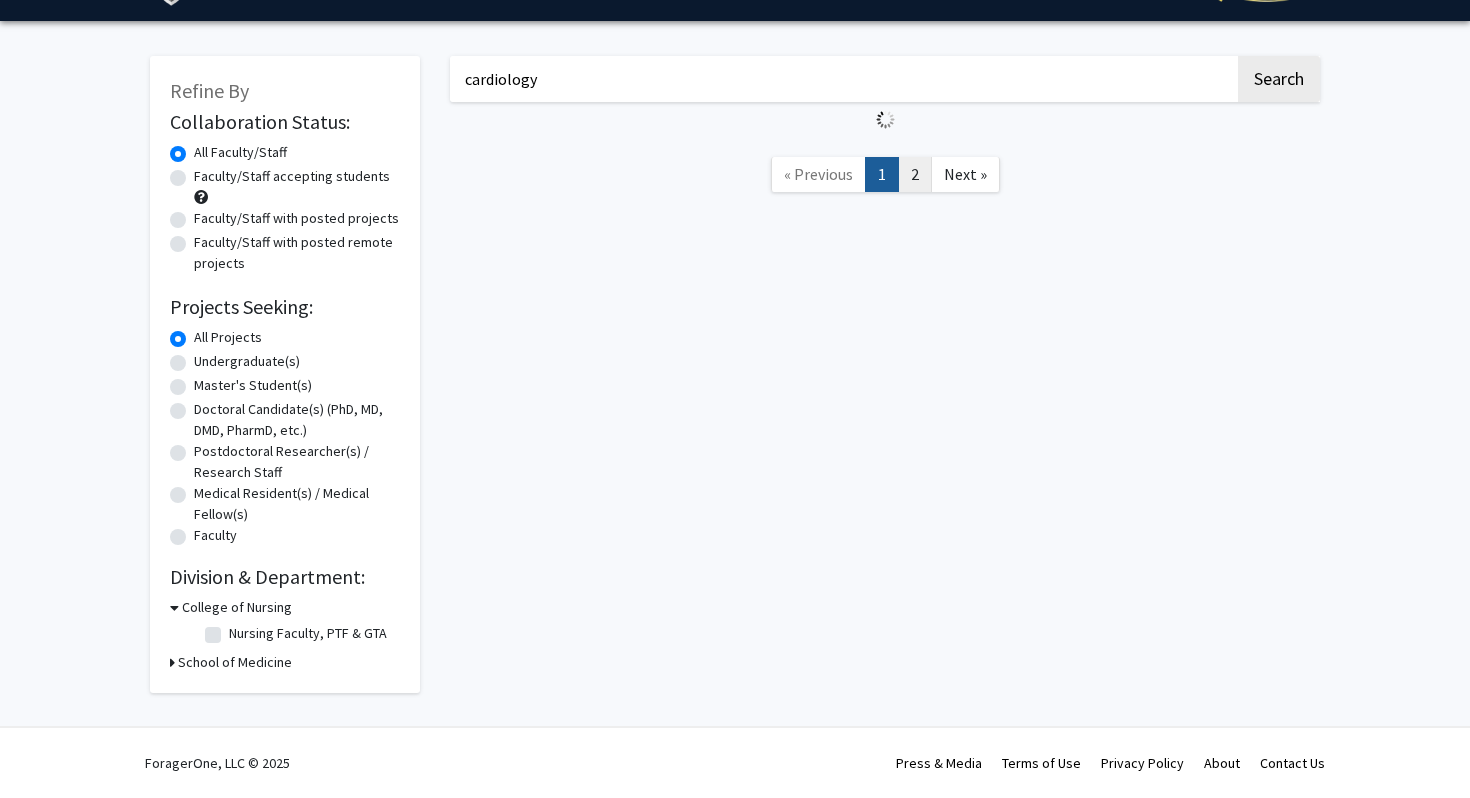 scroll, scrollTop: 0, scrollLeft: 0, axis: both 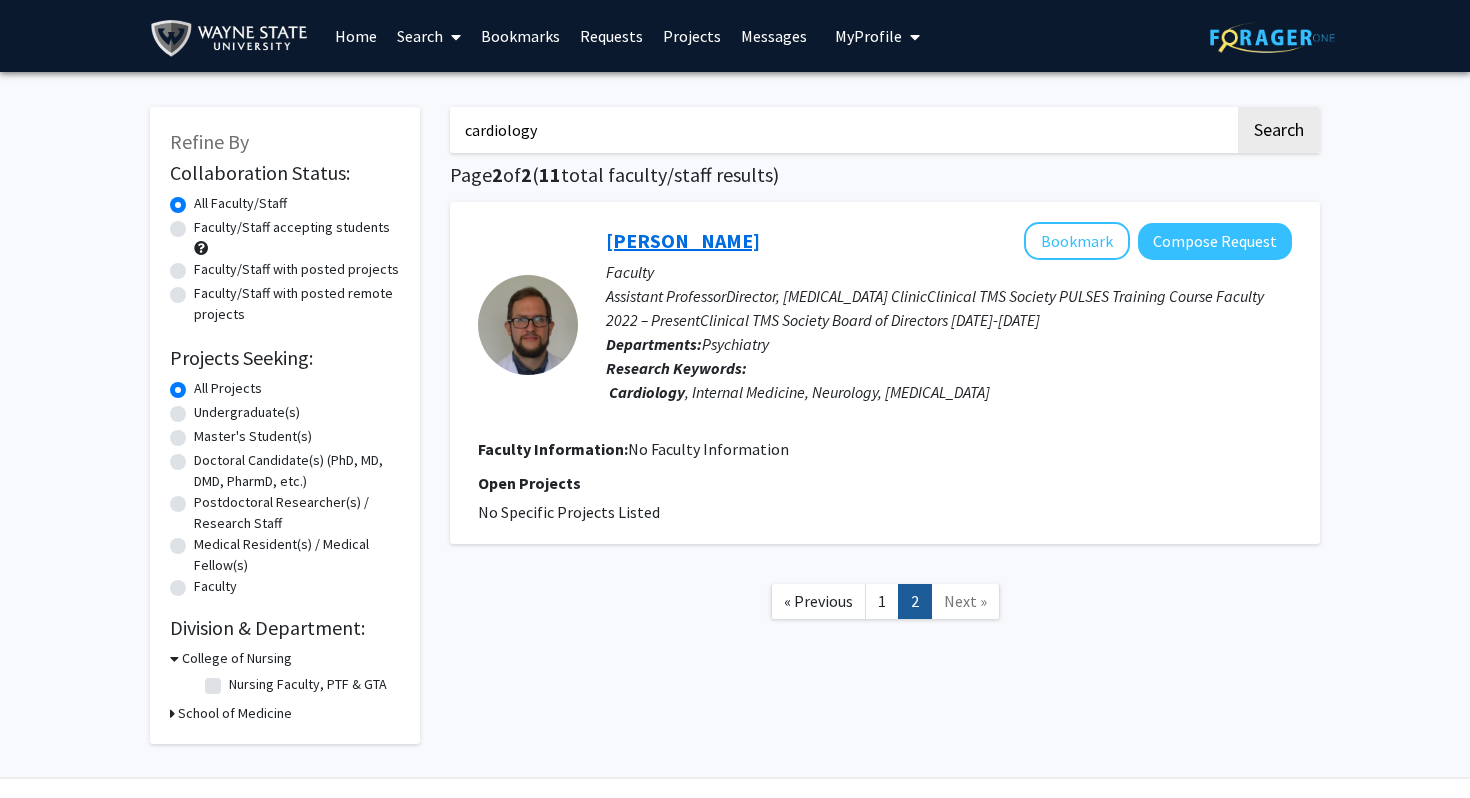 click on "[PERSON_NAME]" 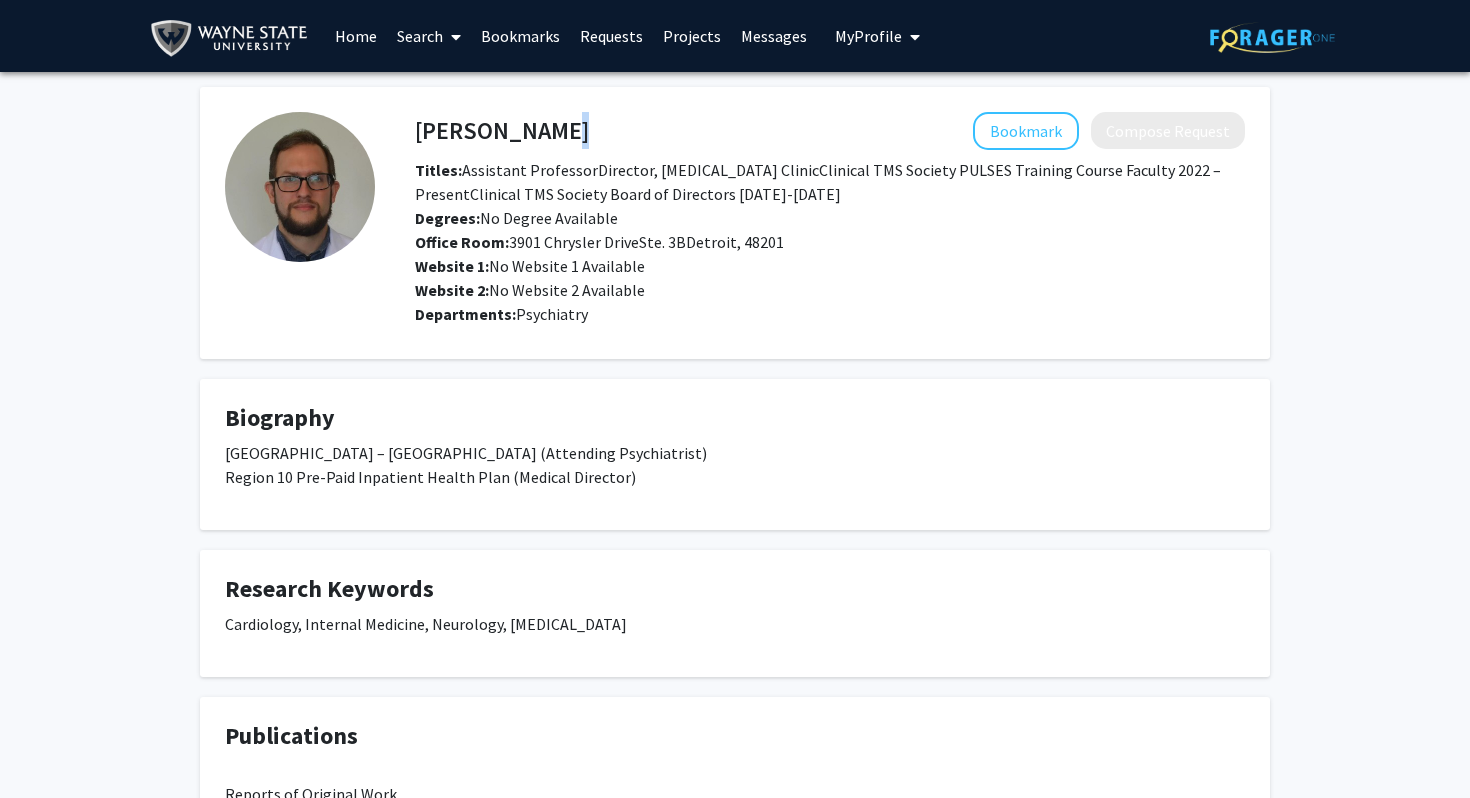 drag, startPoint x: 411, startPoint y: 133, endPoint x: 531, endPoint y: 129, distance: 120.06665 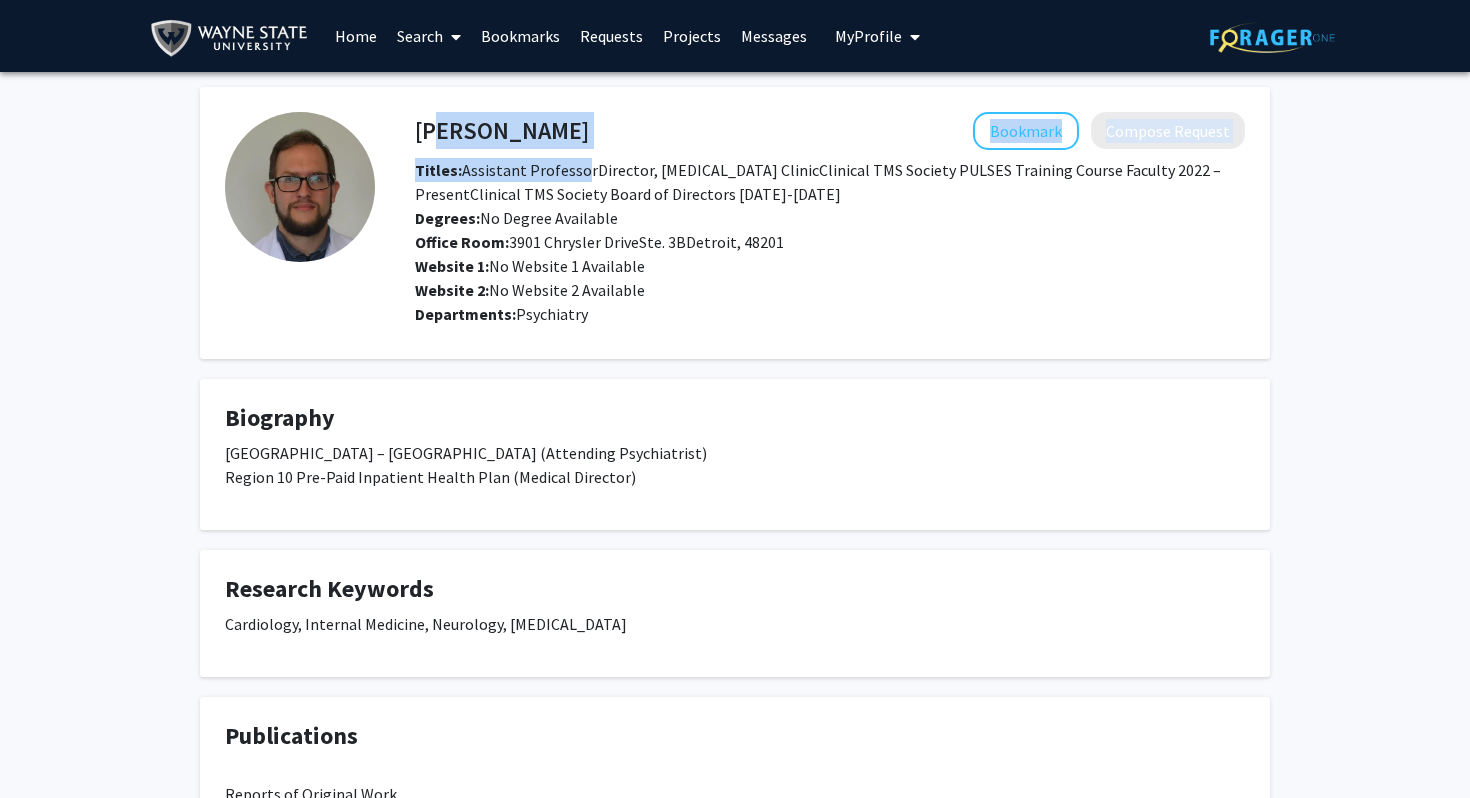 drag, startPoint x: 431, startPoint y: 129, endPoint x: 573, endPoint y: 161, distance: 145.56099 